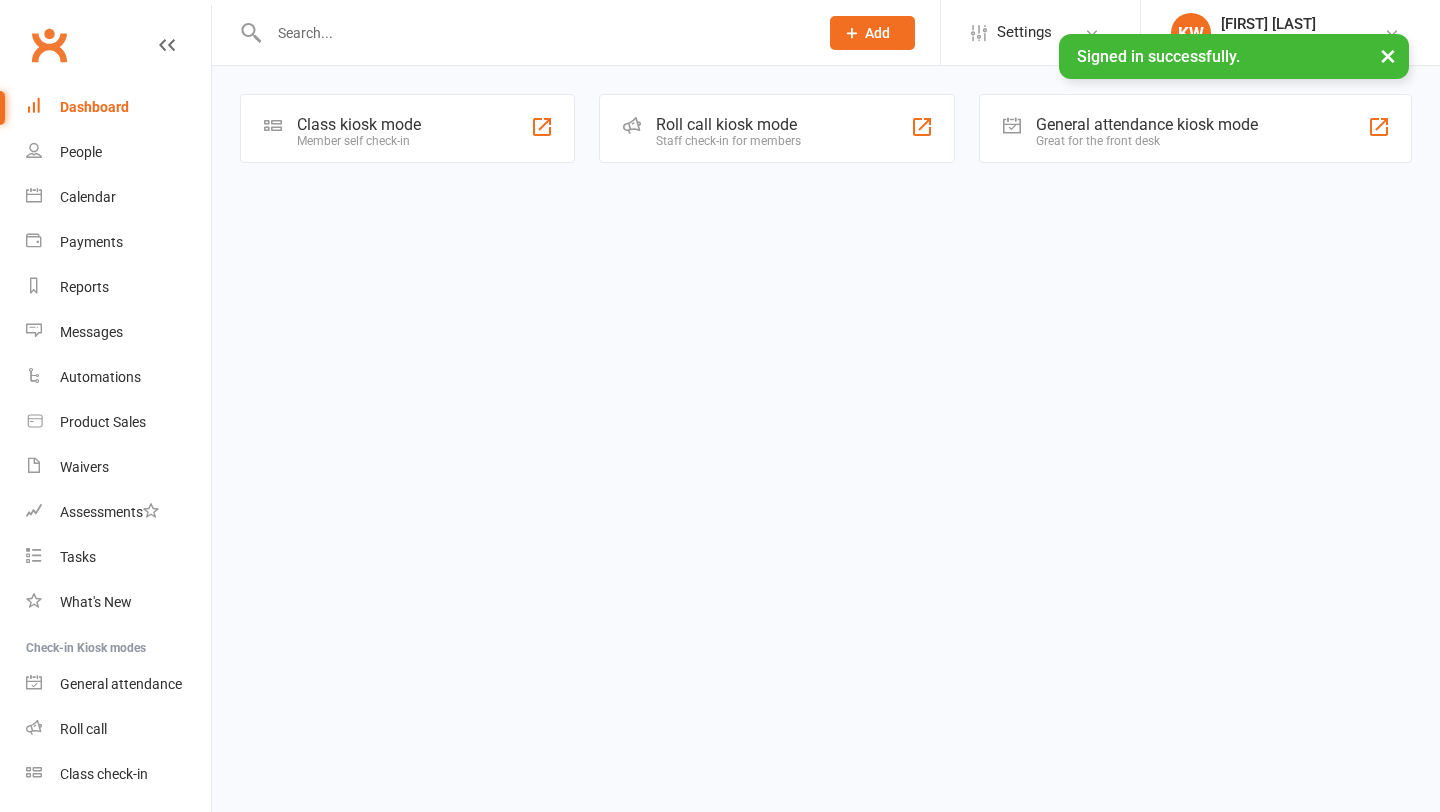 scroll, scrollTop: 0, scrollLeft: 0, axis: both 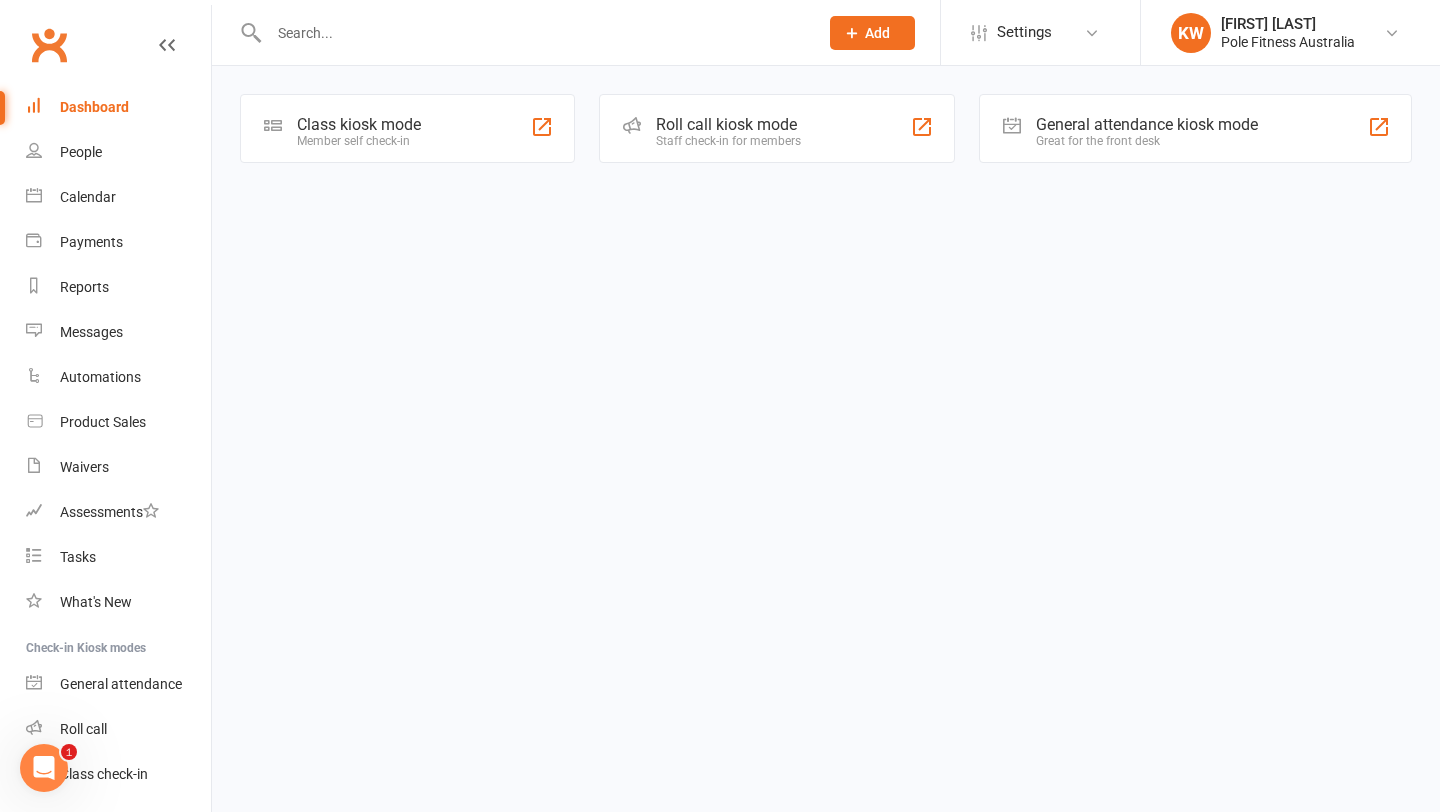 click at bounding box center (533, 33) 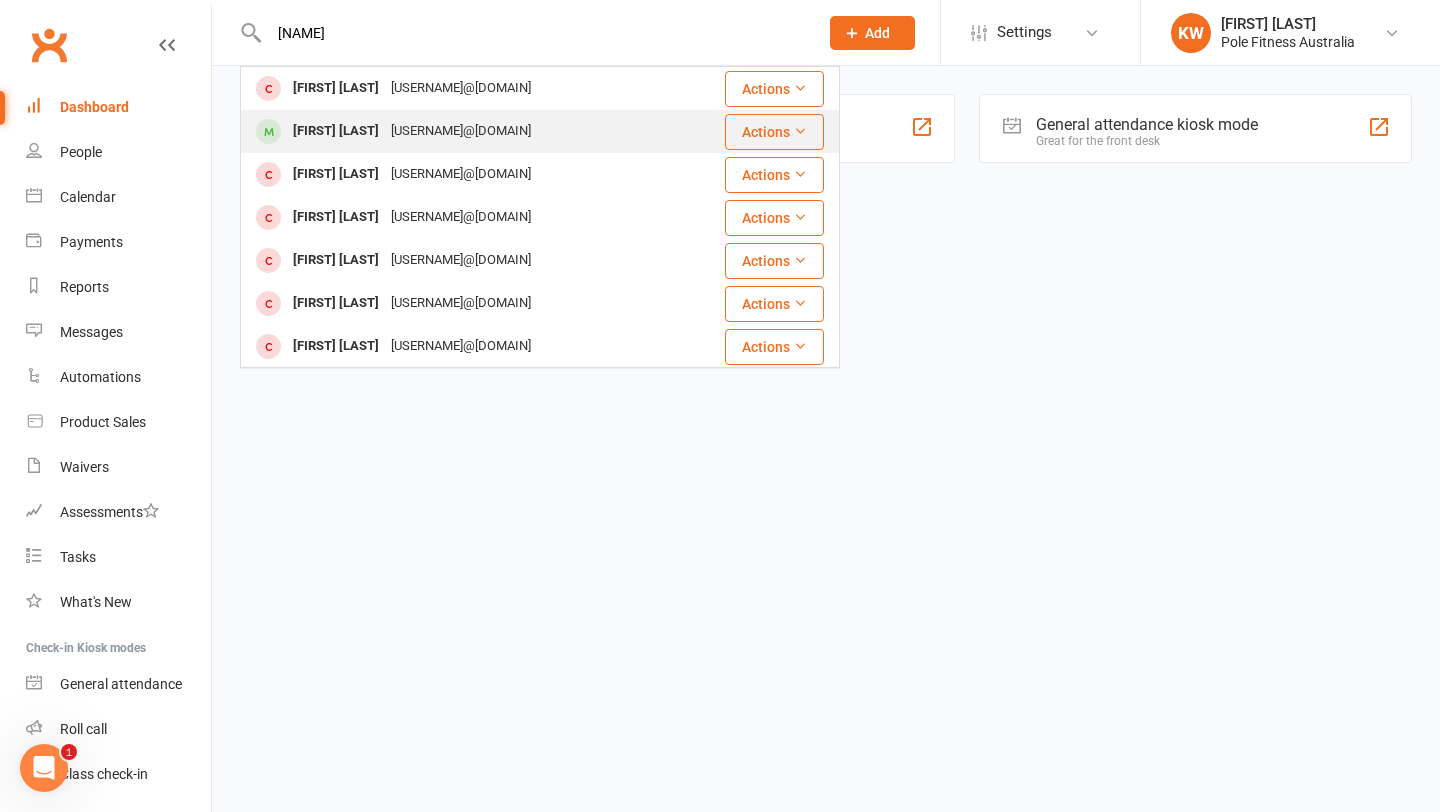 type on "[NAME]" 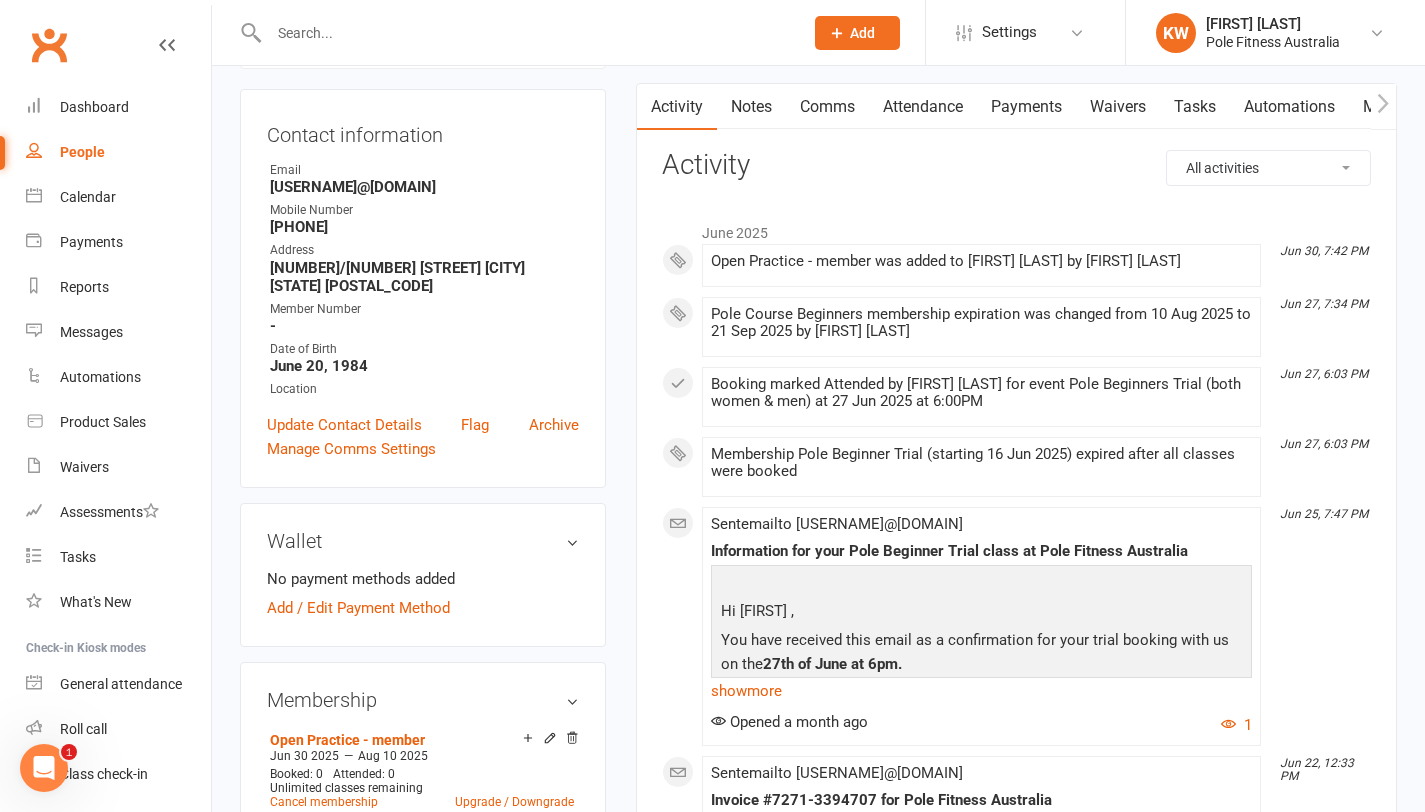 scroll, scrollTop: 121, scrollLeft: 0, axis: vertical 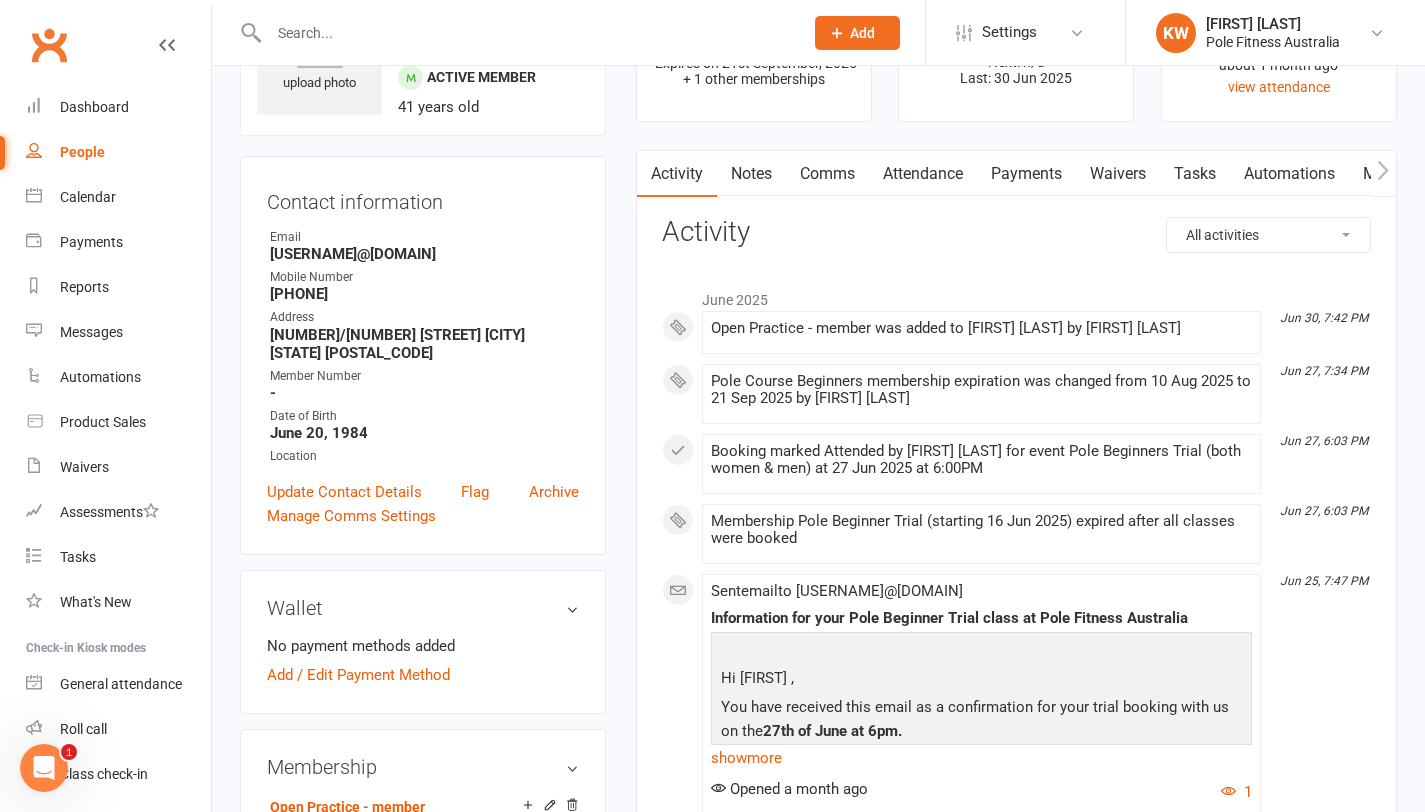 drag, startPoint x: 273, startPoint y: 255, endPoint x: 479, endPoint y: 254, distance: 206.00243 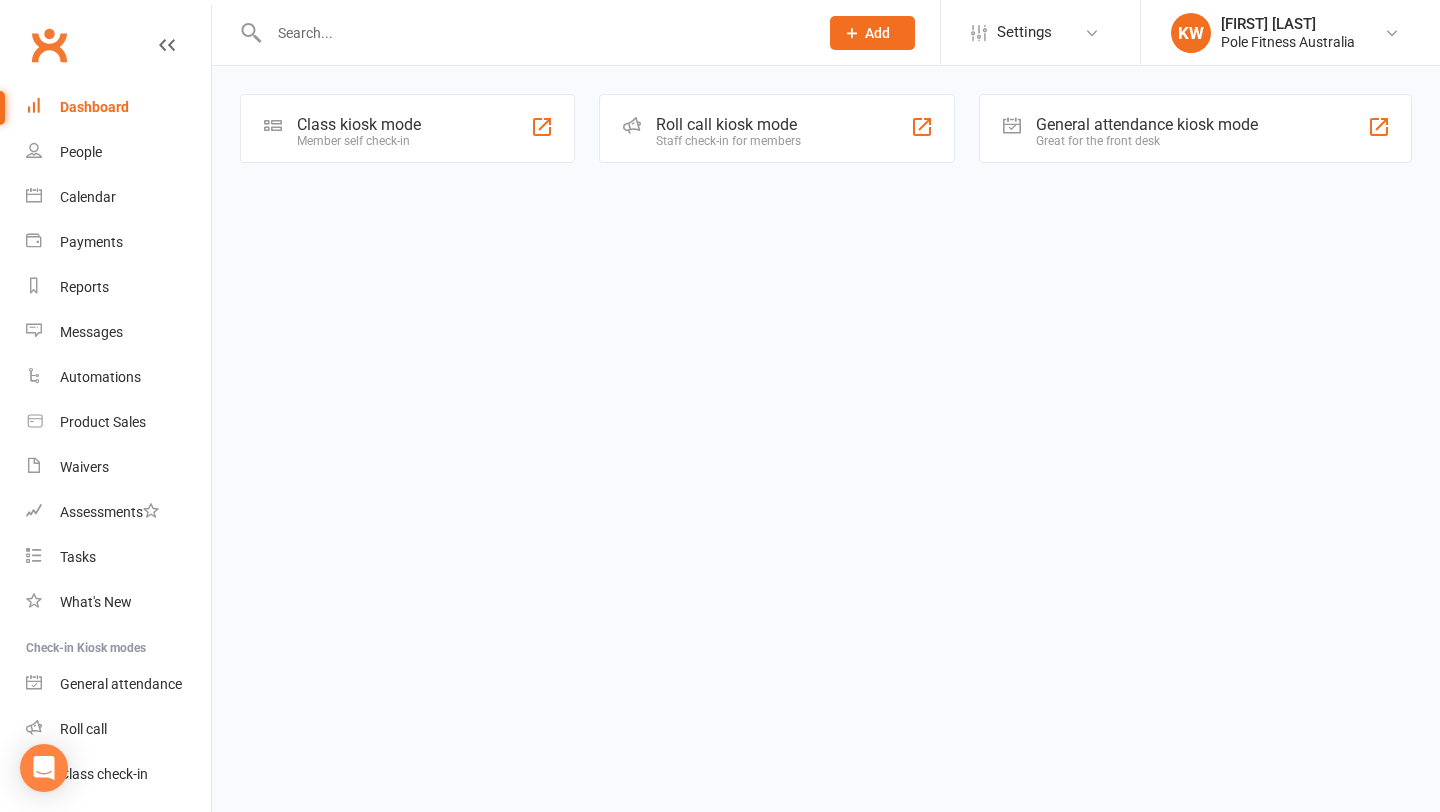 scroll, scrollTop: 0, scrollLeft: 0, axis: both 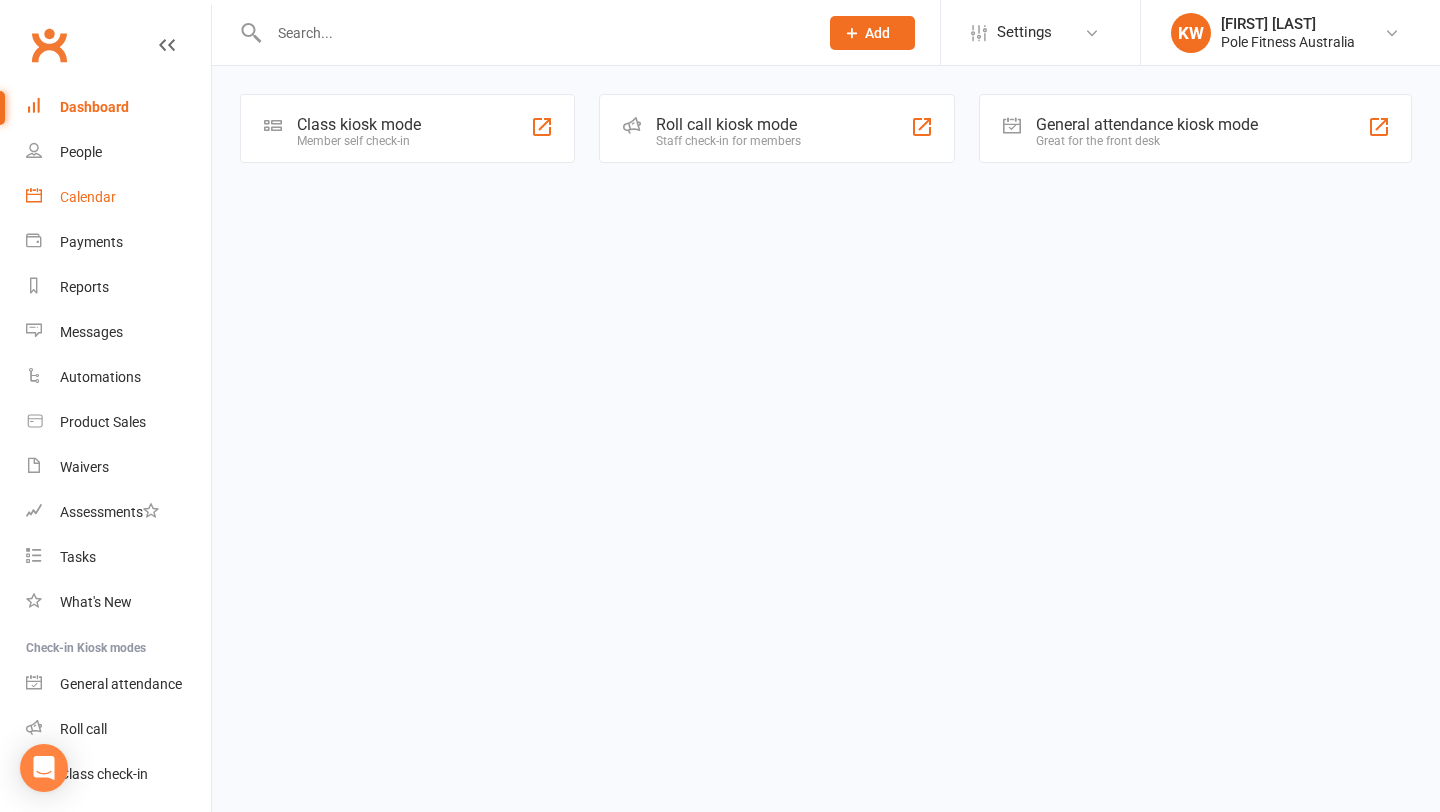 click on "Calendar" at bounding box center (118, 197) 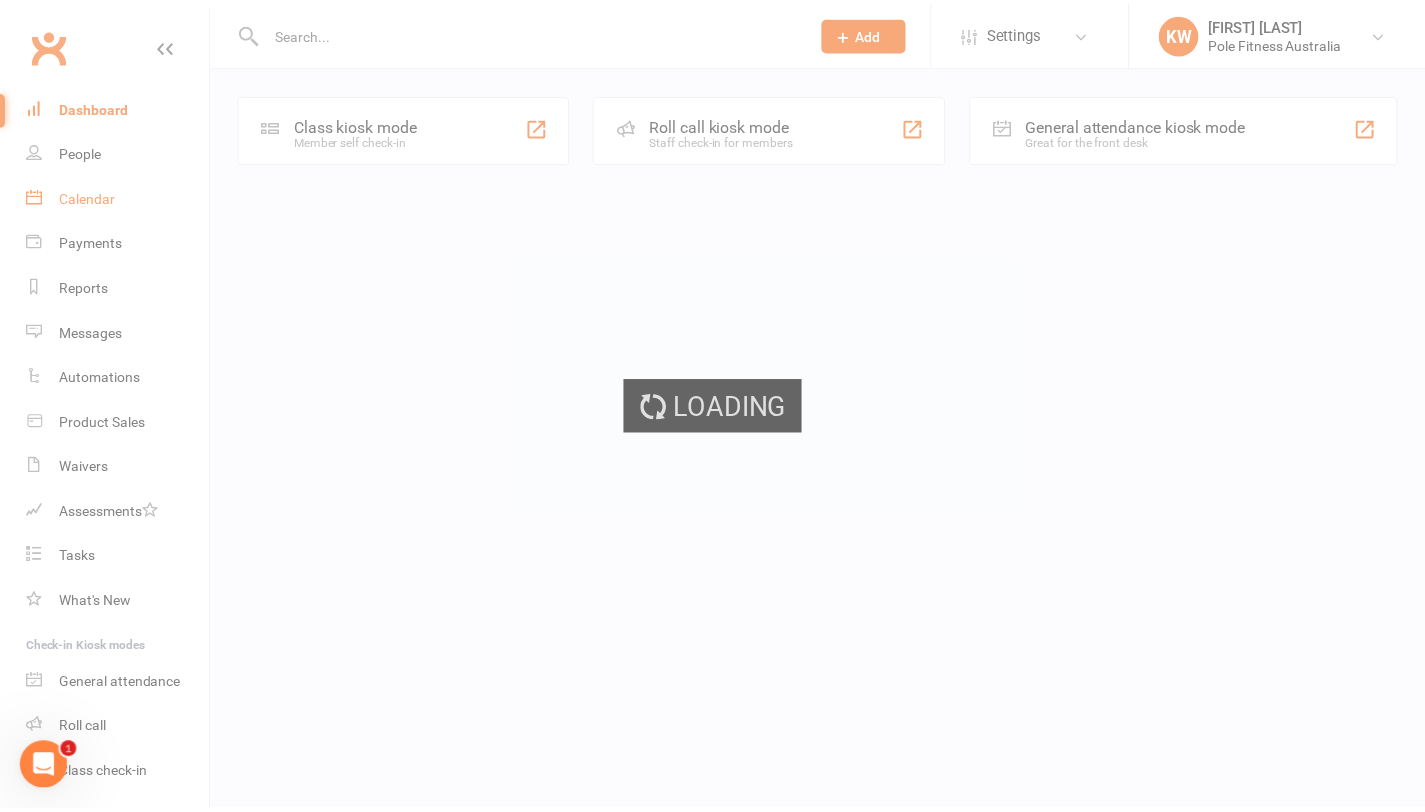 scroll, scrollTop: 0, scrollLeft: 0, axis: both 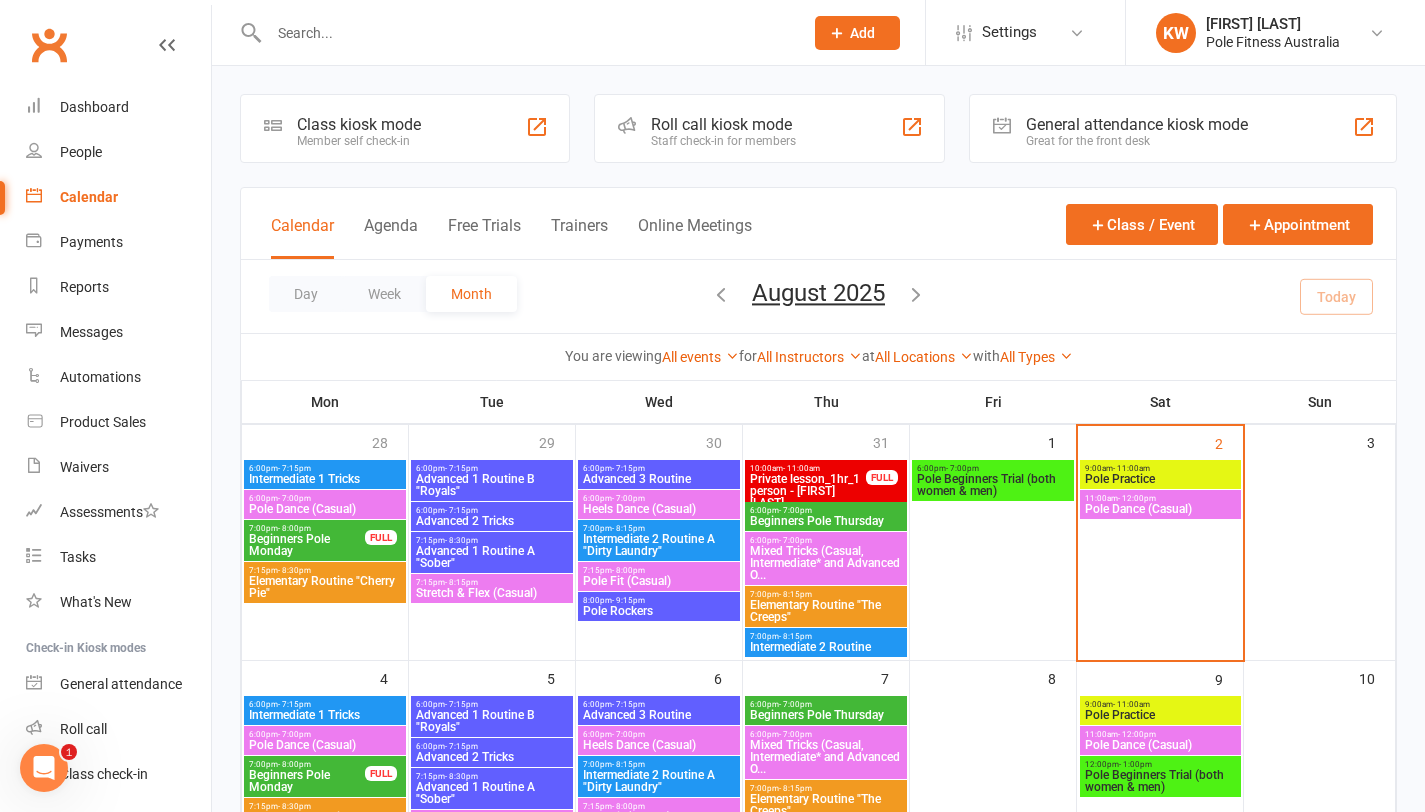 drag, startPoint x: 366, startPoint y: 547, endPoint x: 381, endPoint y: 530, distance: 22.671568 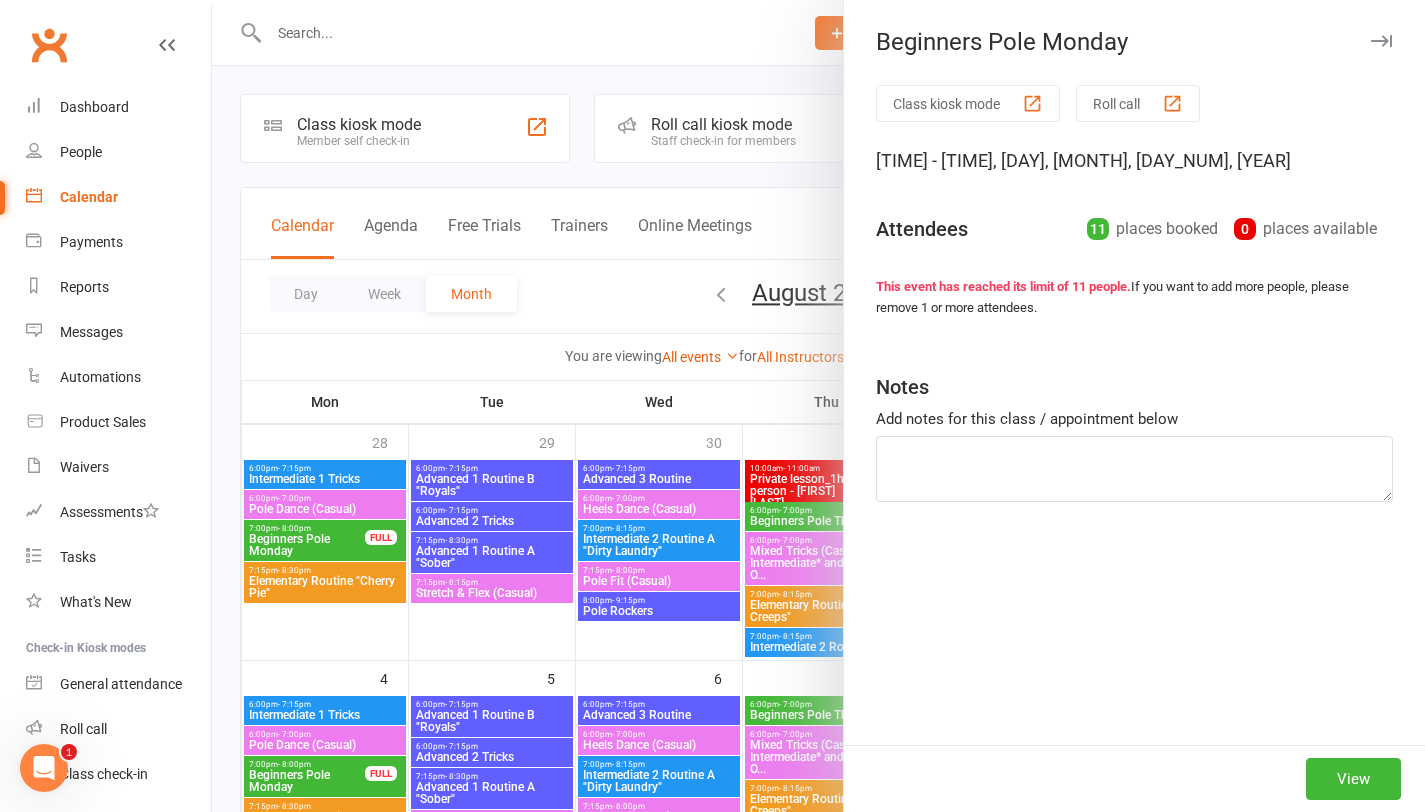 click at bounding box center (818, 406) 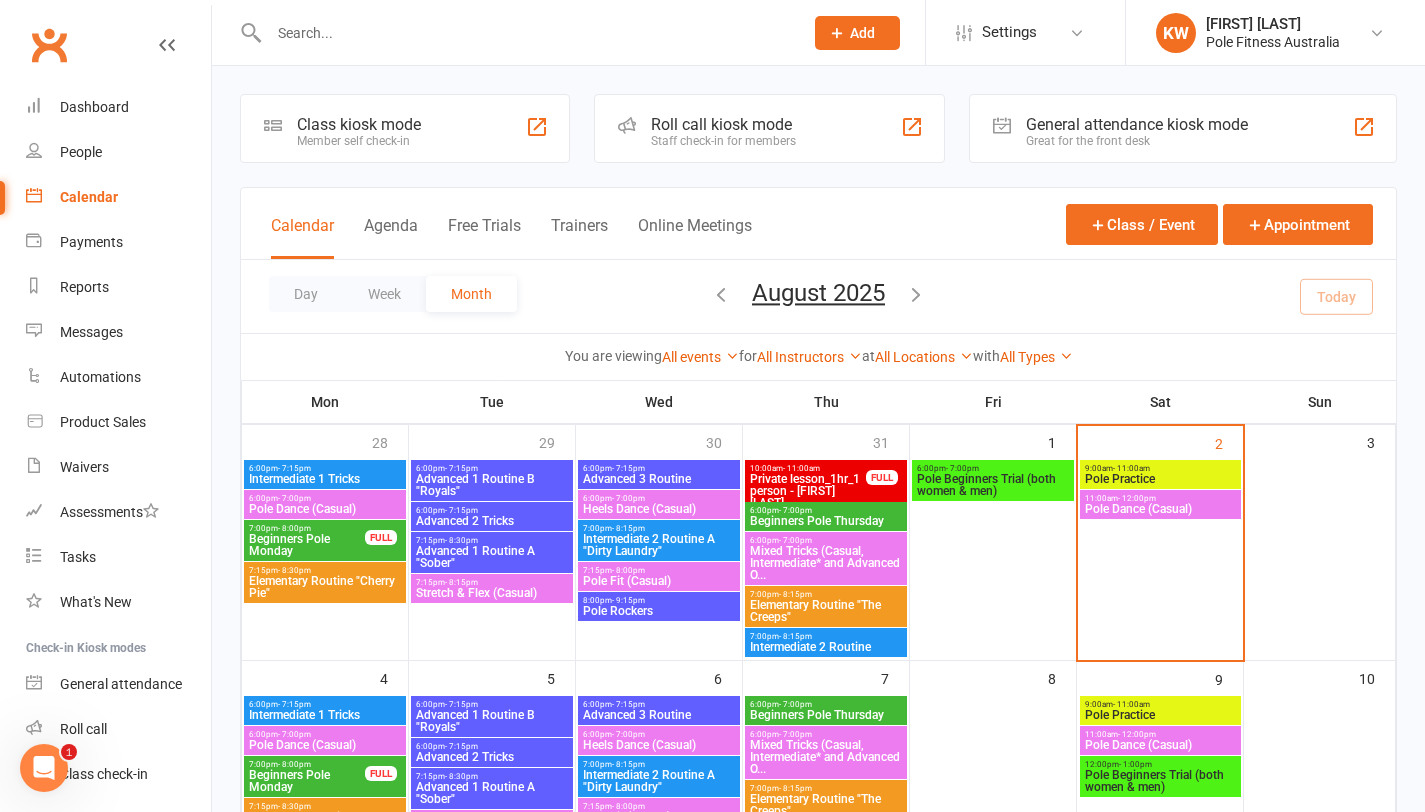 click on "Pole Dance (Casual)" at bounding box center [325, 509] 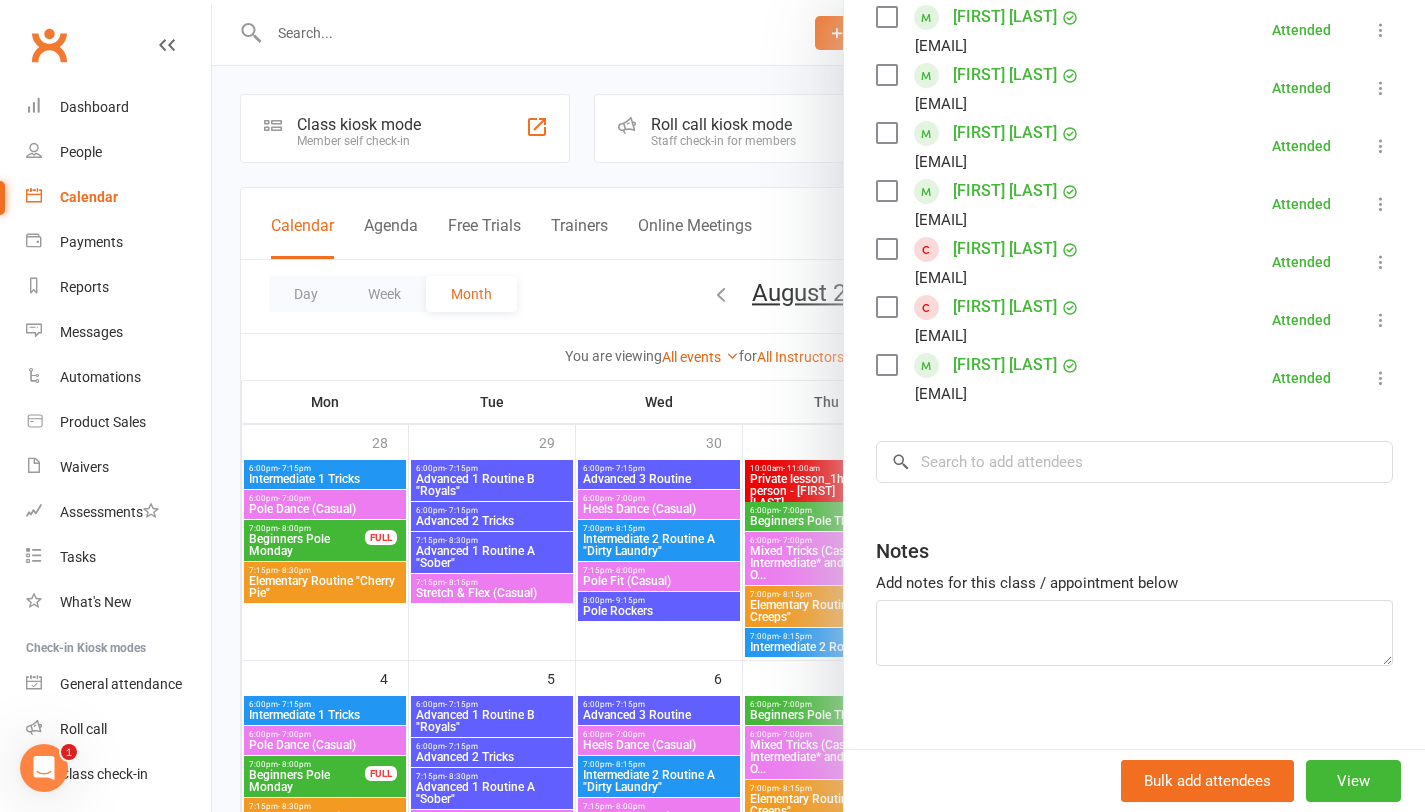 scroll, scrollTop: 388, scrollLeft: 0, axis: vertical 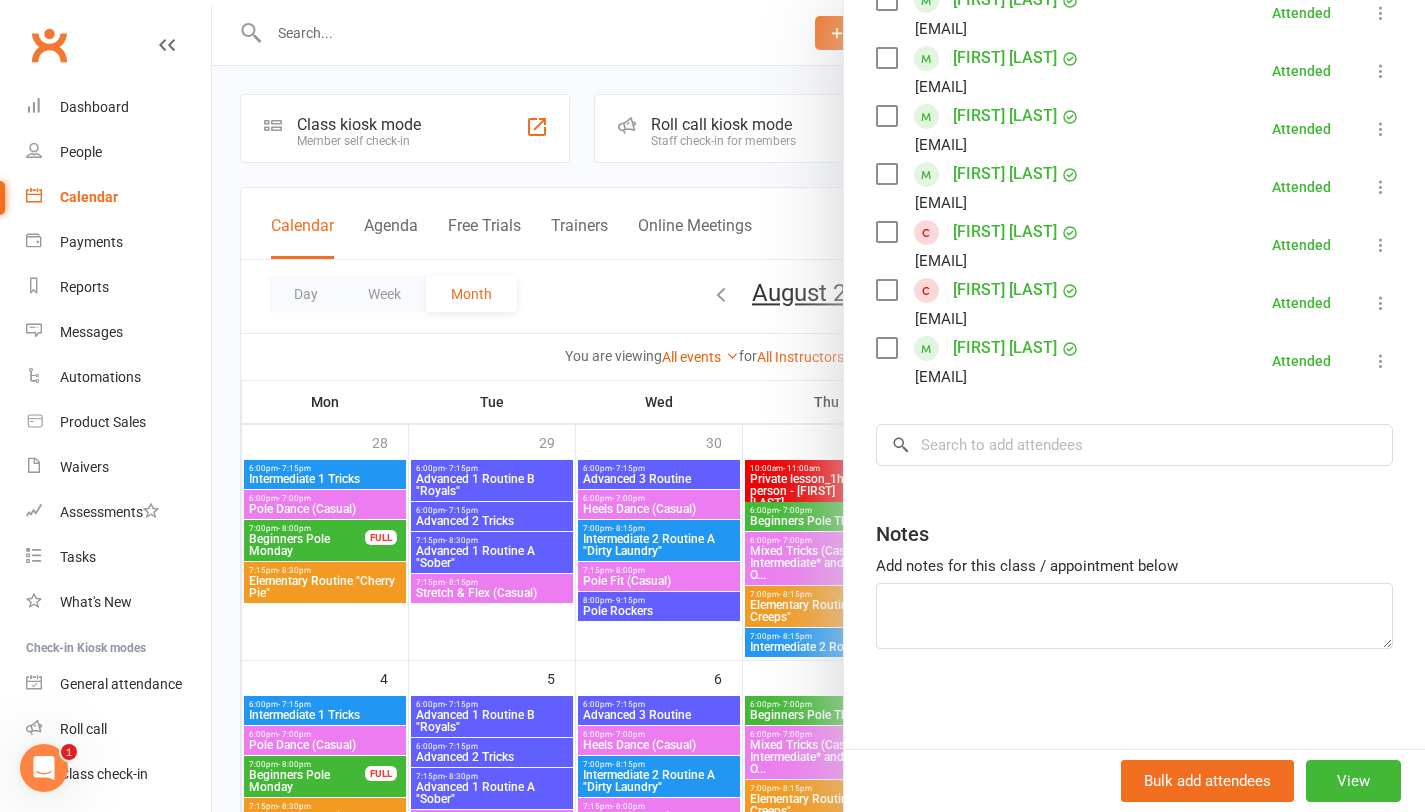 click at bounding box center [818, 406] 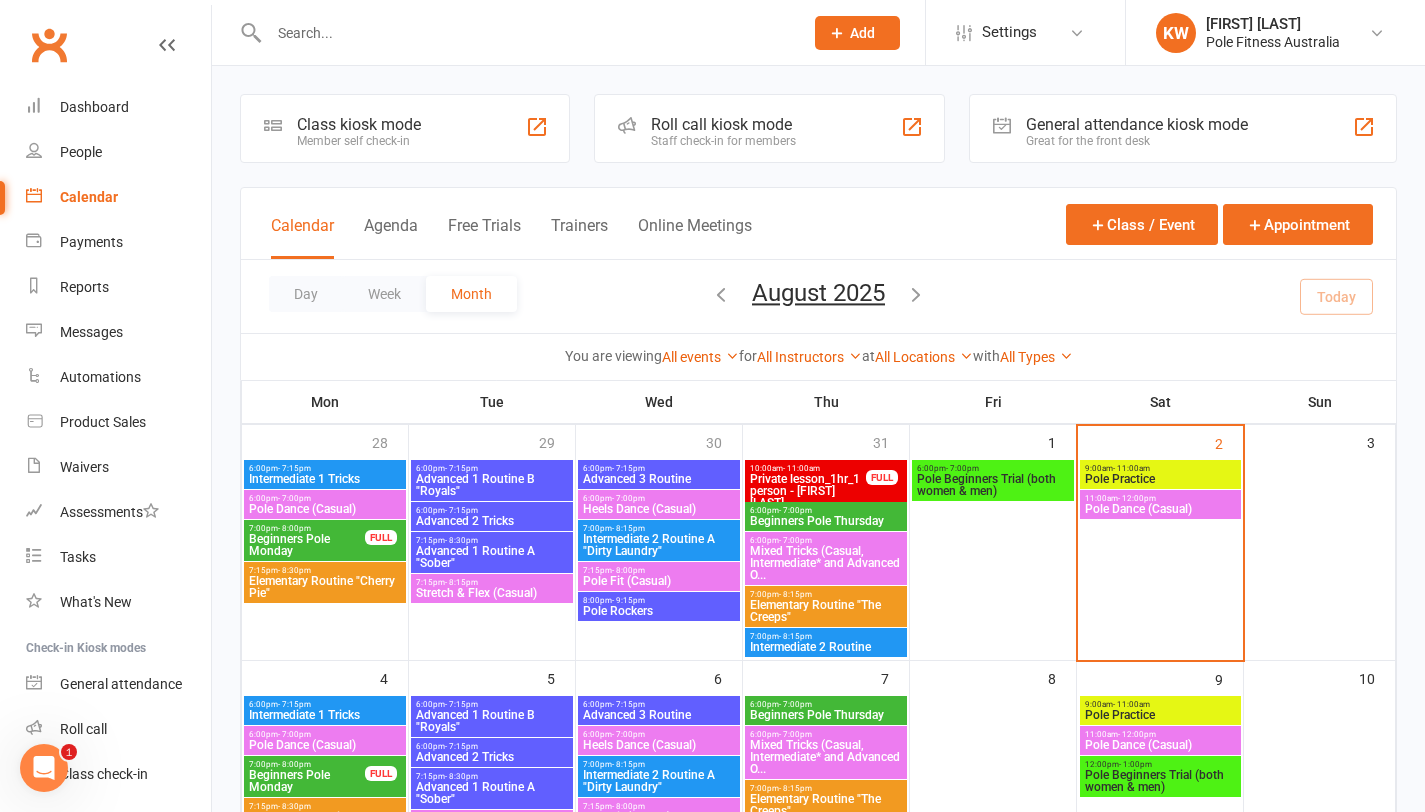 click on "Pole Fit (Casual)" at bounding box center [659, 581] 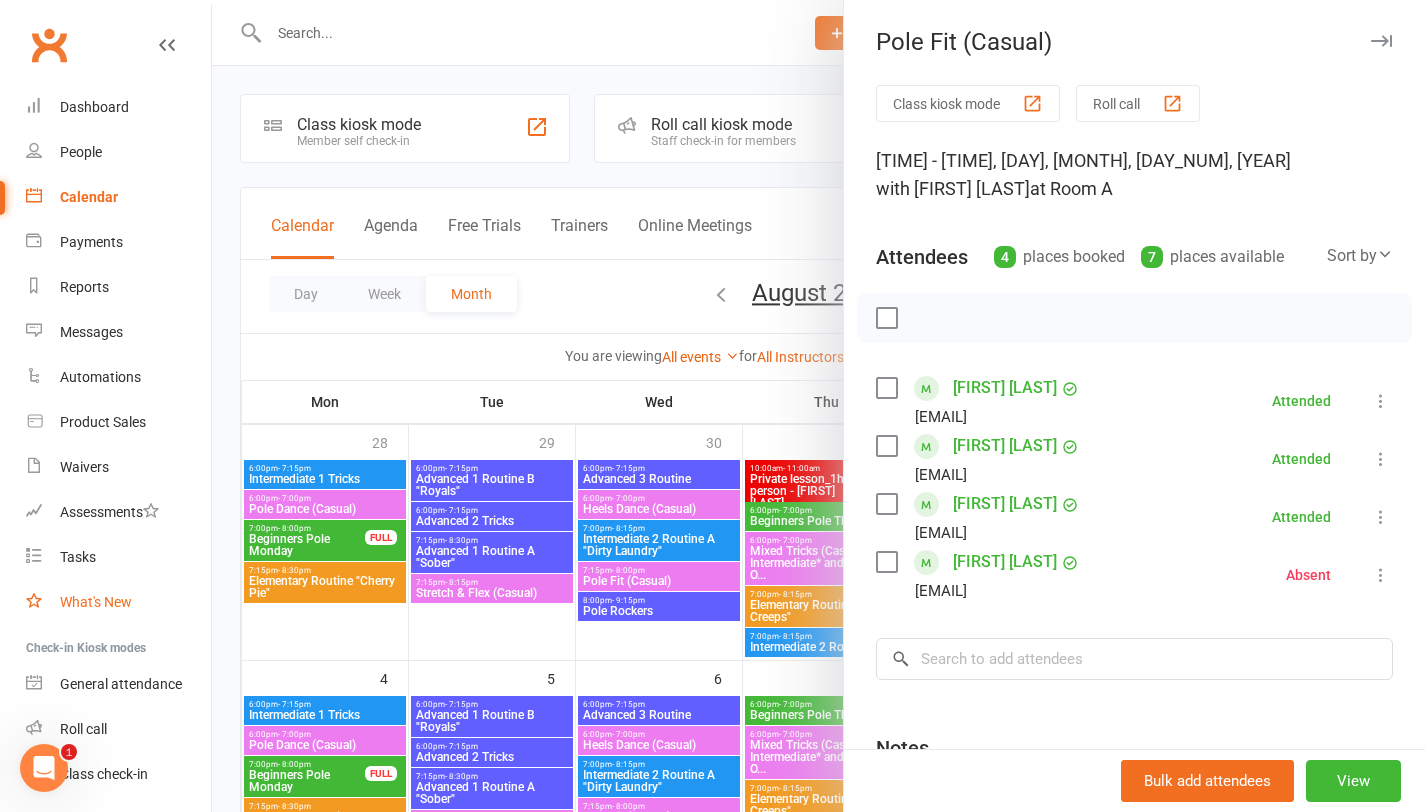 drag, startPoint x: 167, startPoint y: 593, endPoint x: 224, endPoint y: 561, distance: 65.36819 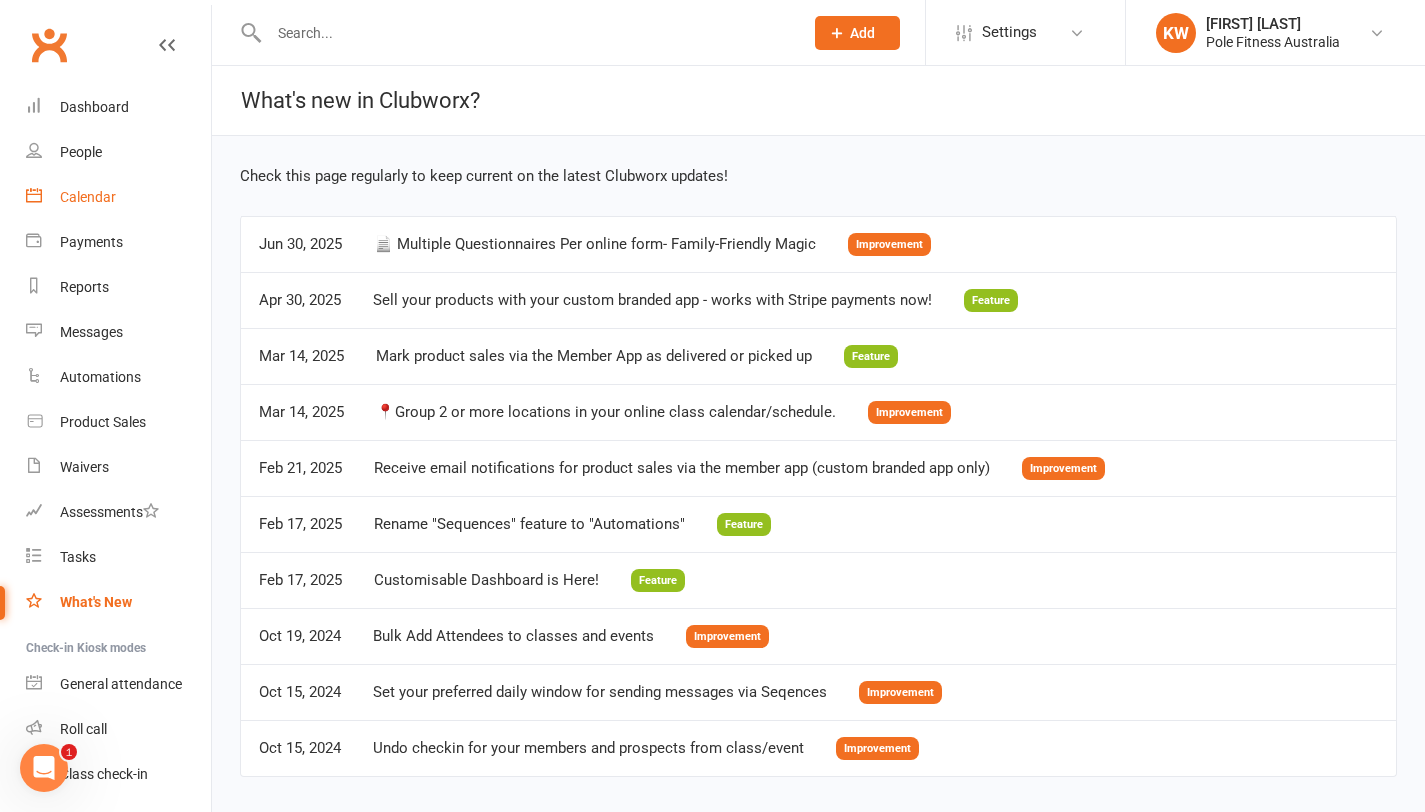 click on "Calendar" at bounding box center [118, 197] 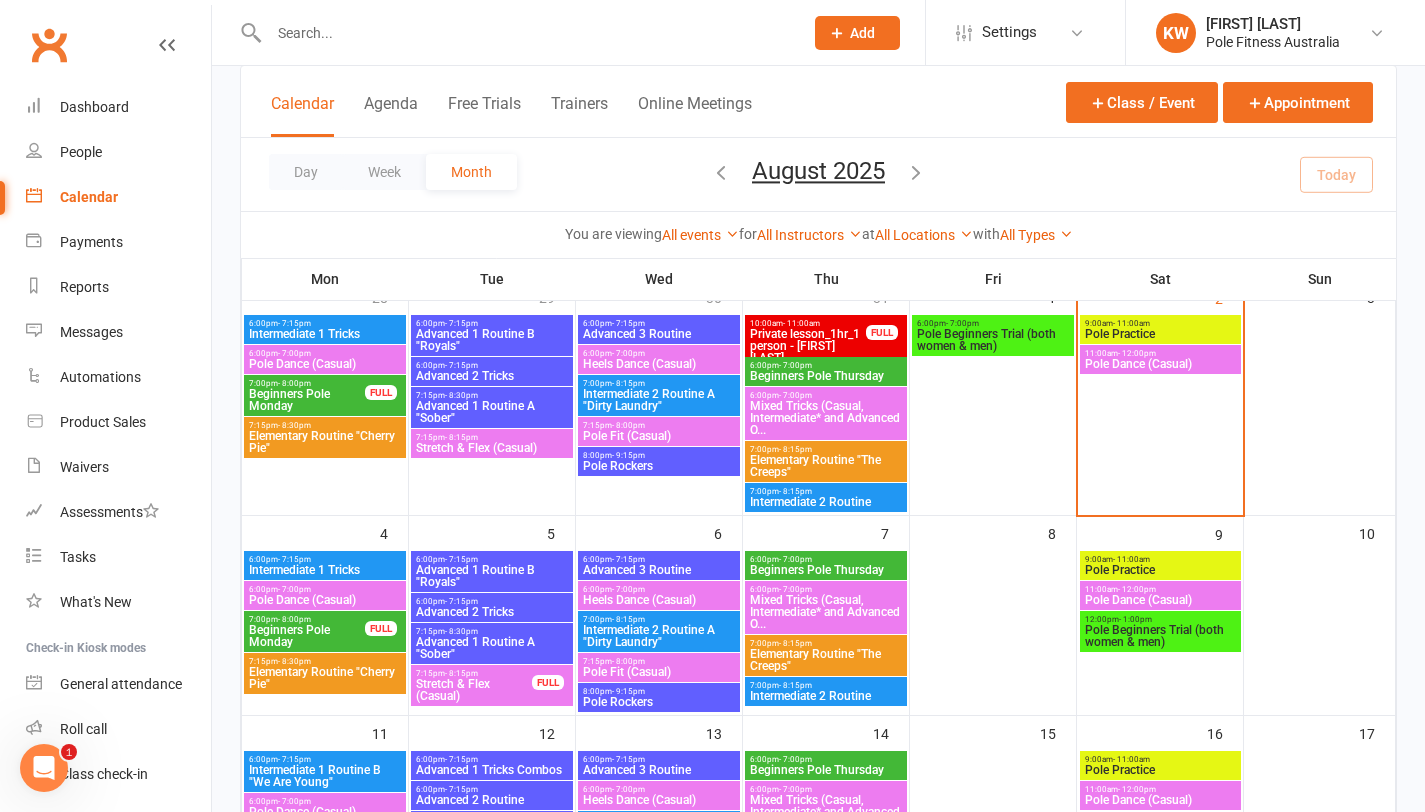 scroll, scrollTop: 161, scrollLeft: 0, axis: vertical 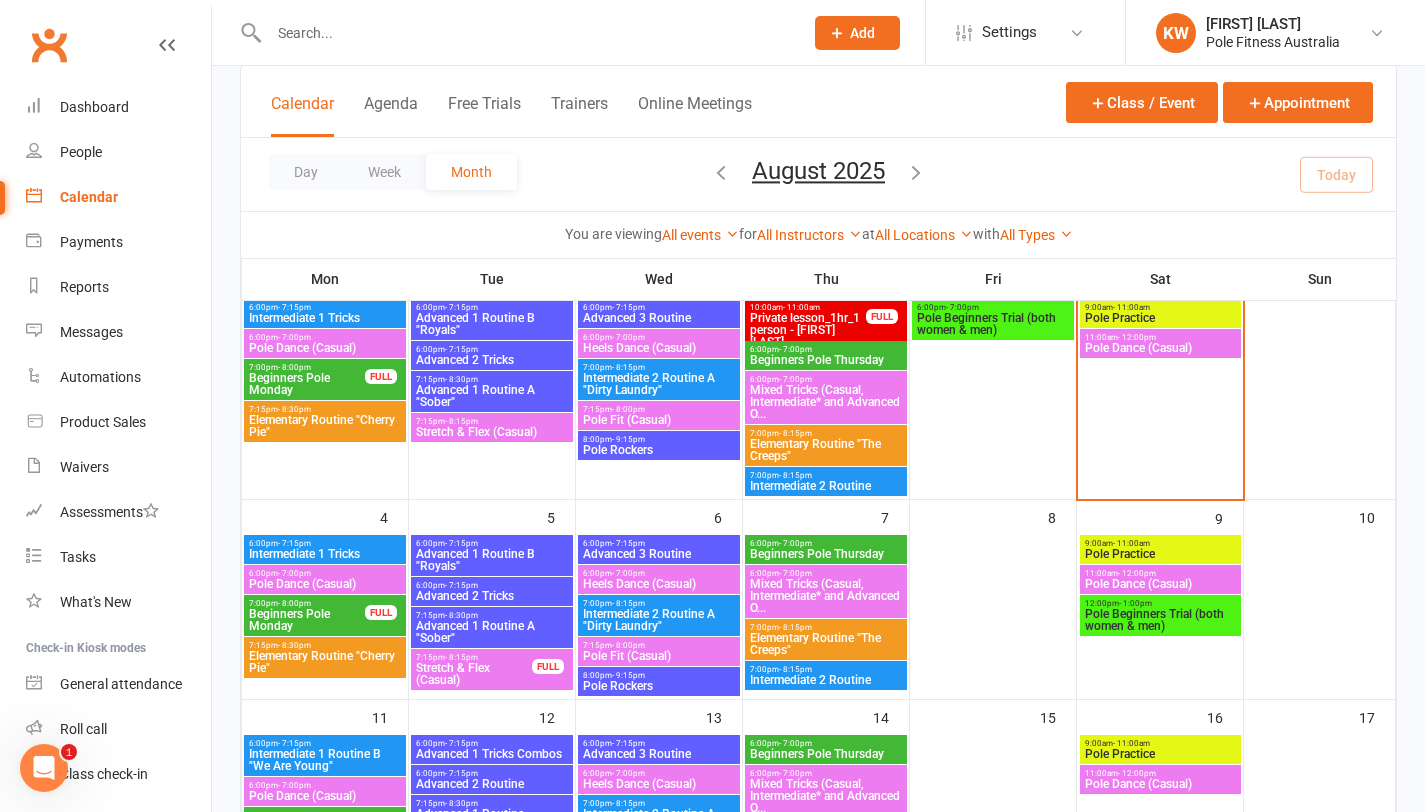 click on "Pole Fit (Casual)" at bounding box center [659, 656] 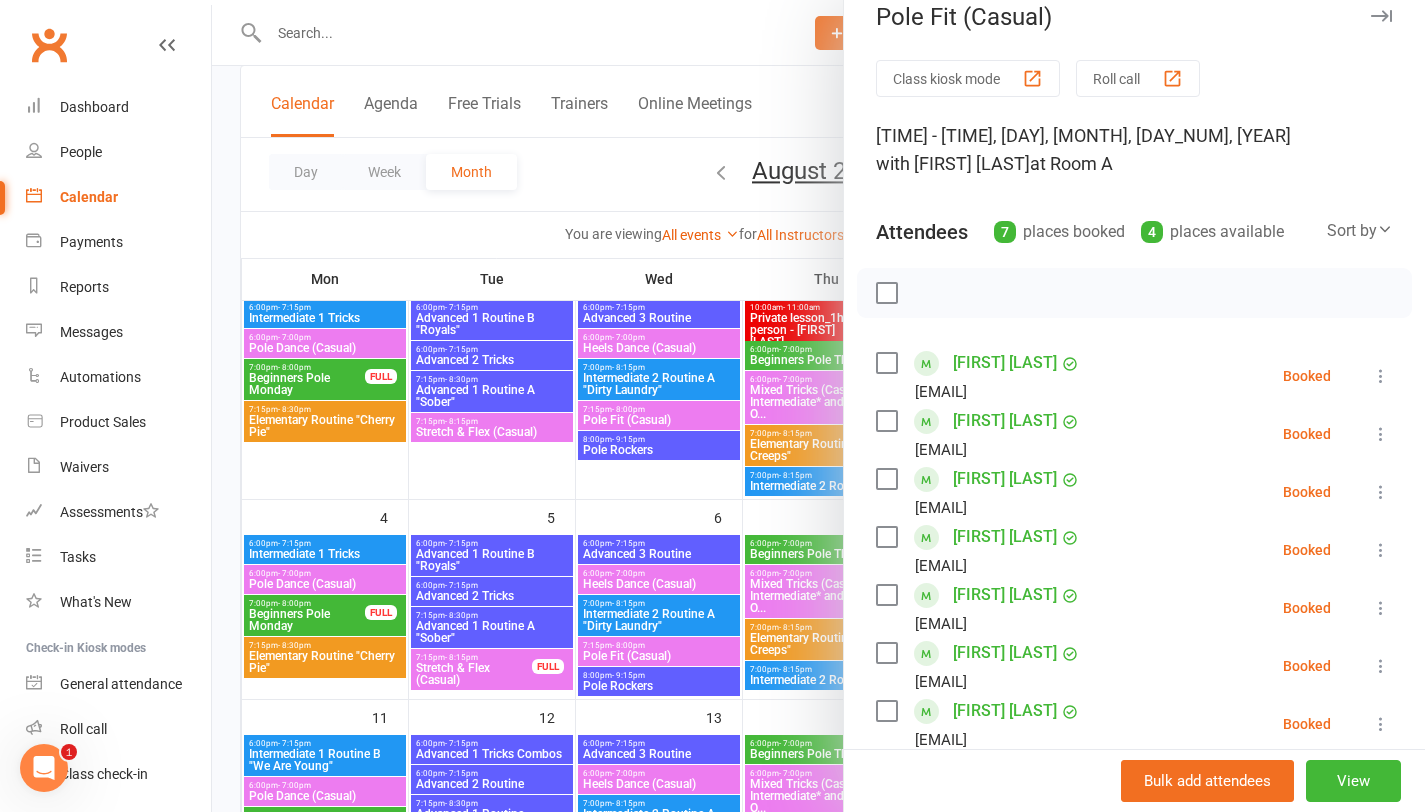 scroll, scrollTop: 26, scrollLeft: 0, axis: vertical 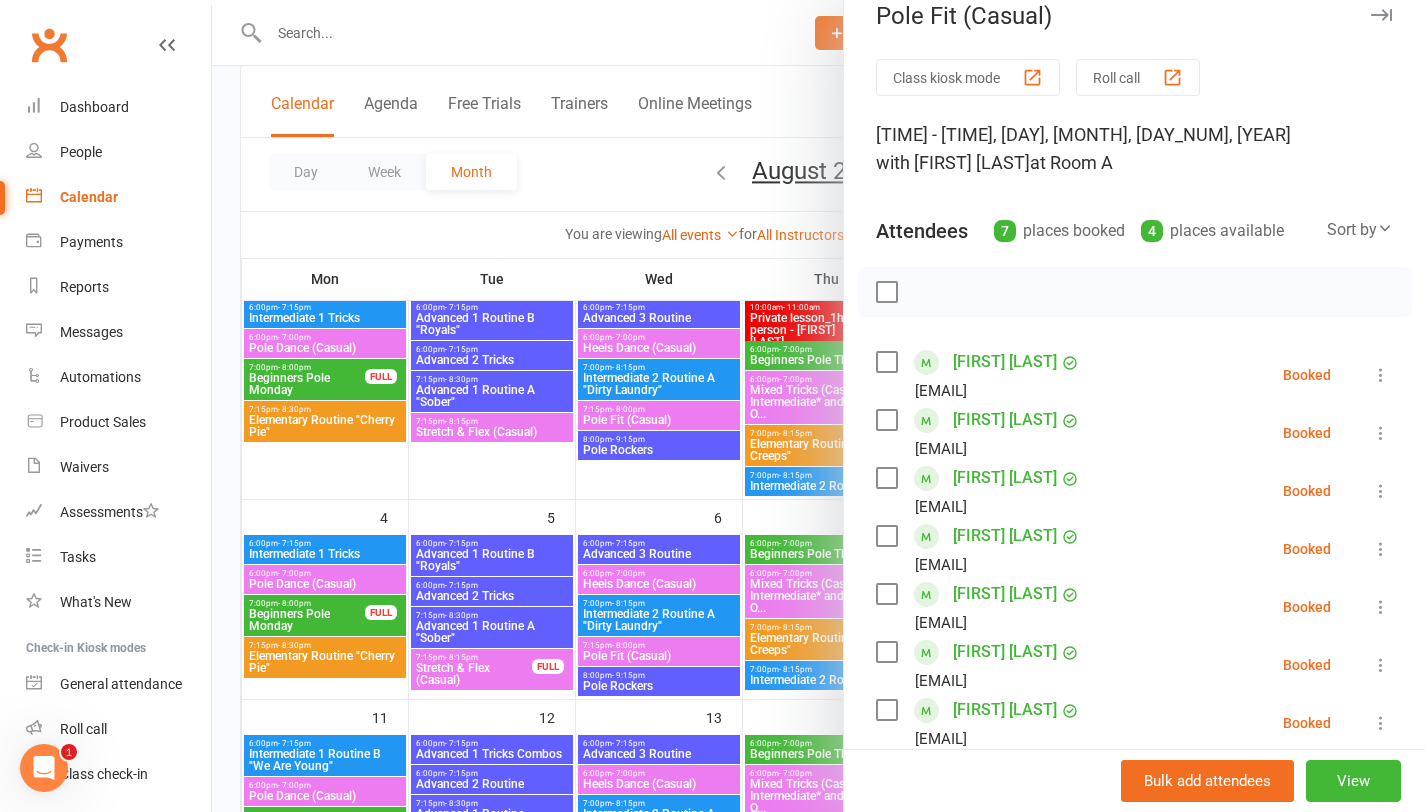 click at bounding box center [1381, 723] 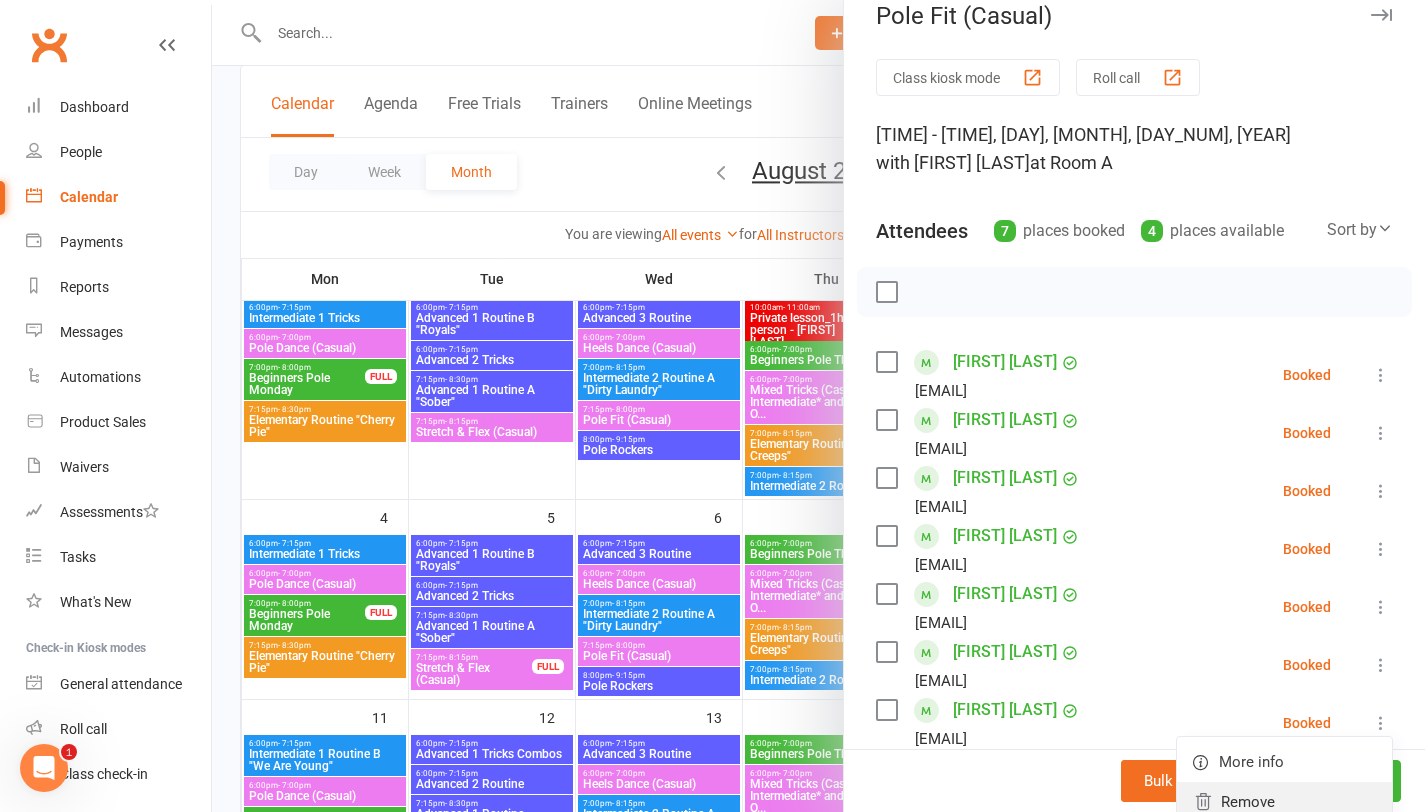 click on "Remove" at bounding box center [1284, 802] 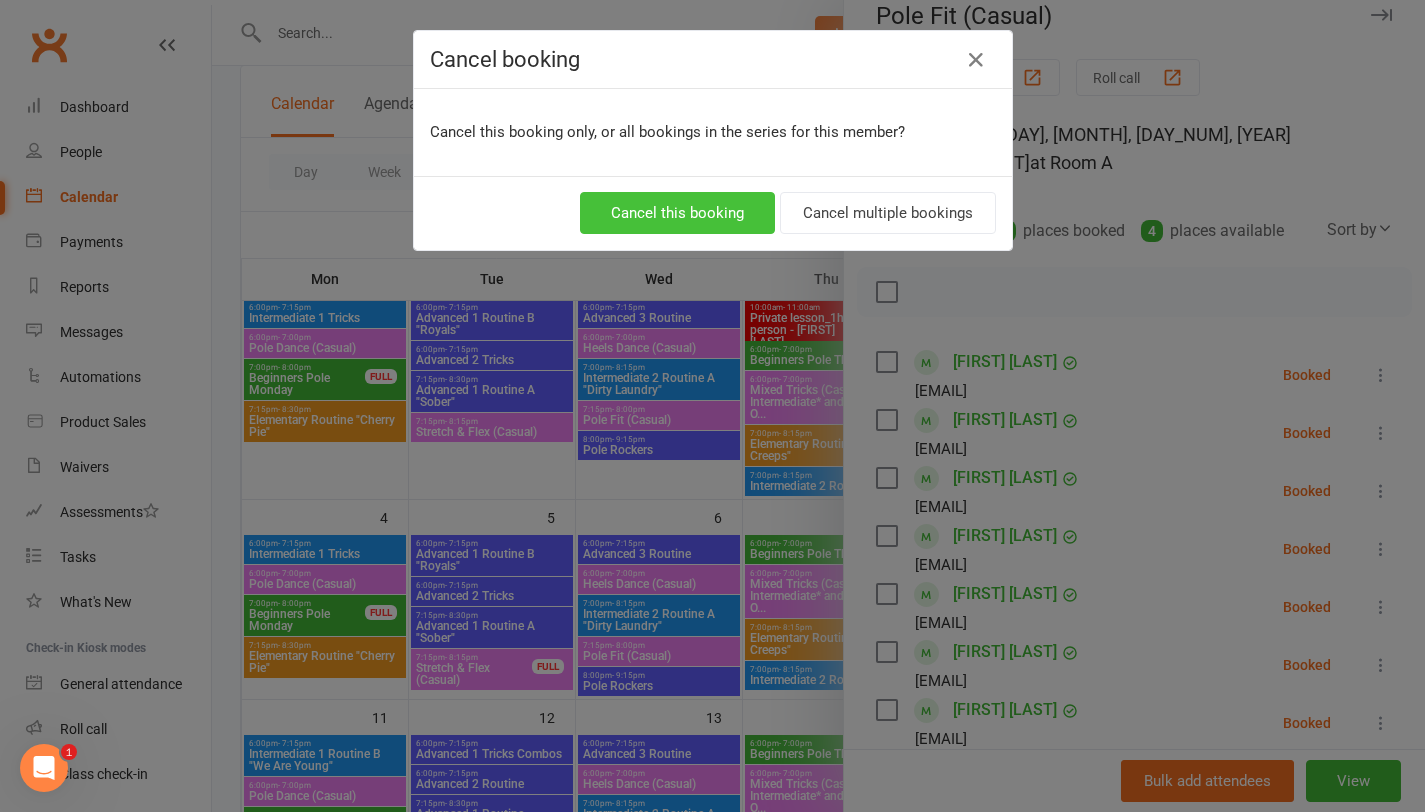 click on "Cancel this booking" at bounding box center [677, 213] 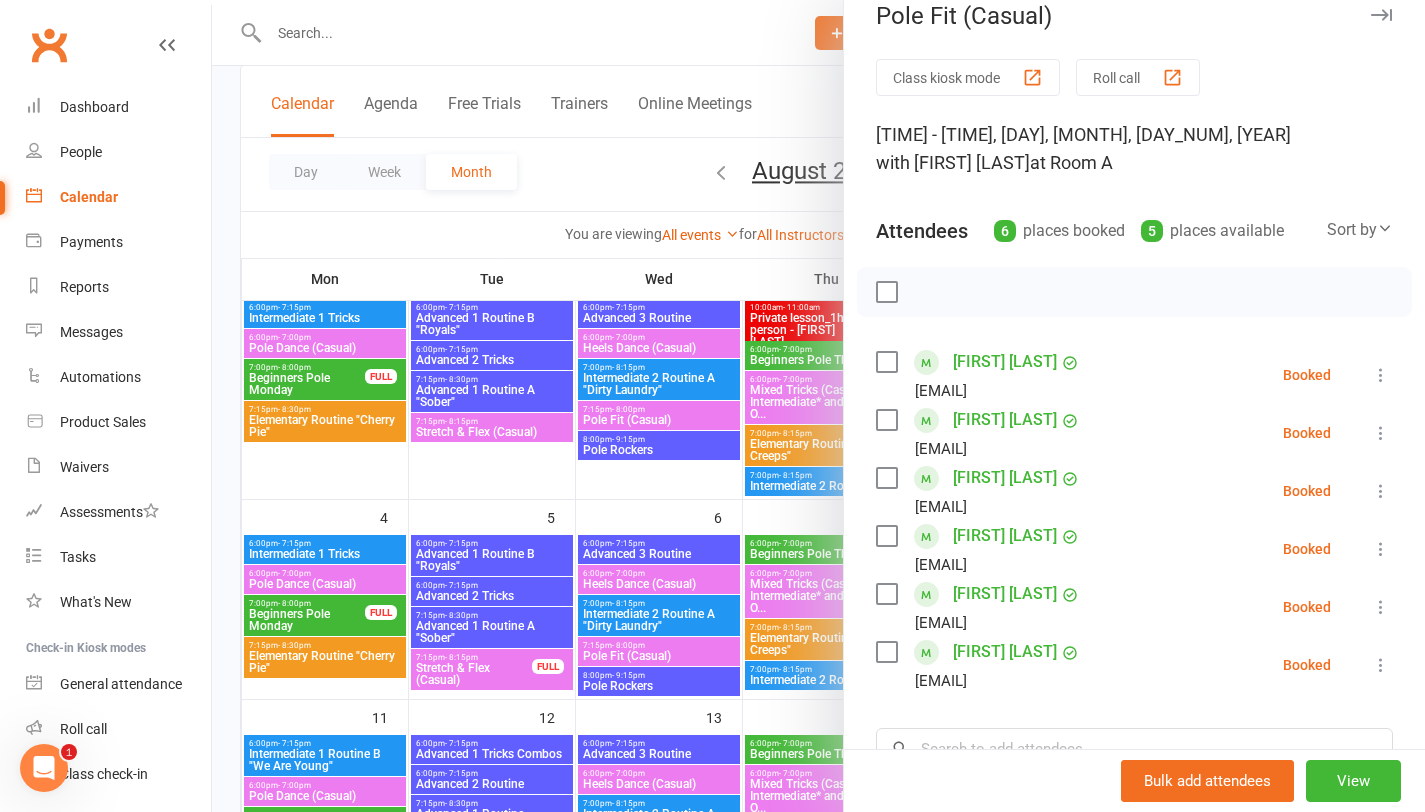 click at bounding box center [818, 406] 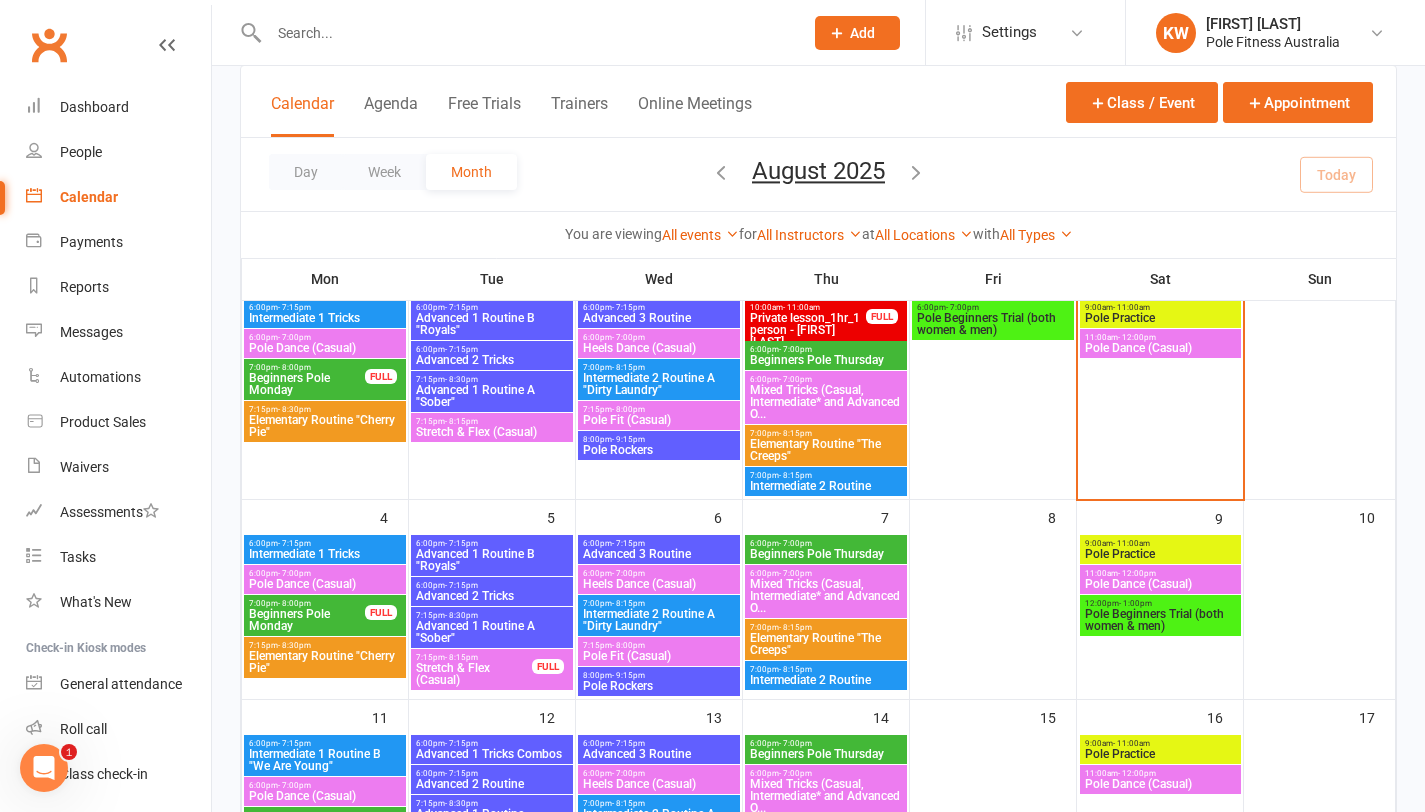 click on "Pole Dance (Casual)" at bounding box center [325, 584] 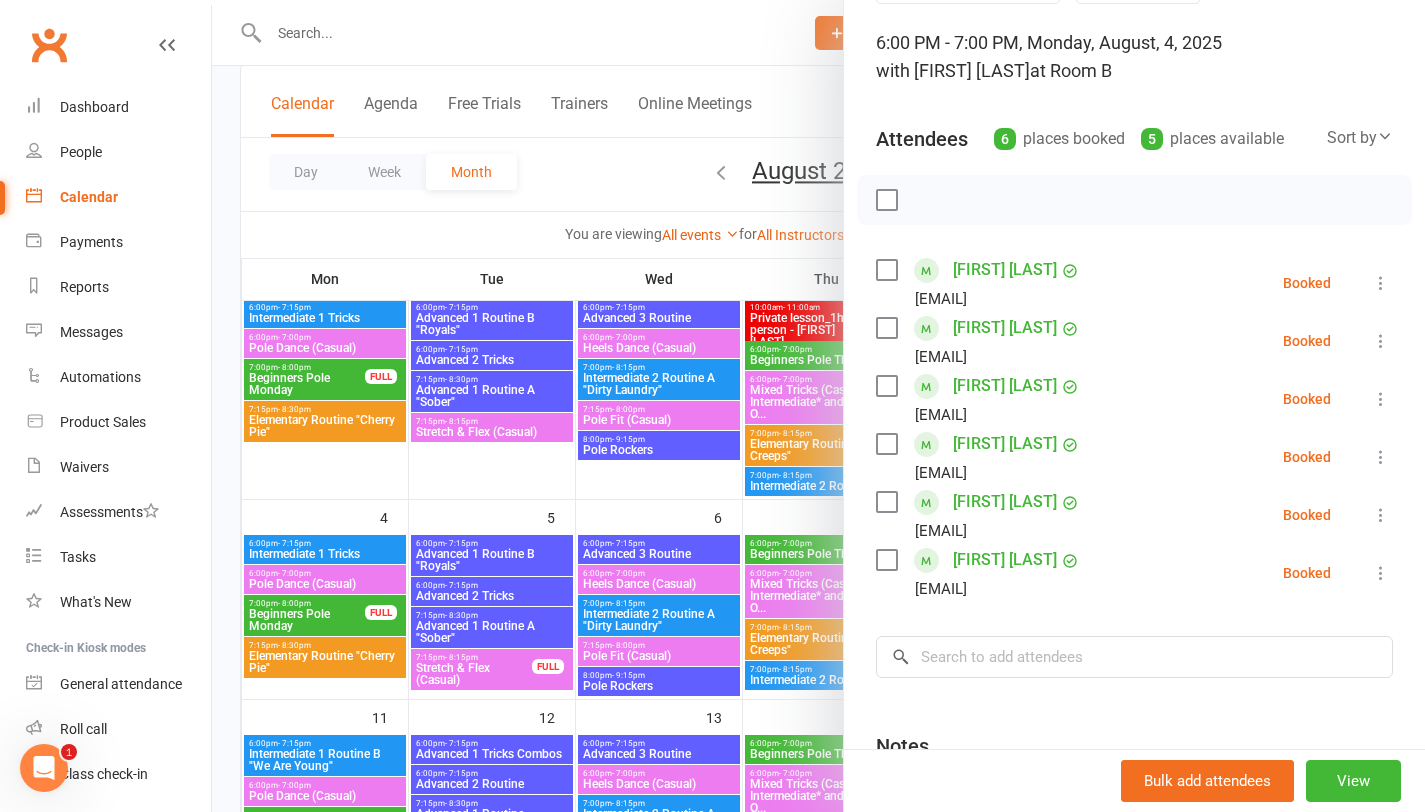 scroll, scrollTop: 119, scrollLeft: 0, axis: vertical 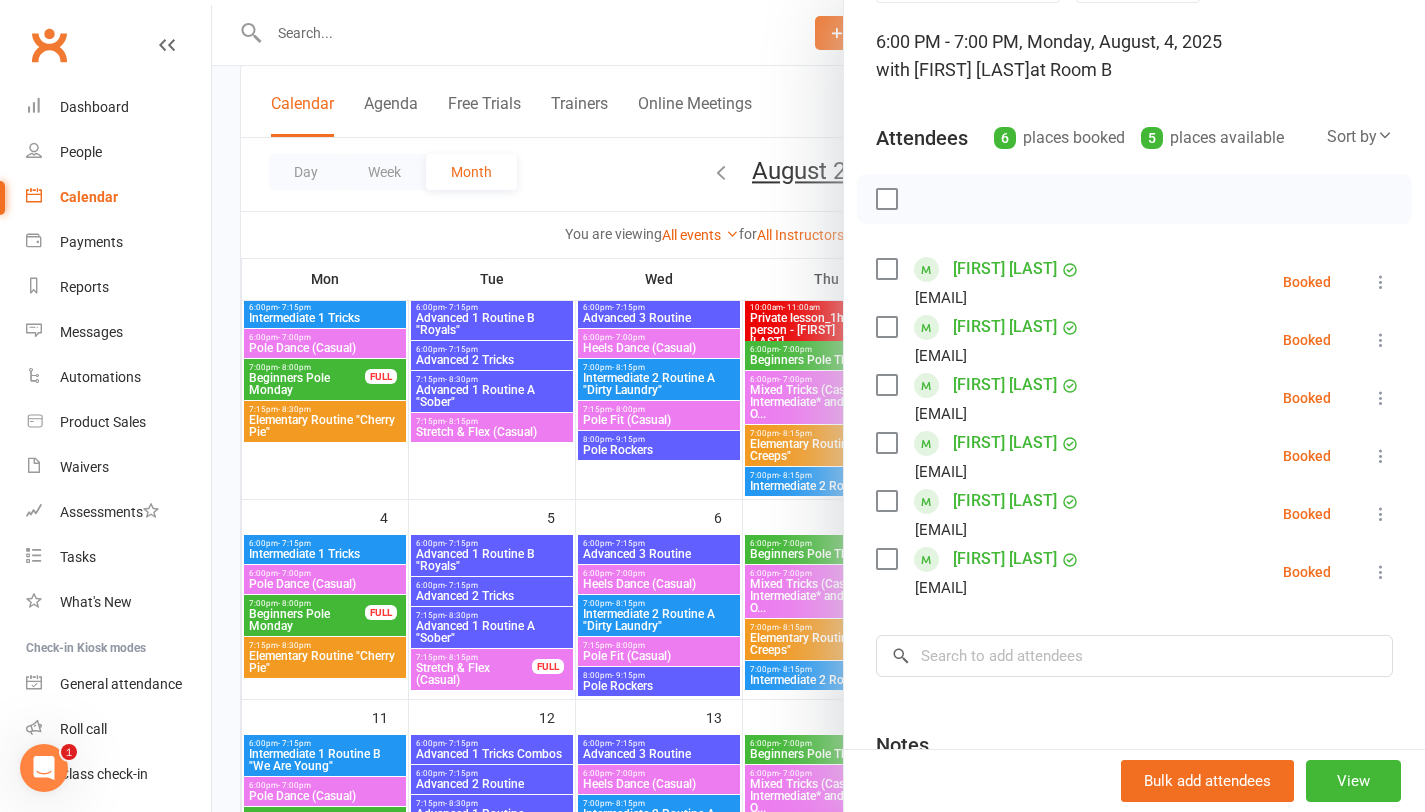 click at bounding box center [1381, 572] 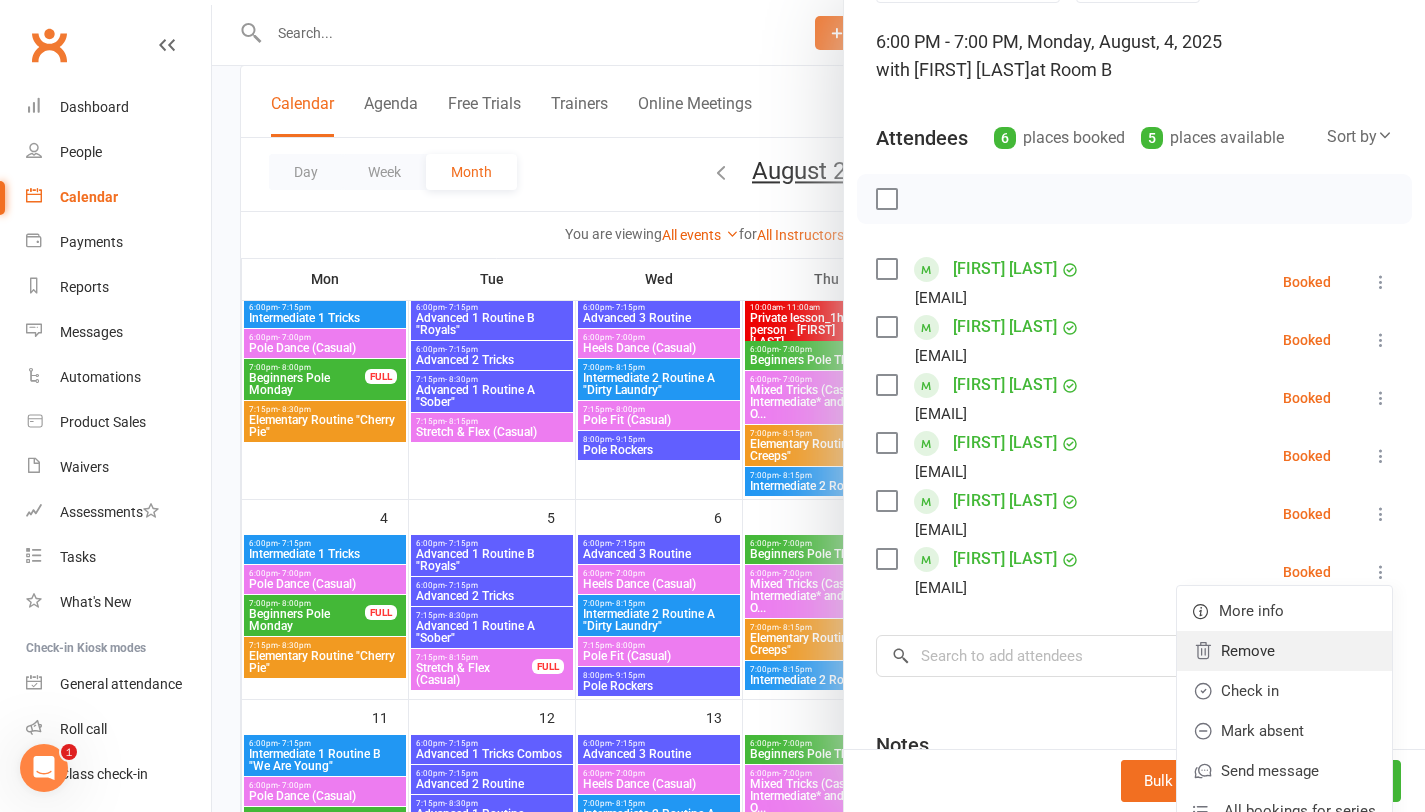 click on "Remove" at bounding box center [1284, 651] 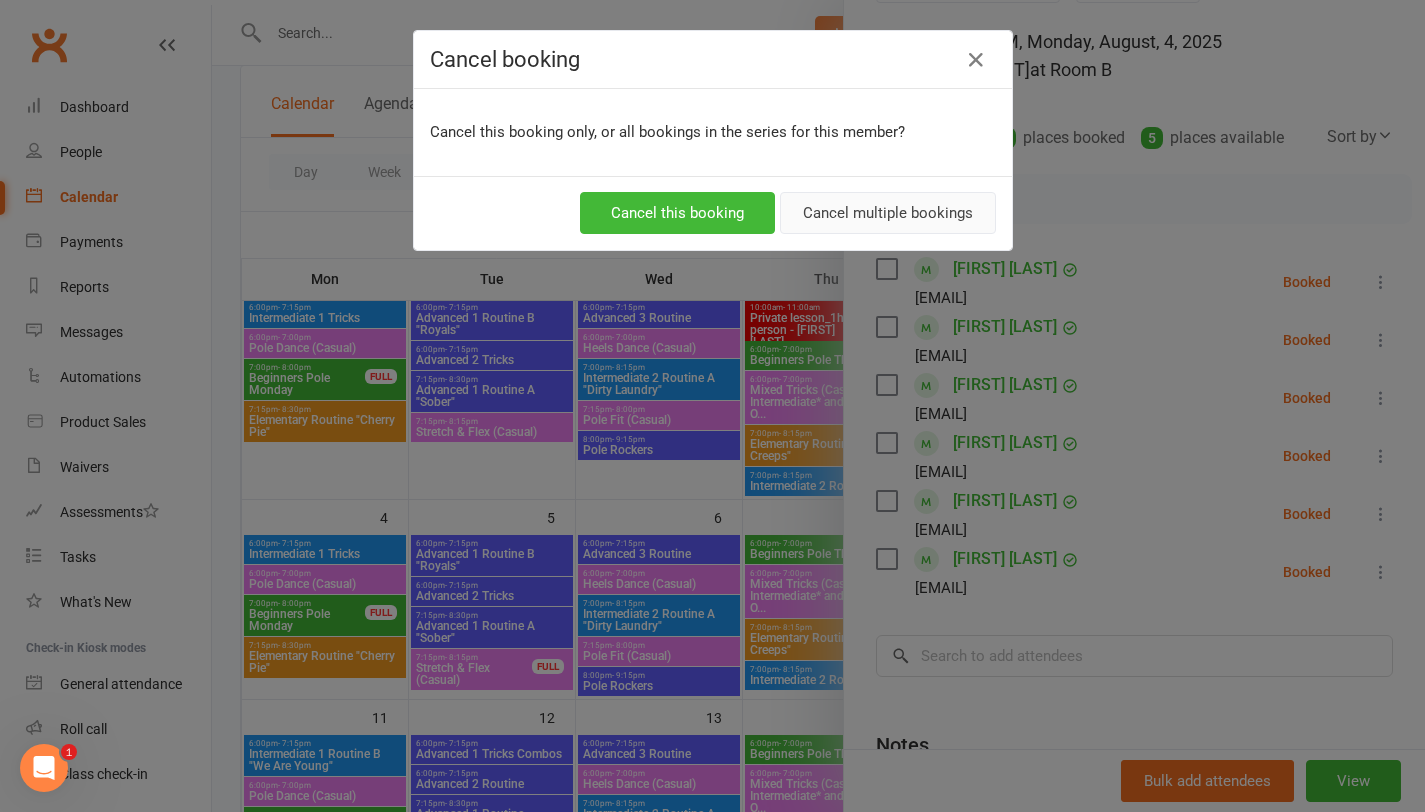click on "Cancel multiple bookings" at bounding box center [888, 213] 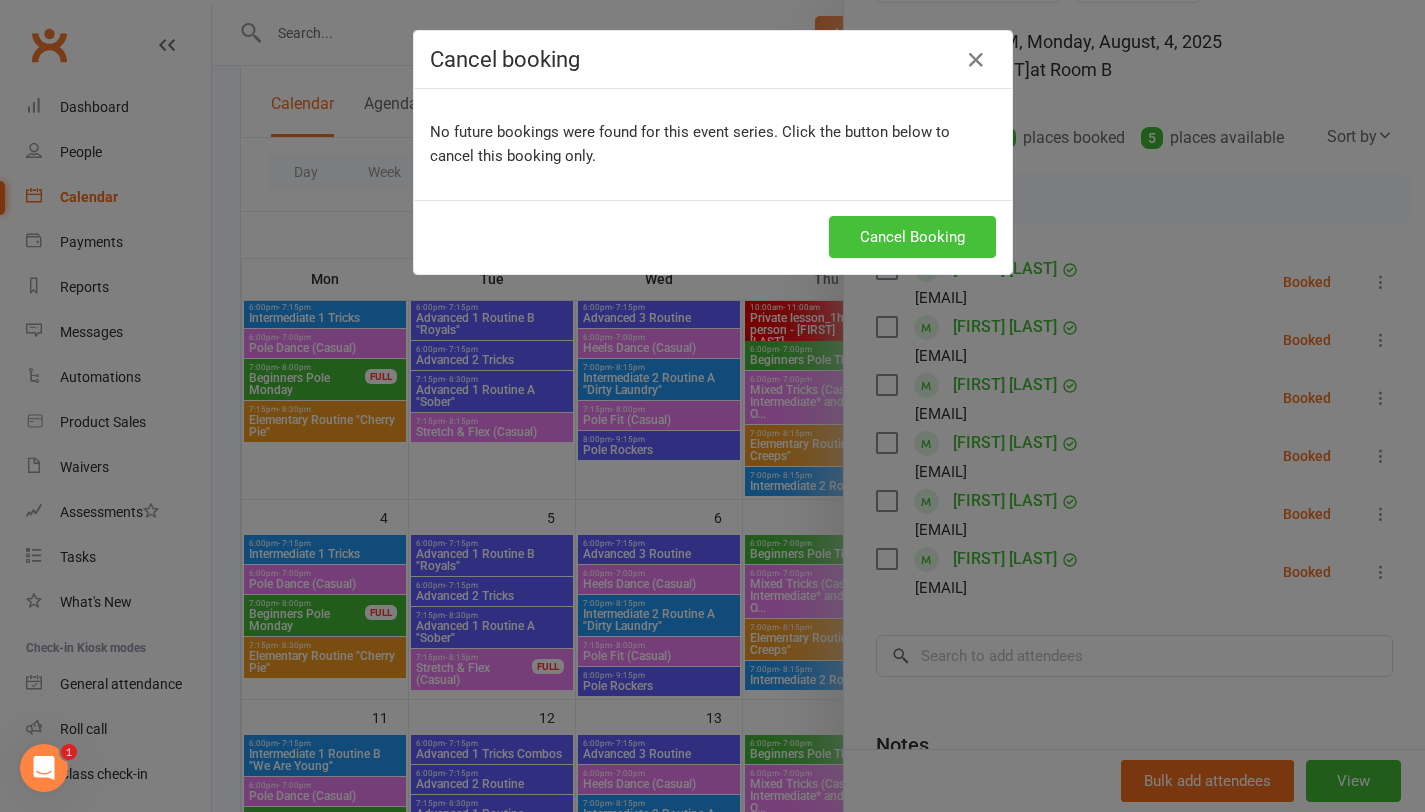 click on "Cancel Booking" at bounding box center (912, 237) 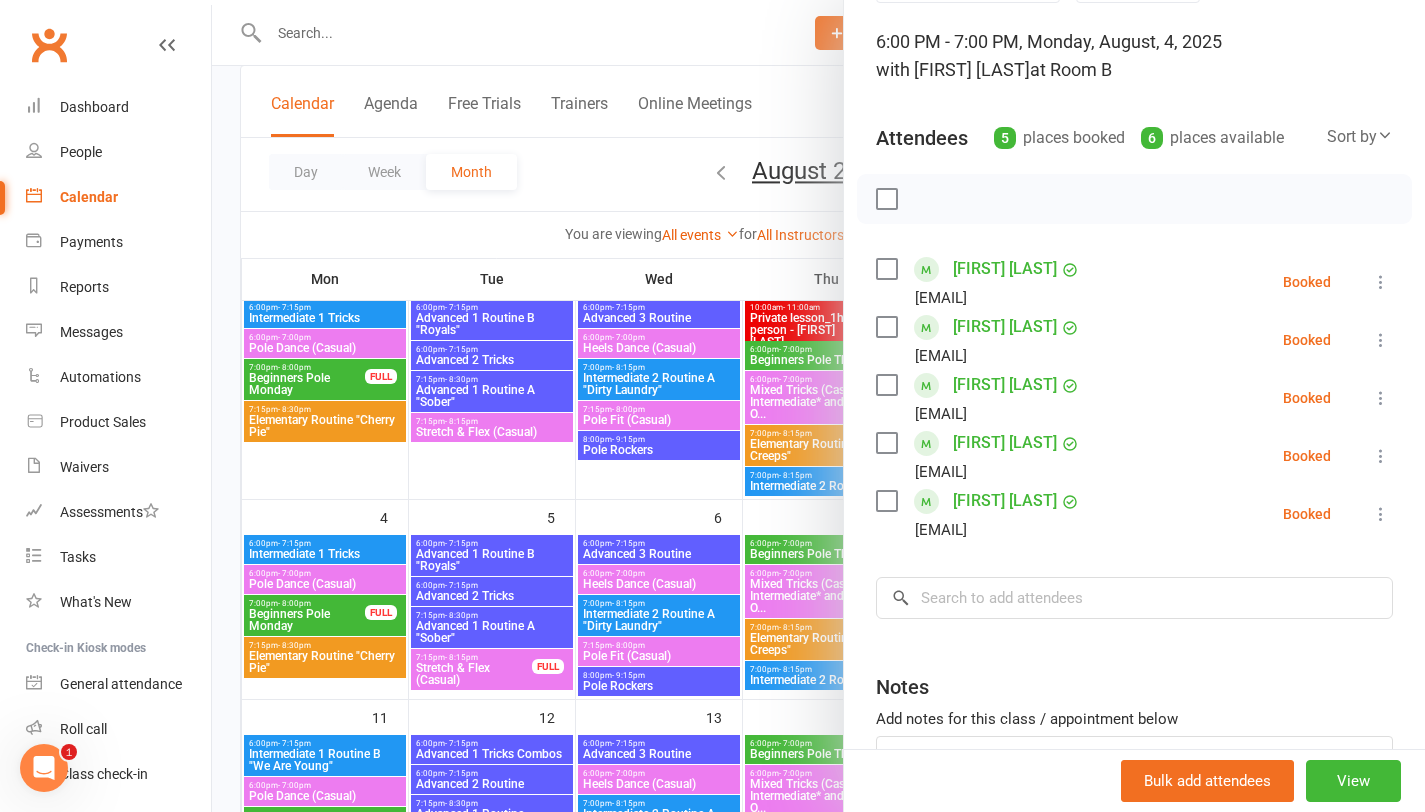 click at bounding box center [818, 406] 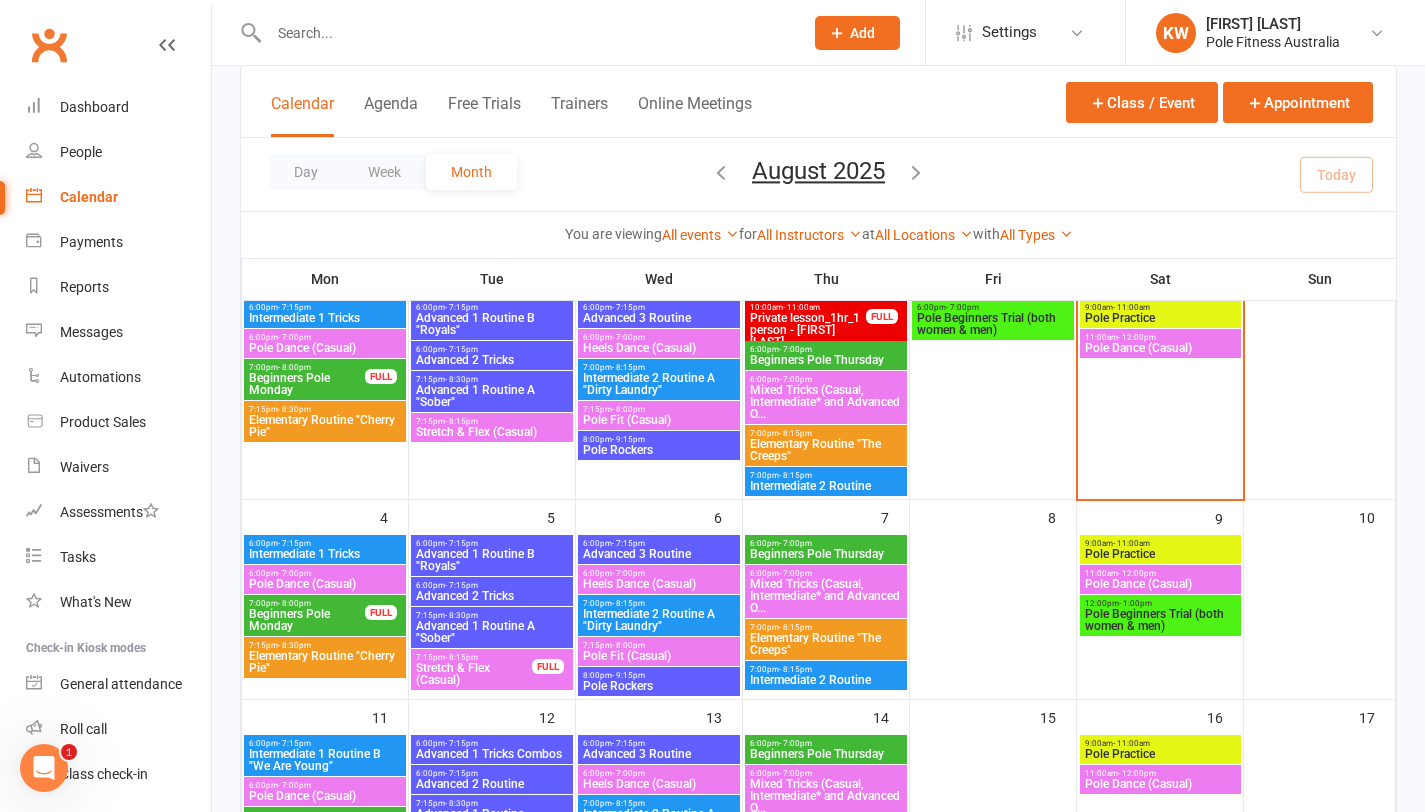 click on "Pole Practice" at bounding box center (1160, 318) 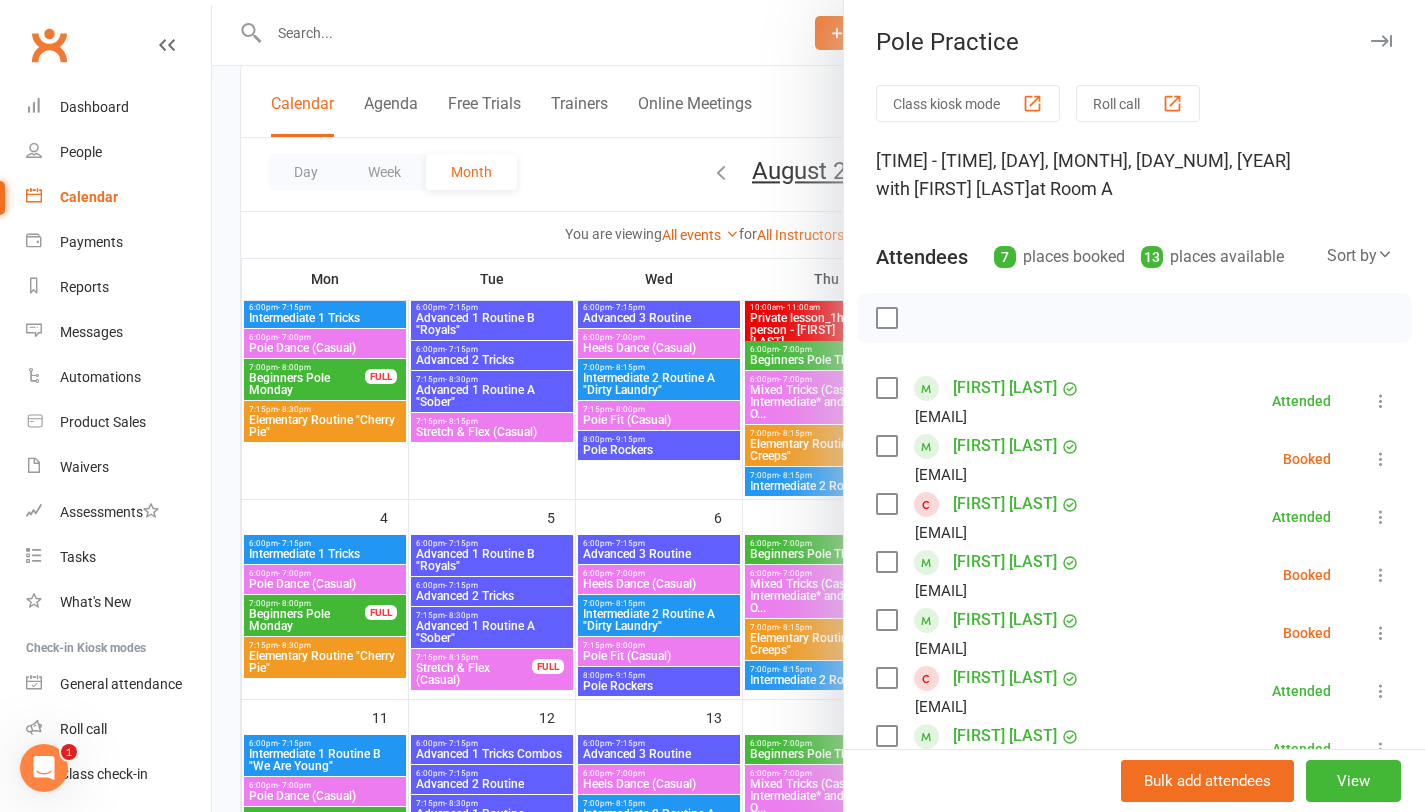 click on "Roll call" at bounding box center [1138, 103] 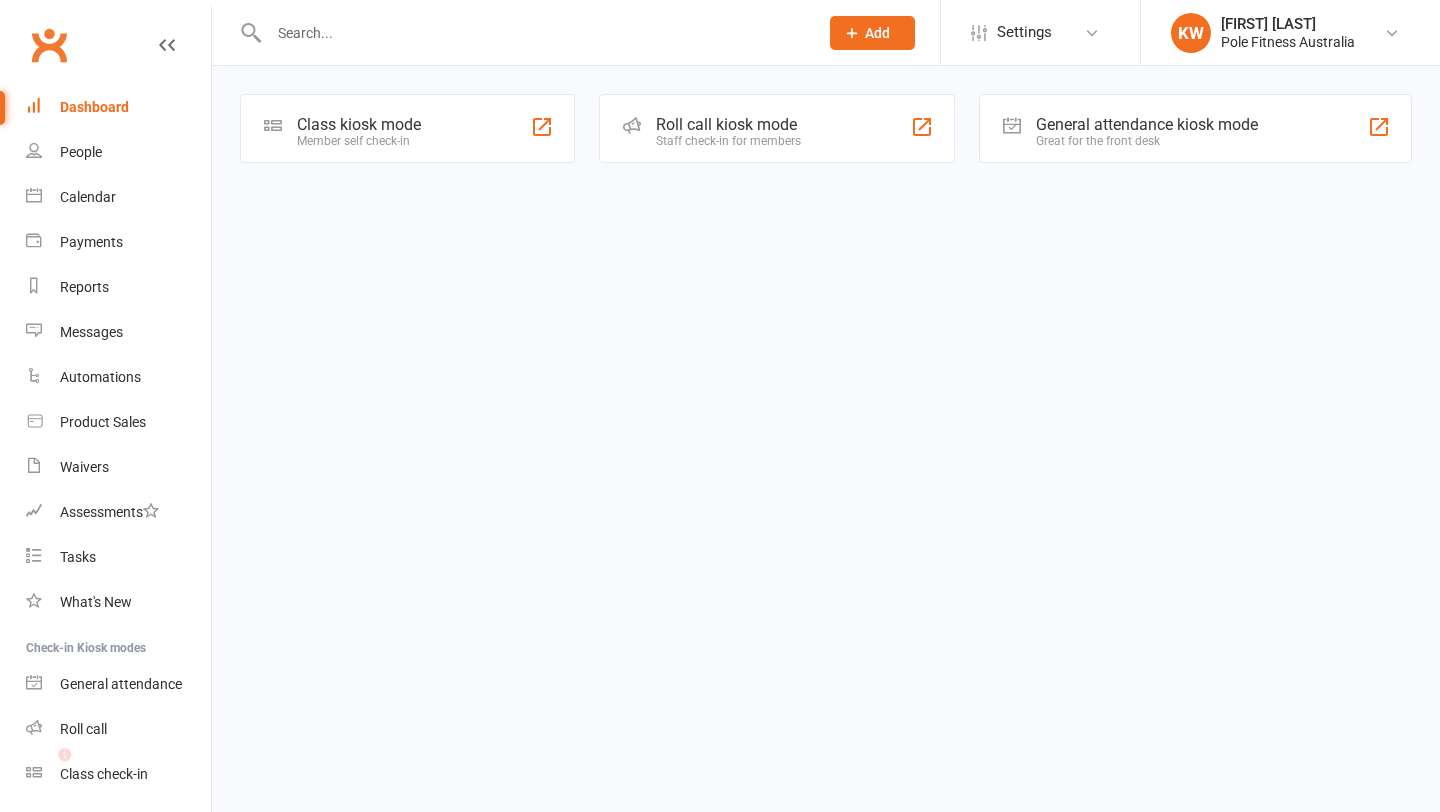 scroll, scrollTop: 0, scrollLeft: 0, axis: both 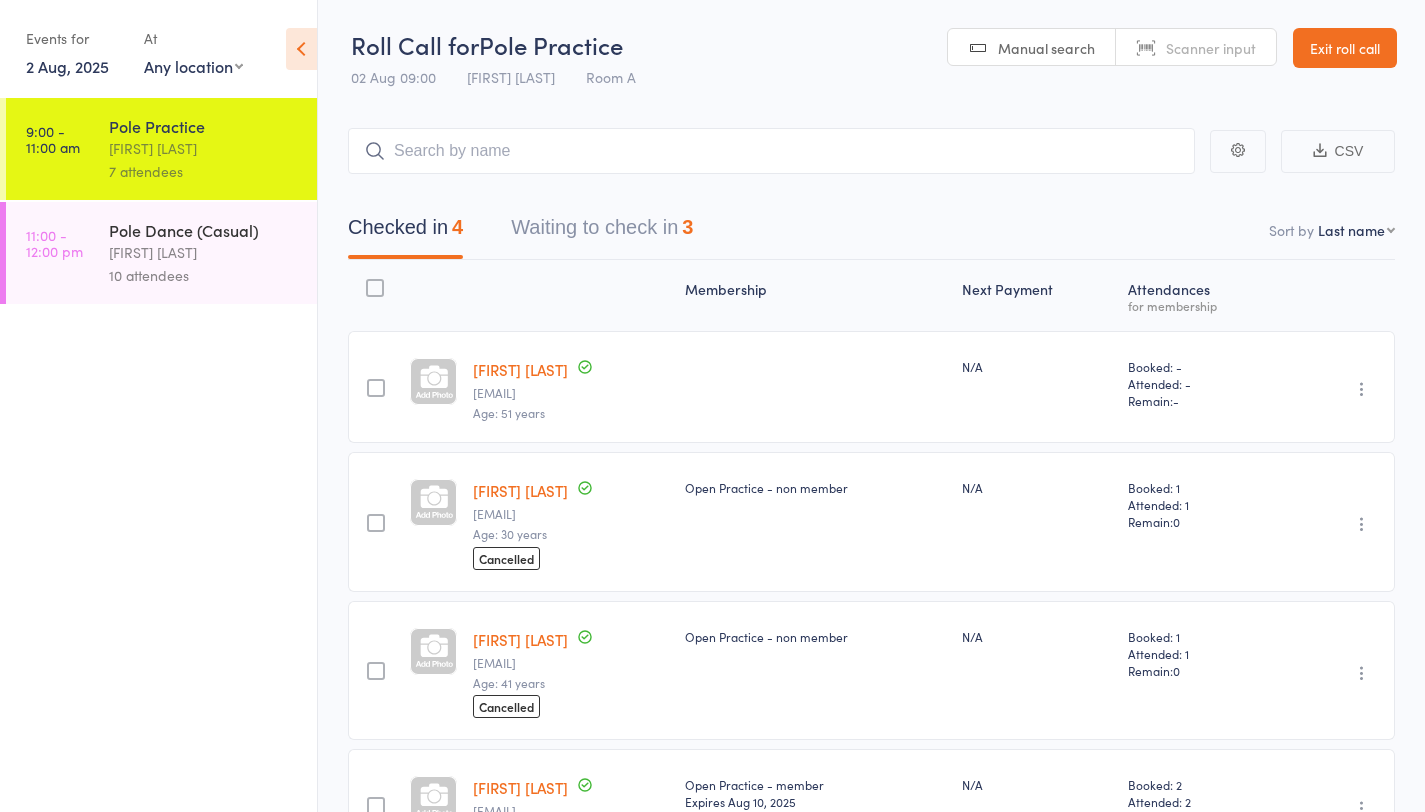 click on "Waiting to check in  3" at bounding box center (602, 232) 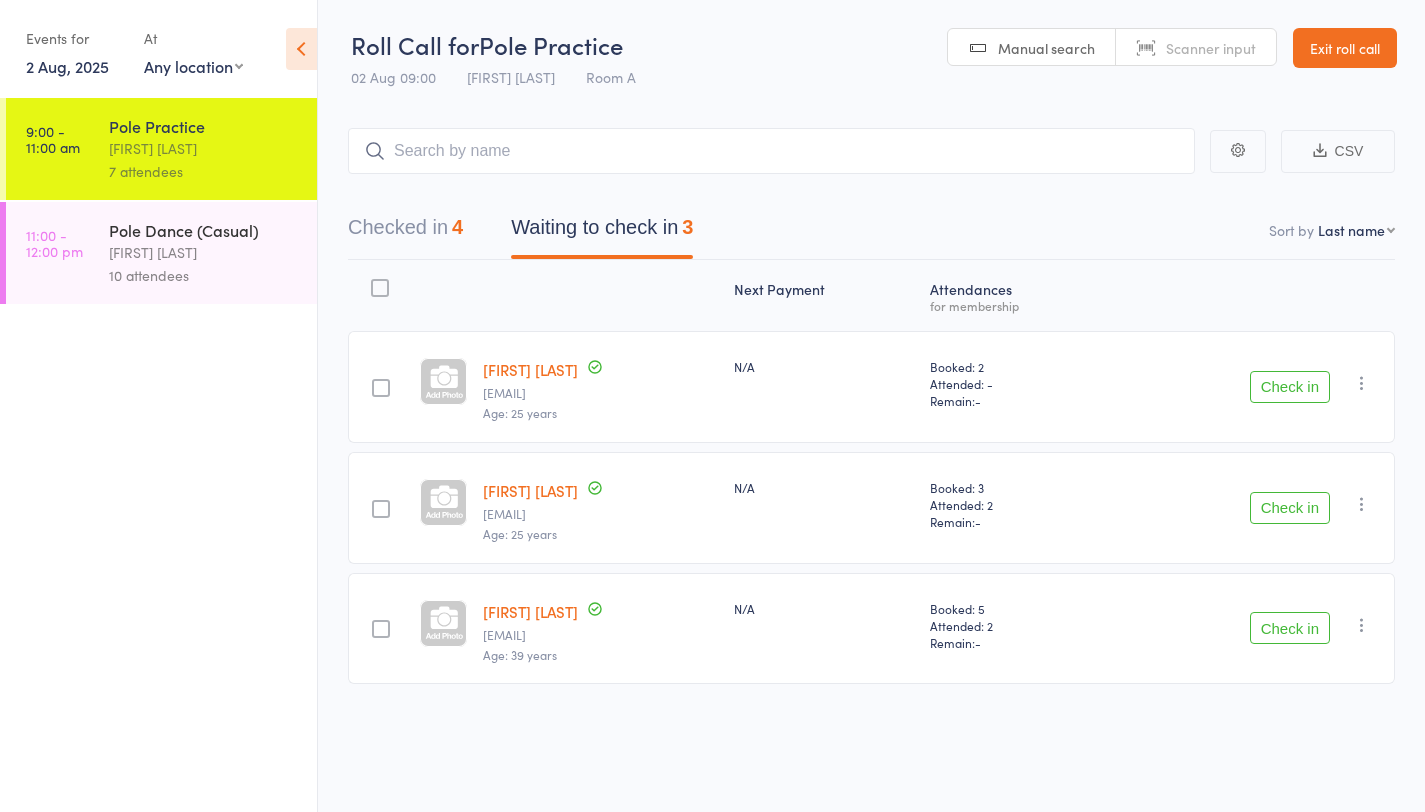 click on "Check in" at bounding box center (1290, 387) 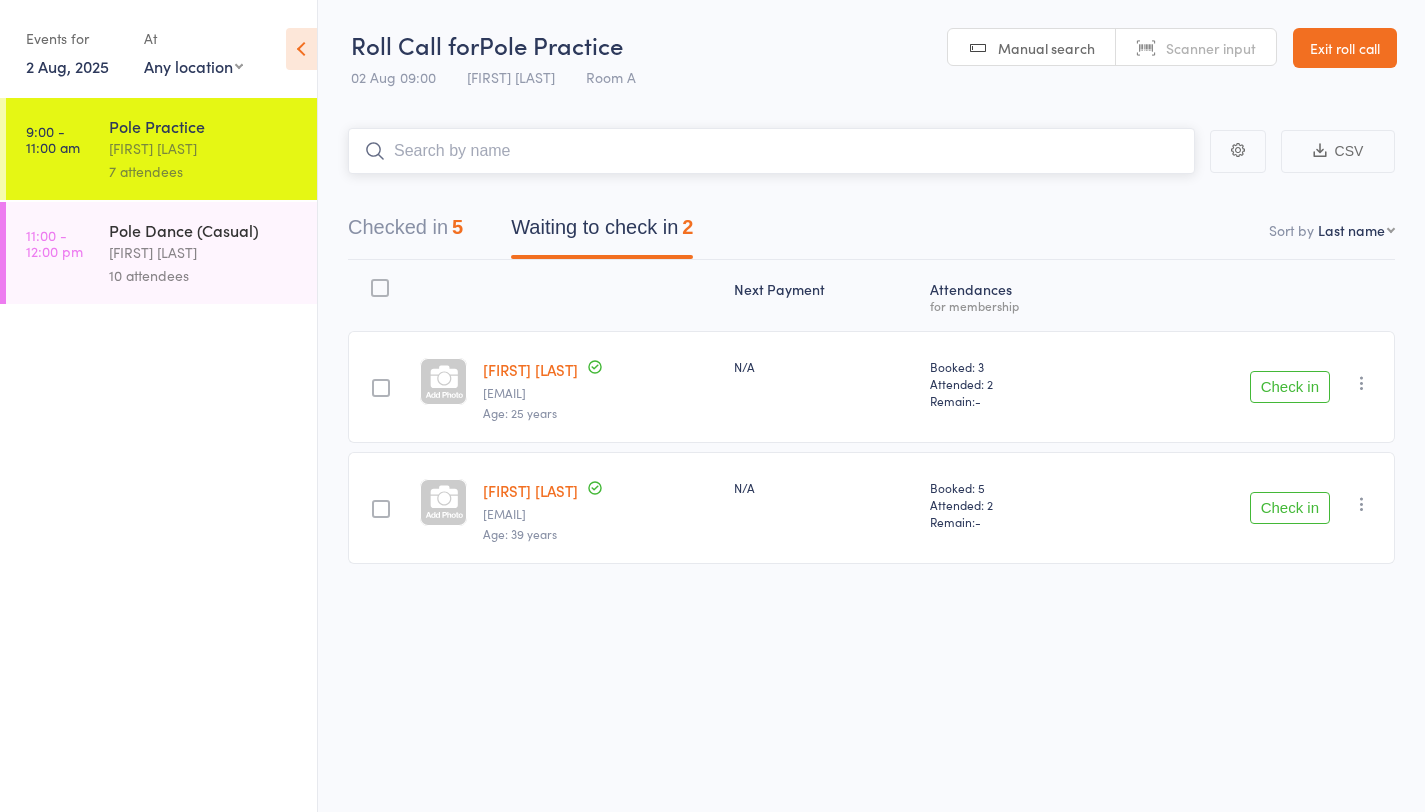 click at bounding box center [771, 151] 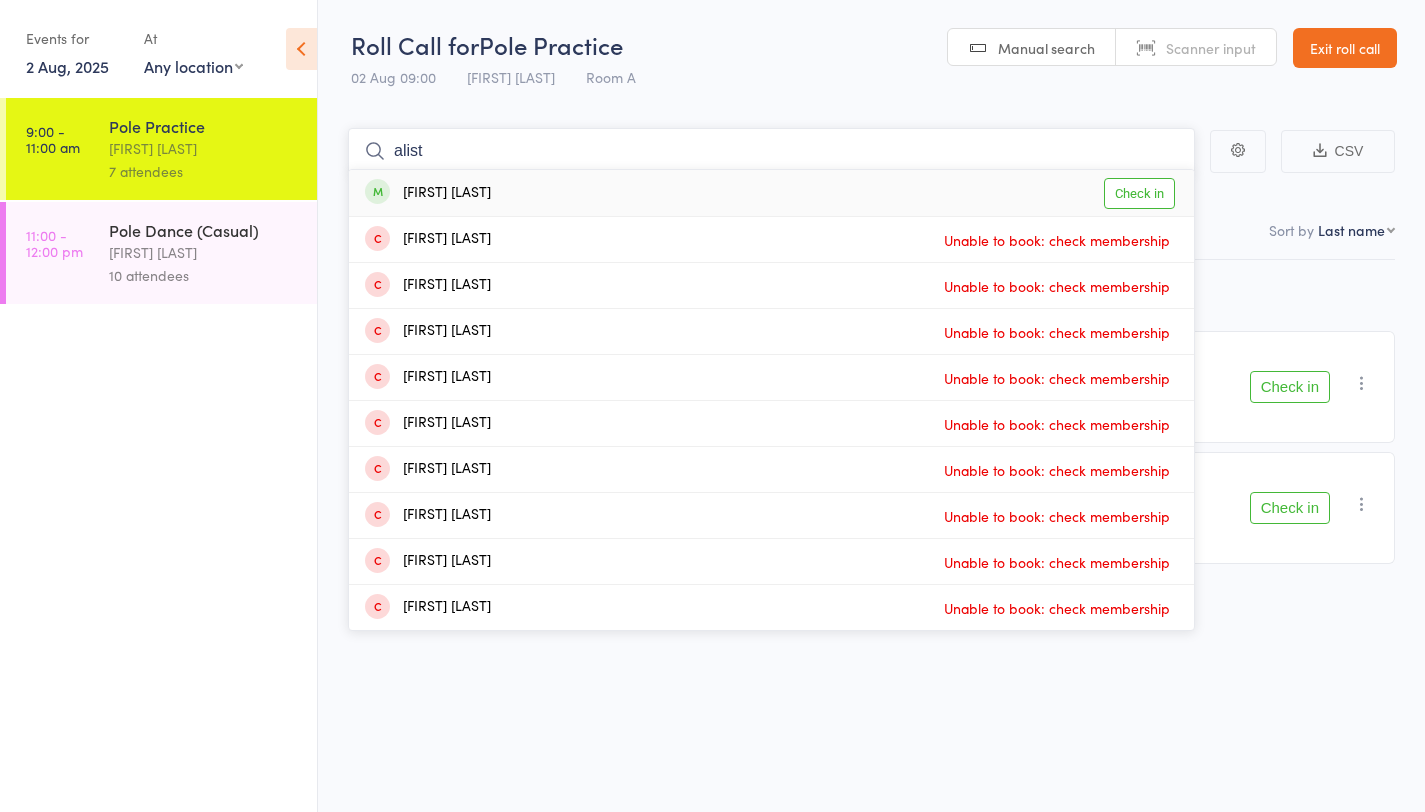 type on "alist" 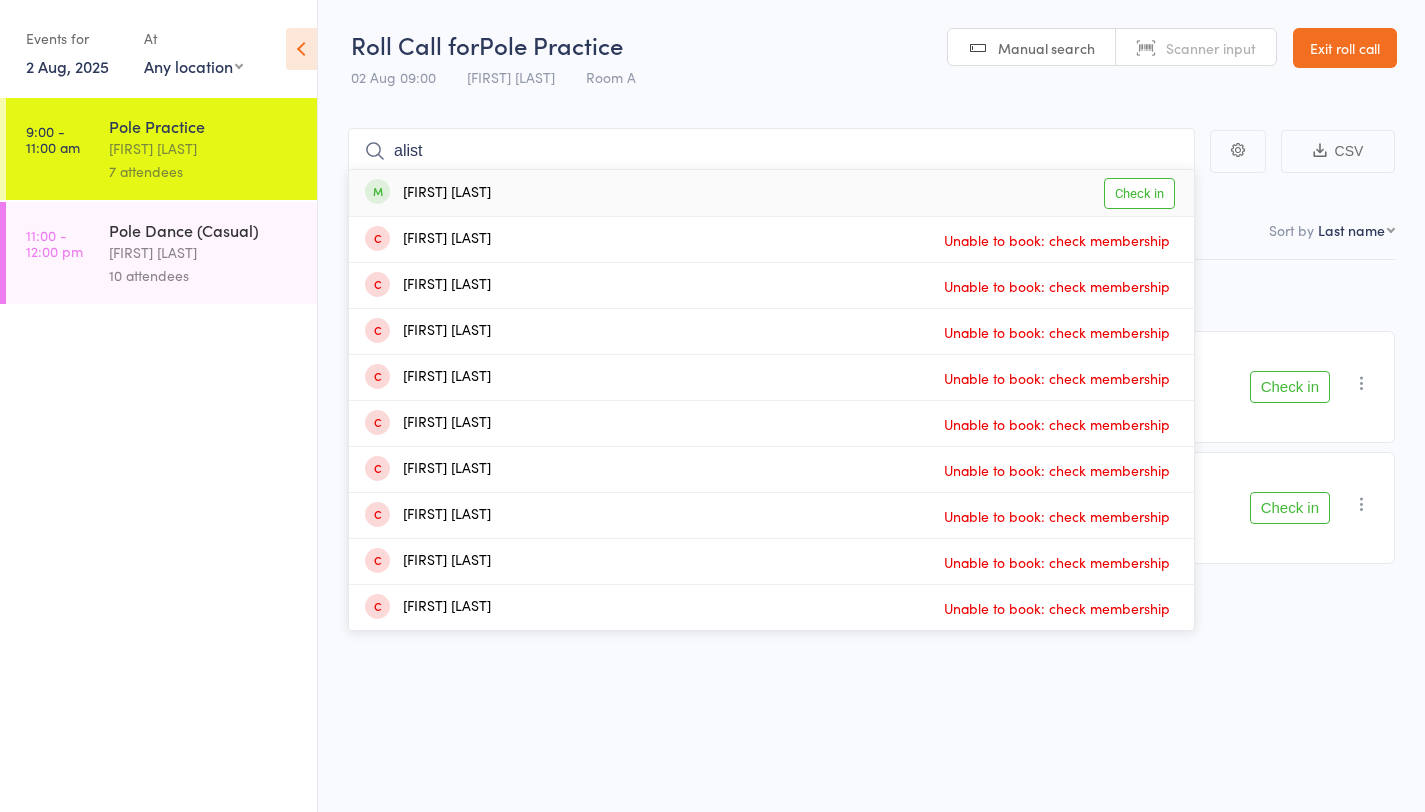 click on "Check in" at bounding box center [1139, 193] 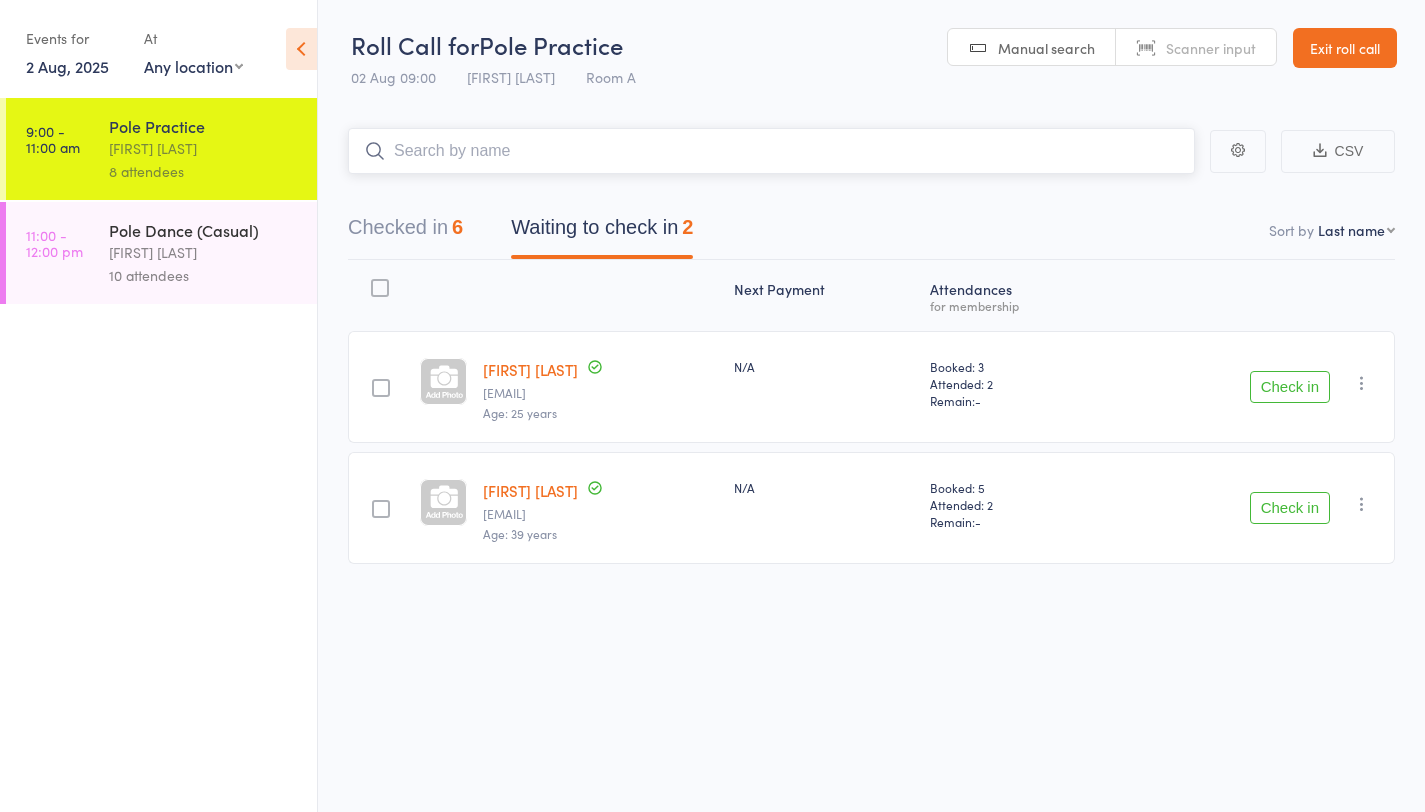 click on "Checked in  6 Waiting to check in  2" at bounding box center (871, 232) 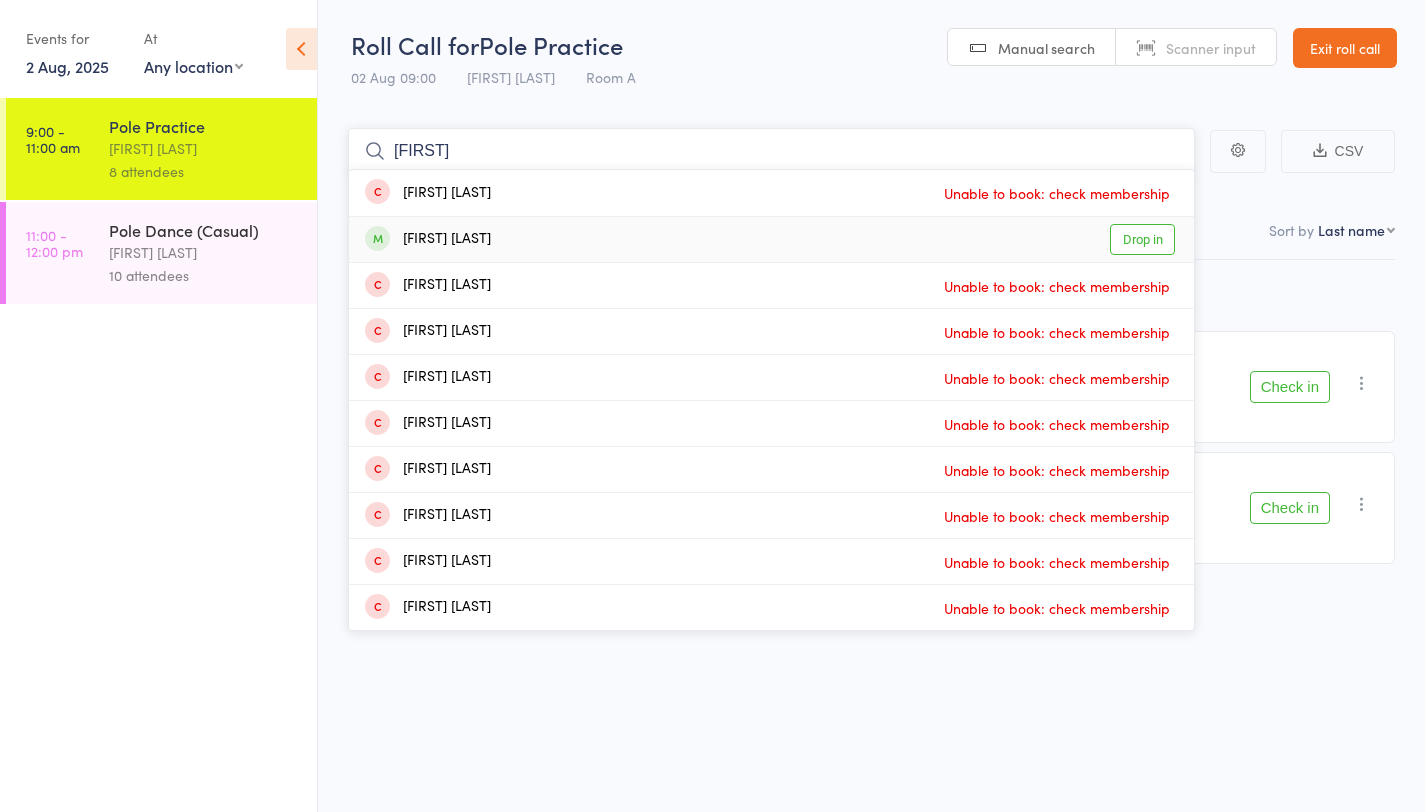 type on "bianca" 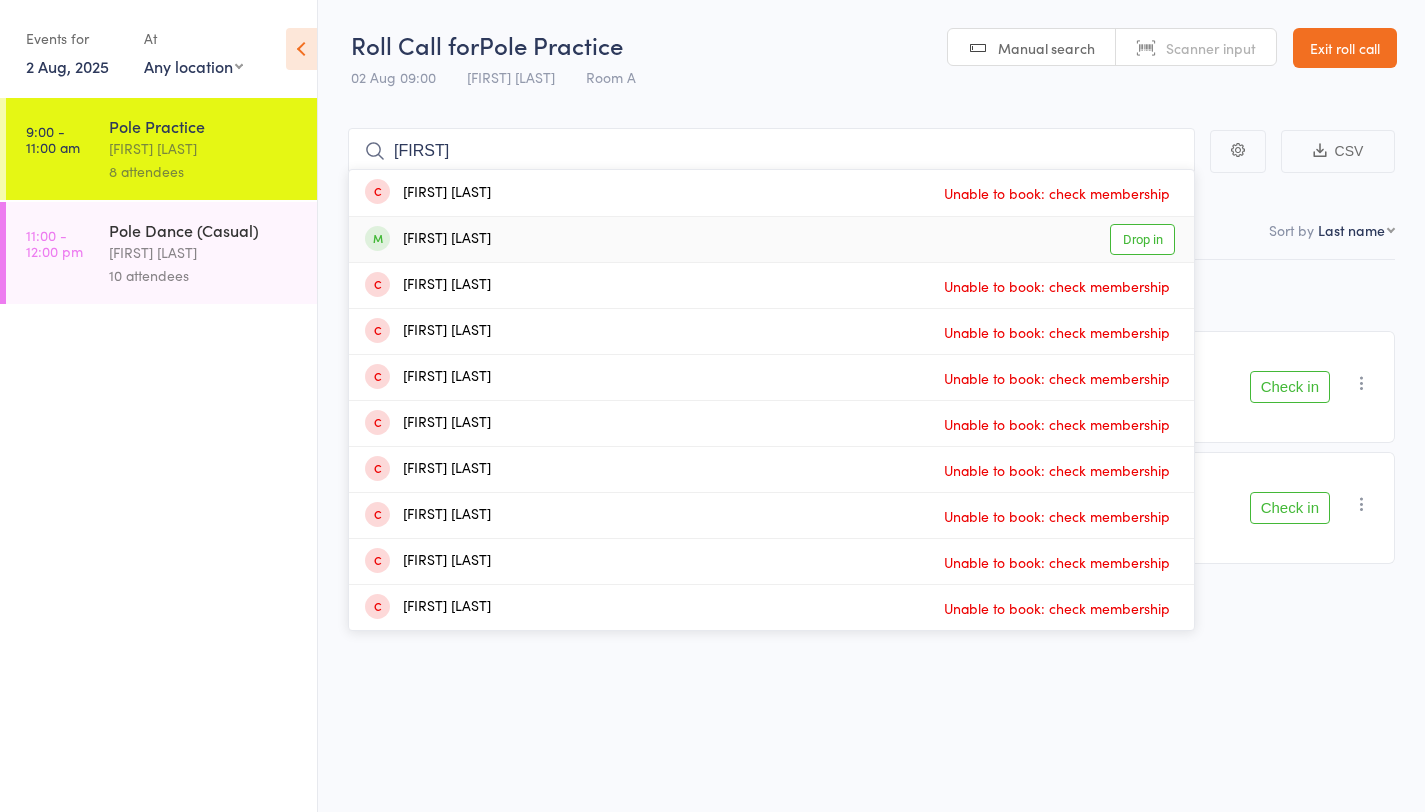 click on "Drop in" at bounding box center [1142, 239] 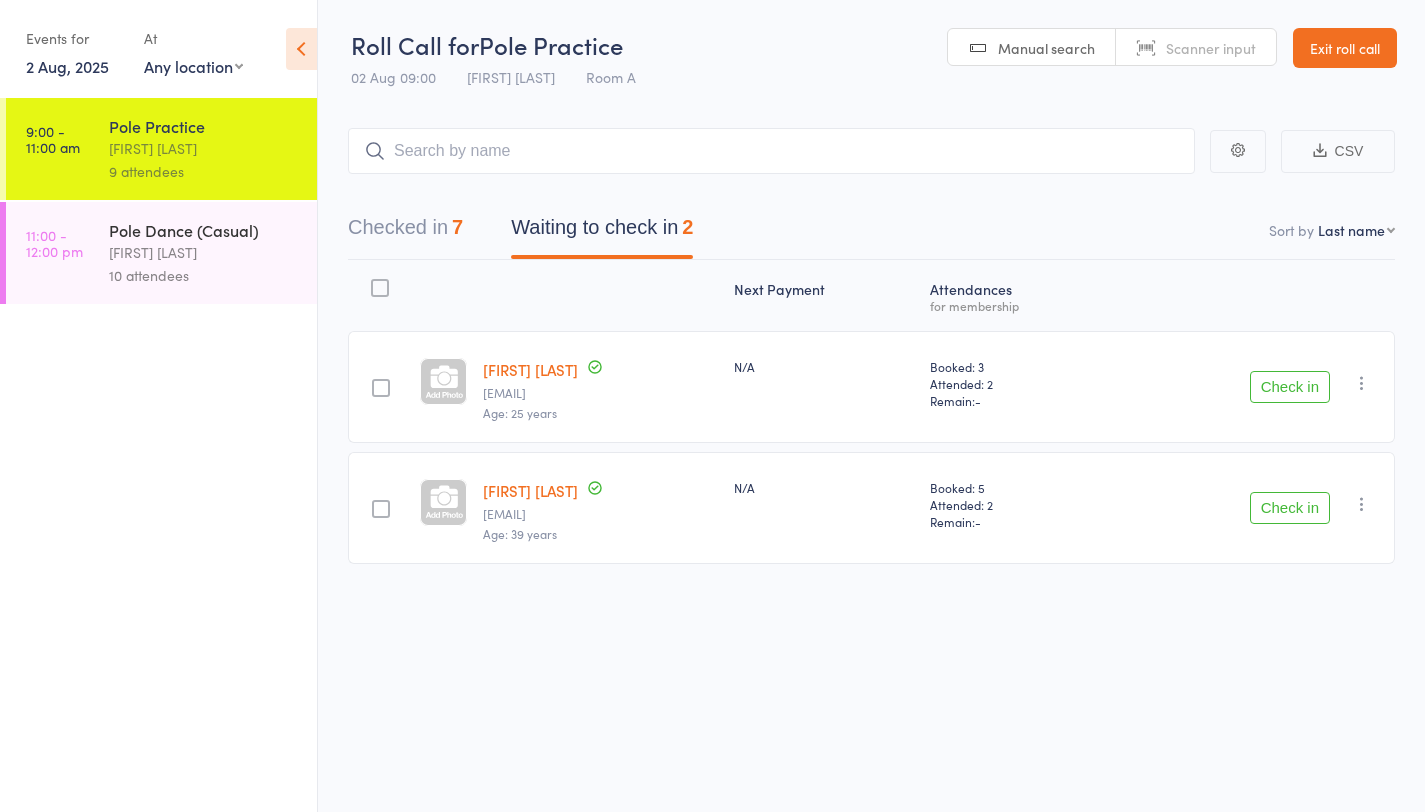 click on "Check in" at bounding box center [1290, 508] 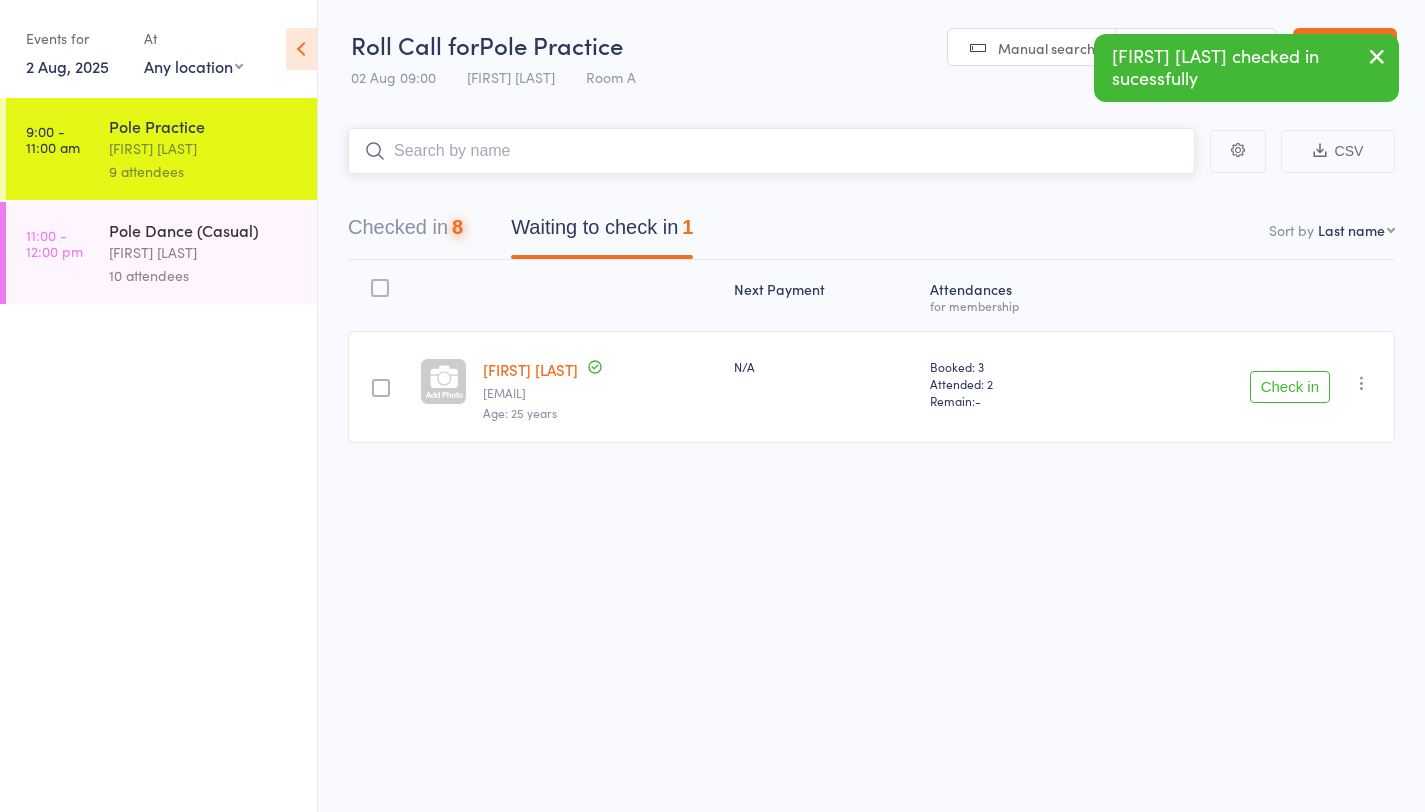 click at bounding box center (771, 151) 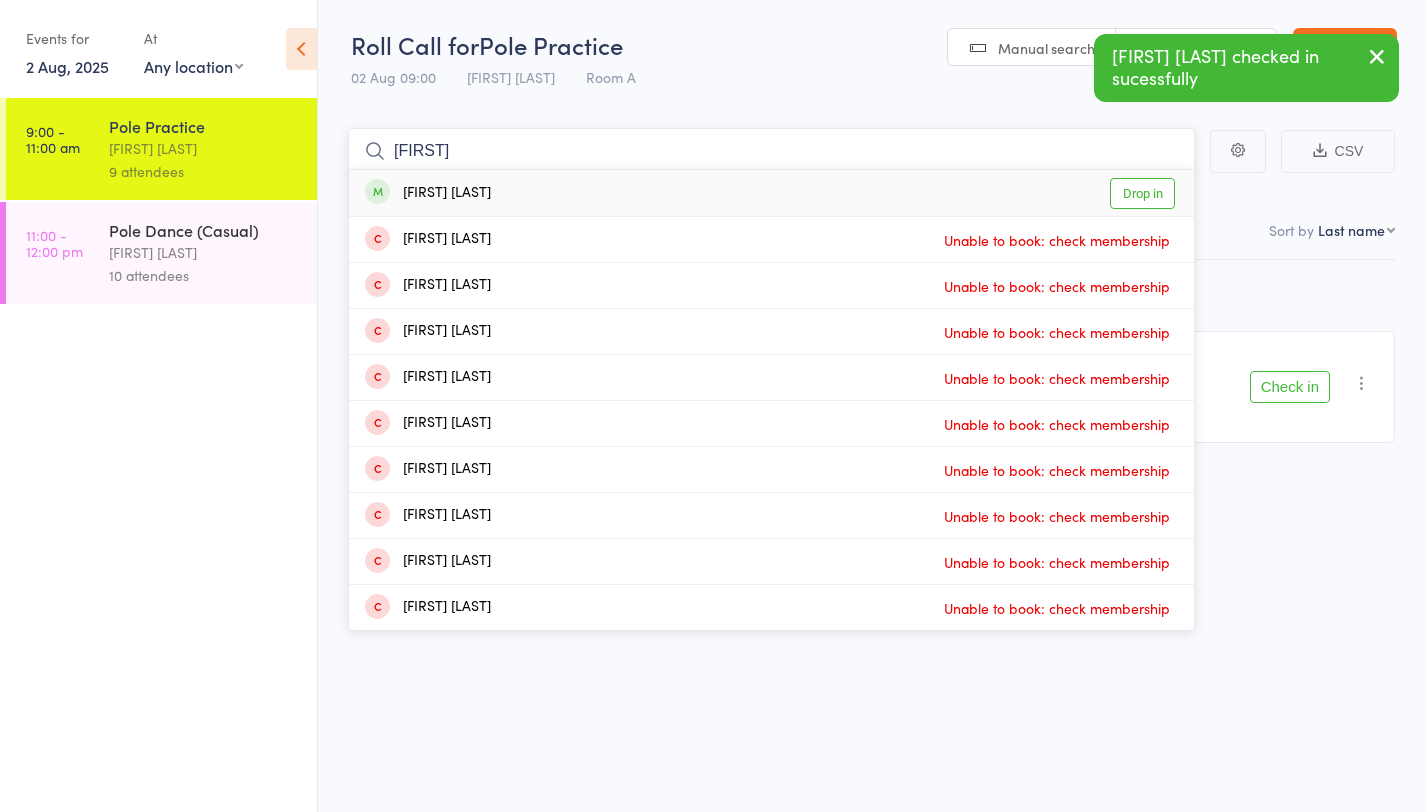 type on "kells" 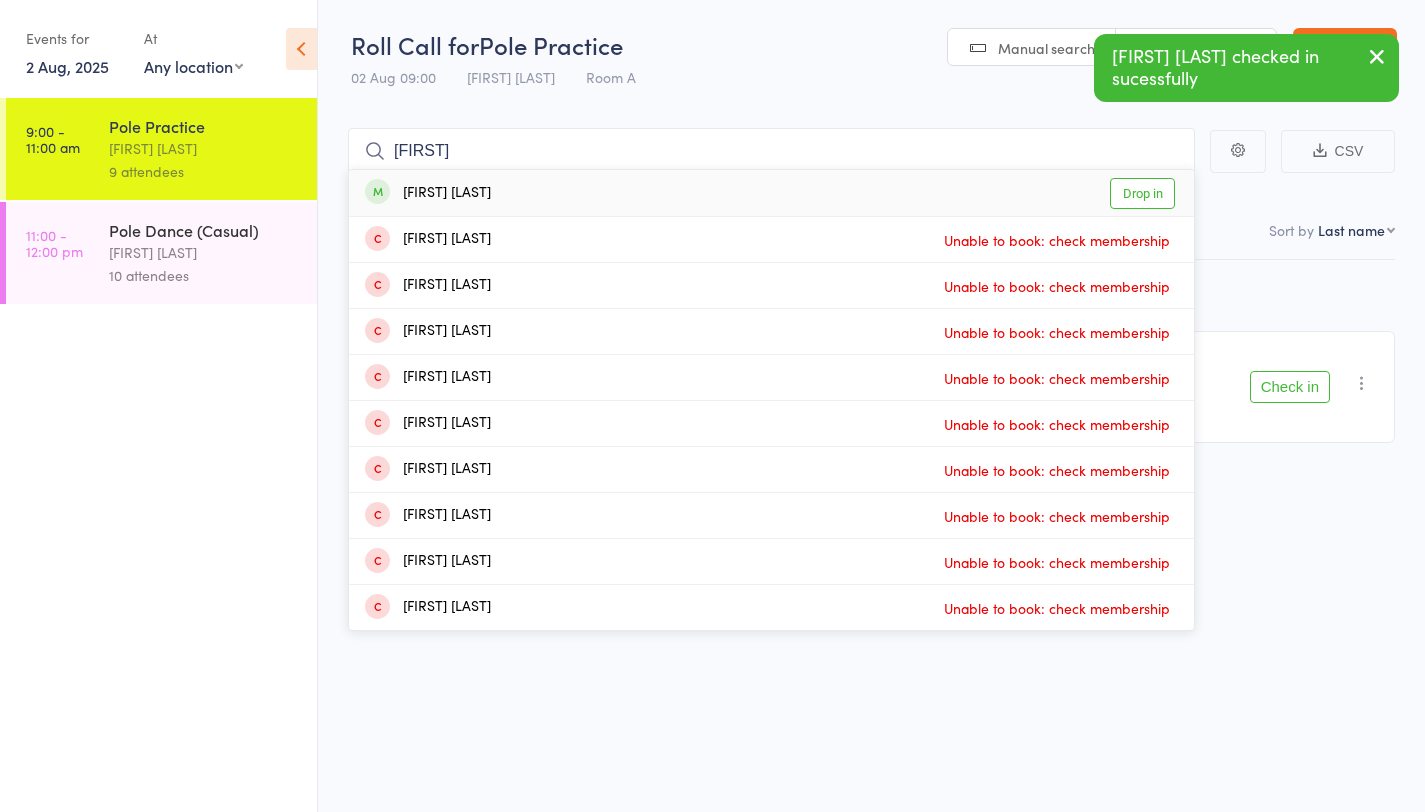 click on "Drop in" at bounding box center [1142, 193] 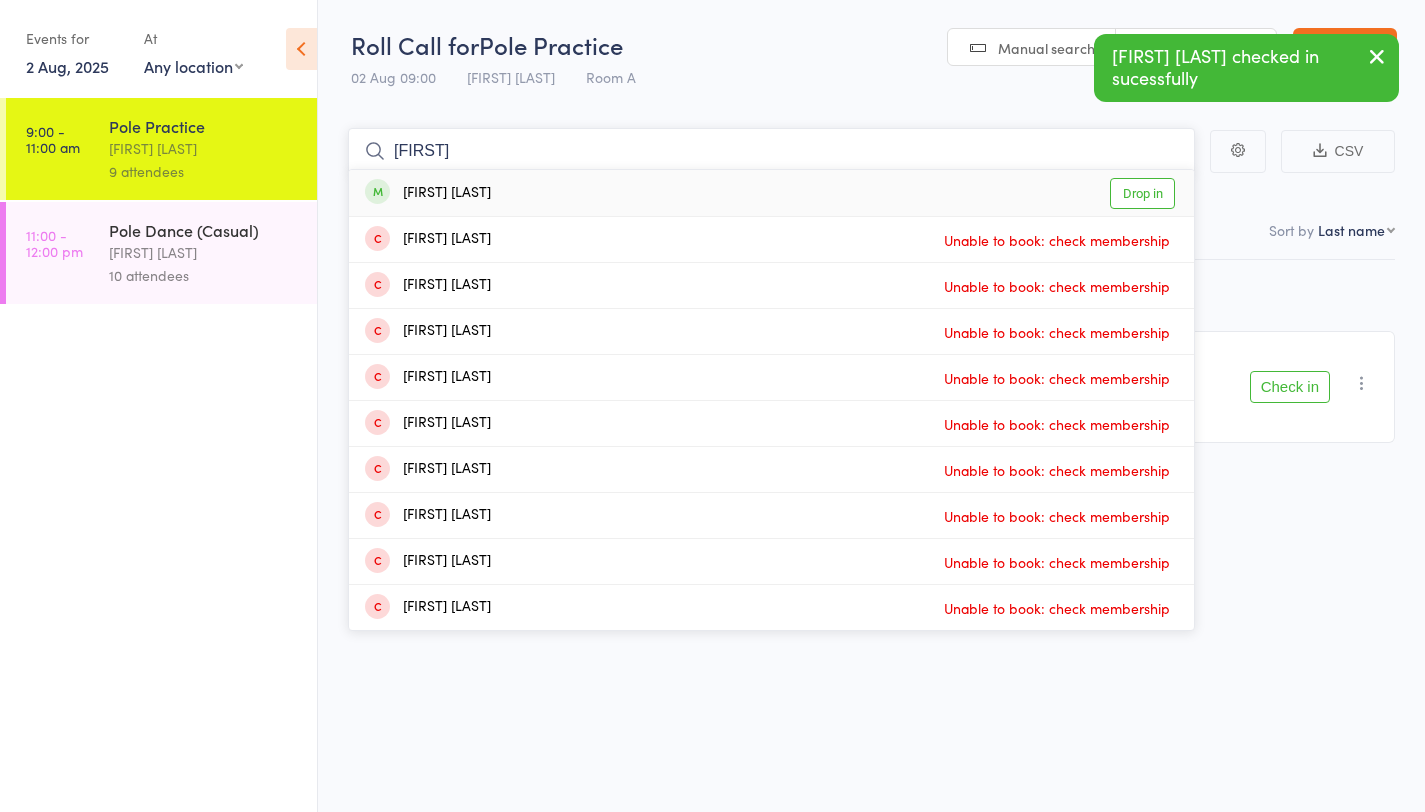 type 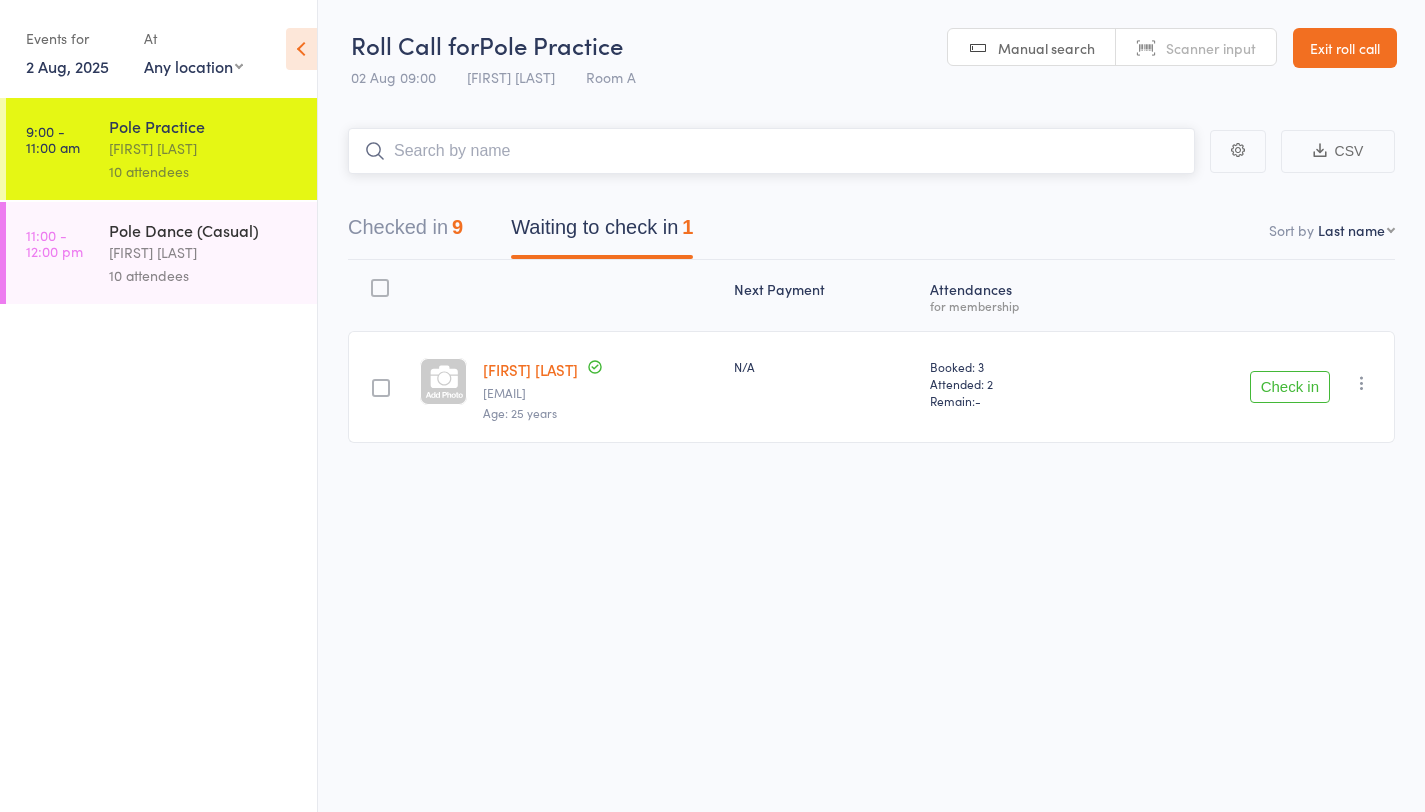click on "Checked in  9" at bounding box center [405, 232] 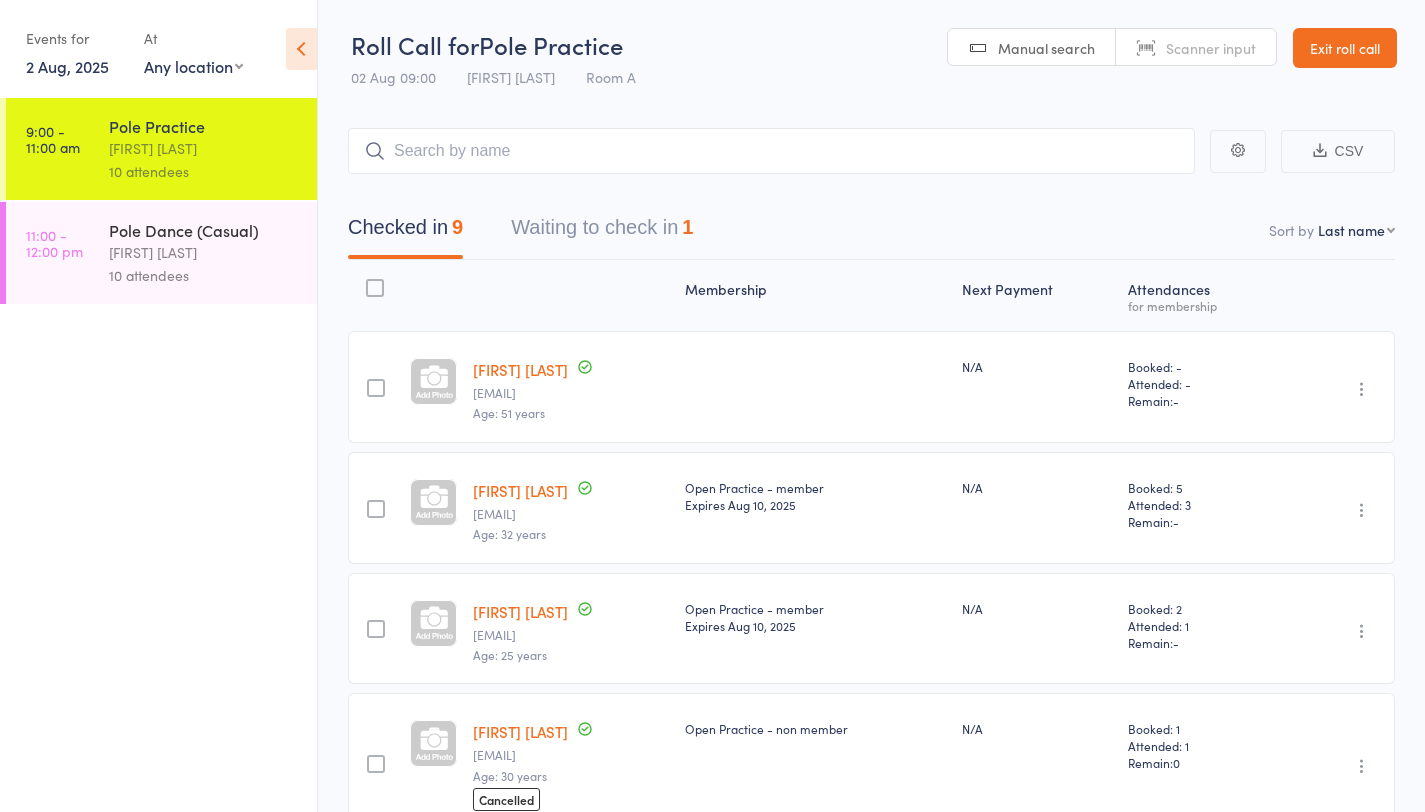 click on "Pole Dance (Casual)" at bounding box center (204, 230) 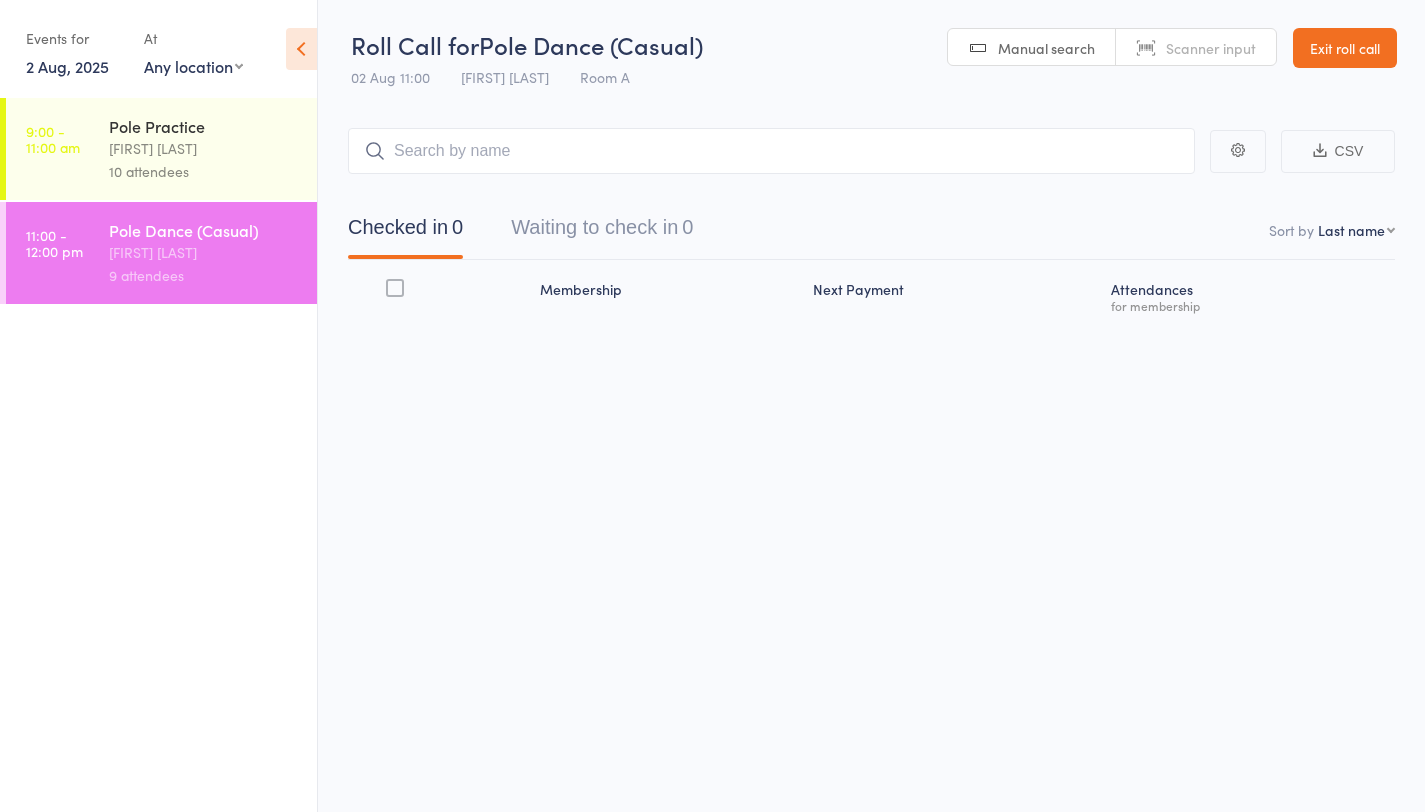 click on "10 attendees" at bounding box center (204, 171) 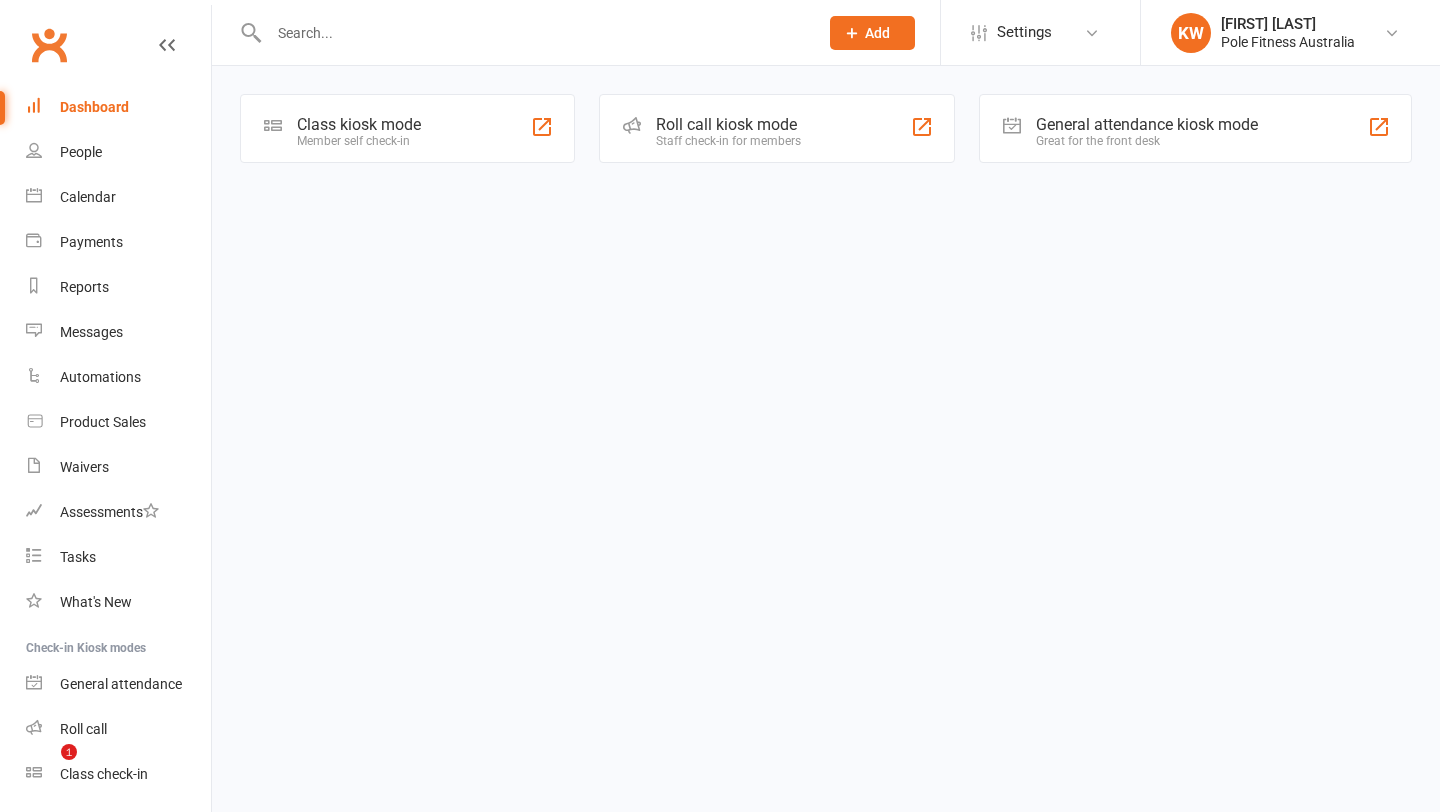 scroll, scrollTop: 0, scrollLeft: 0, axis: both 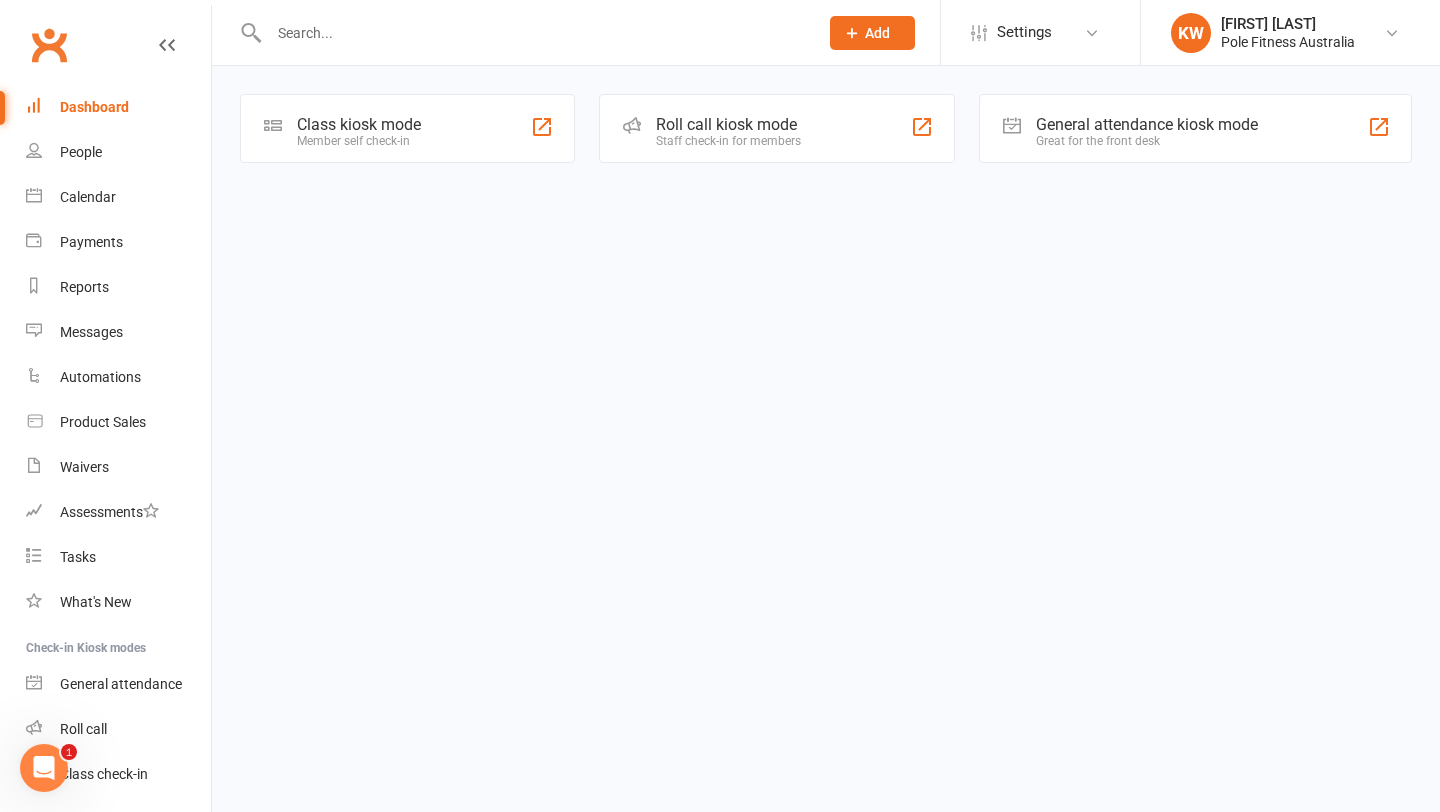 click at bounding box center [533, 33] 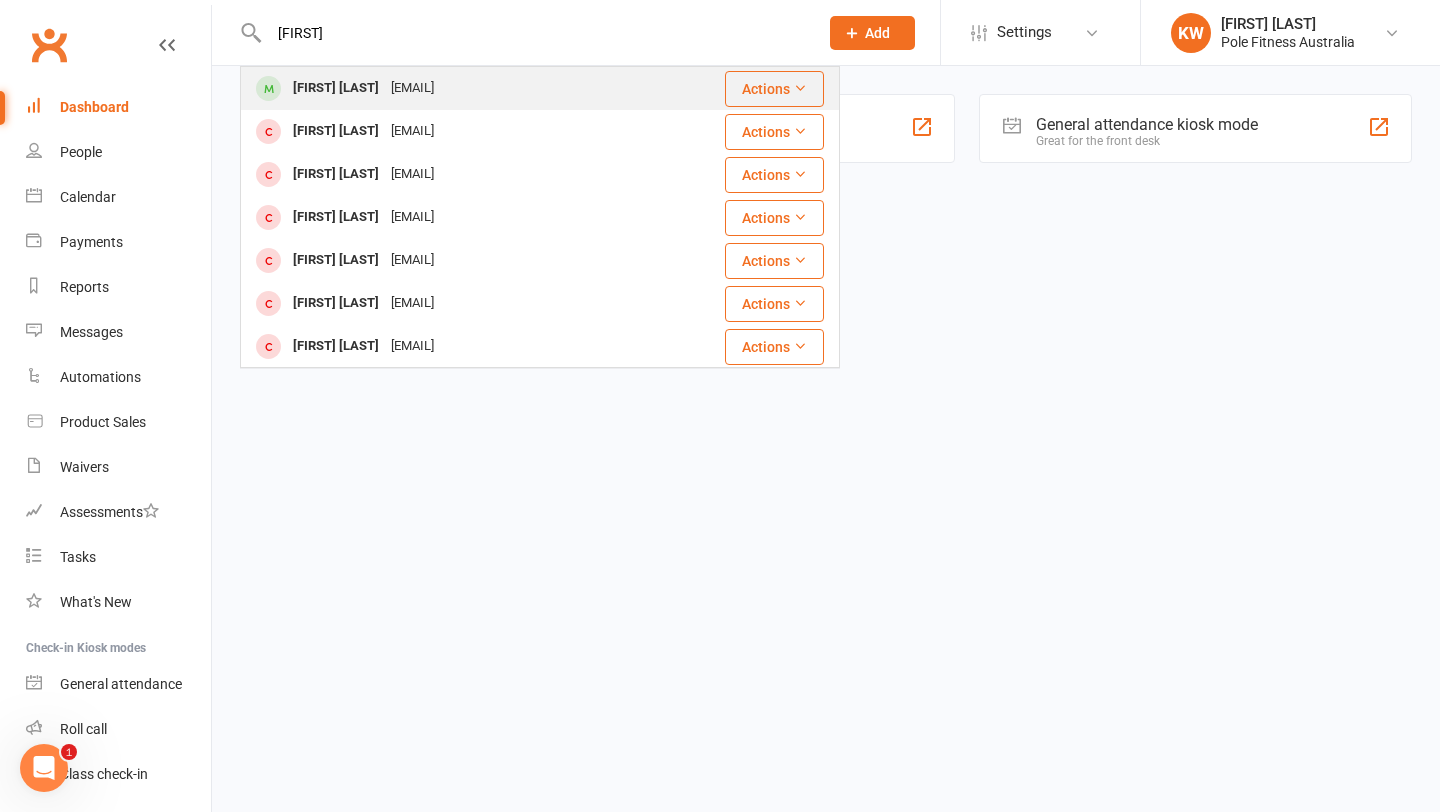 type on "[FIRST]" 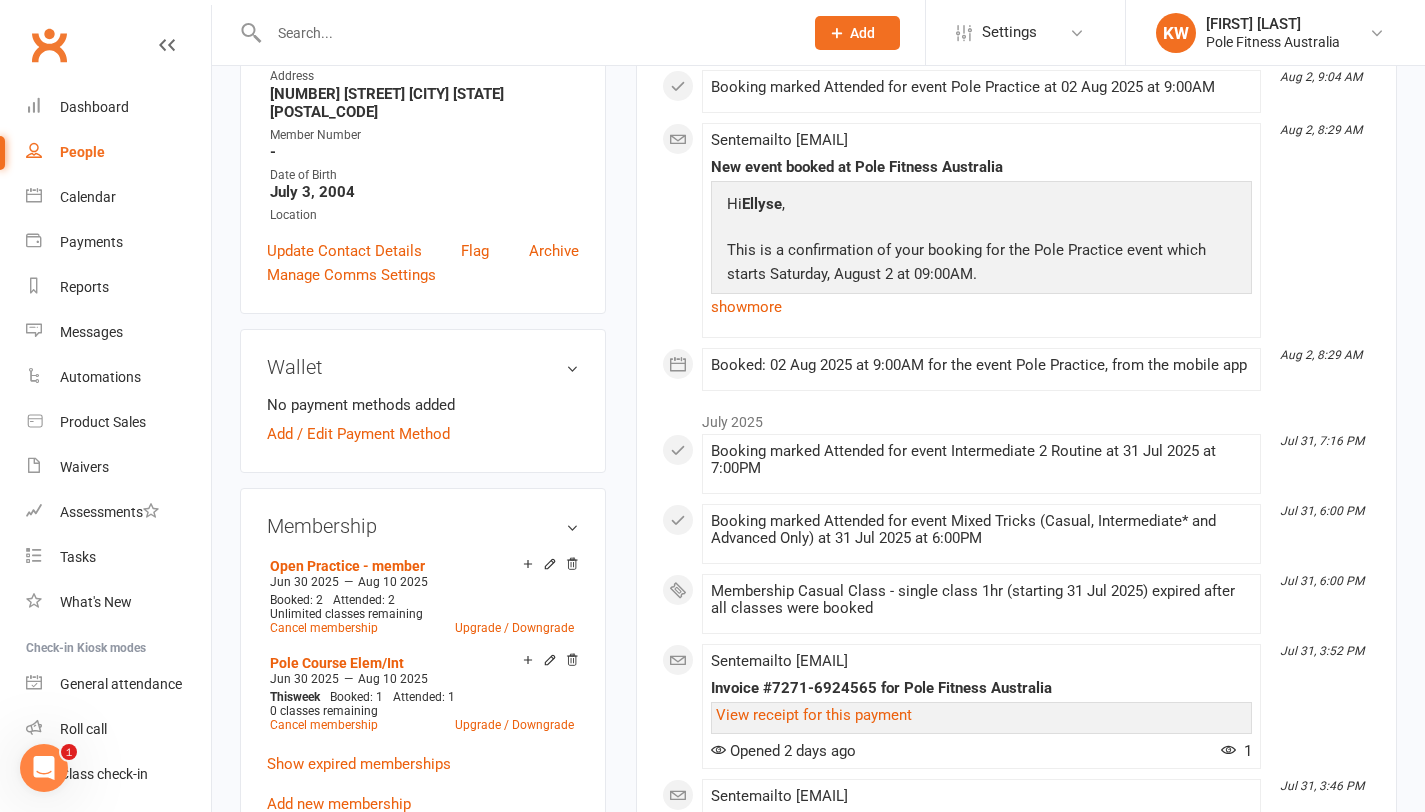 scroll, scrollTop: 623, scrollLeft: 0, axis: vertical 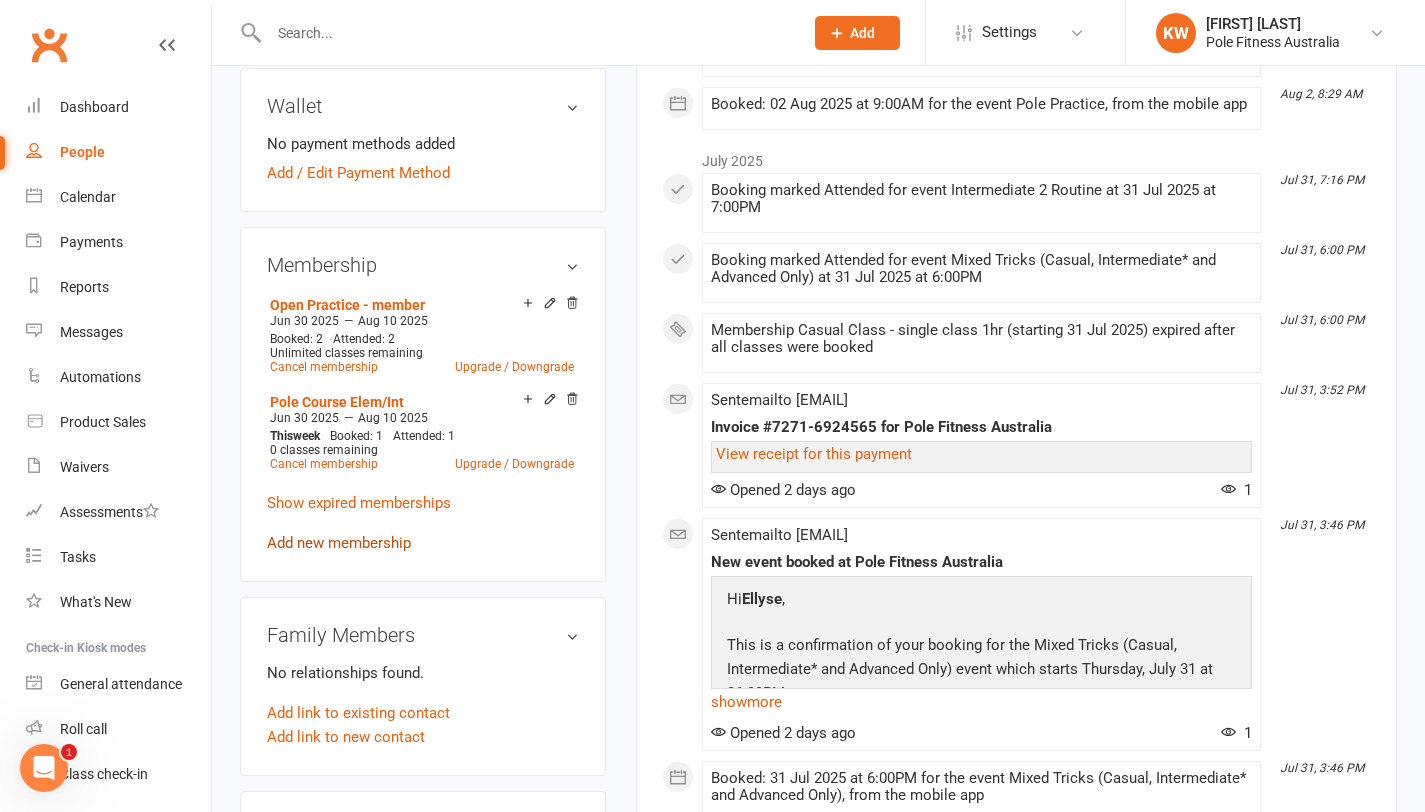 click on "Add new membership" at bounding box center (339, 543) 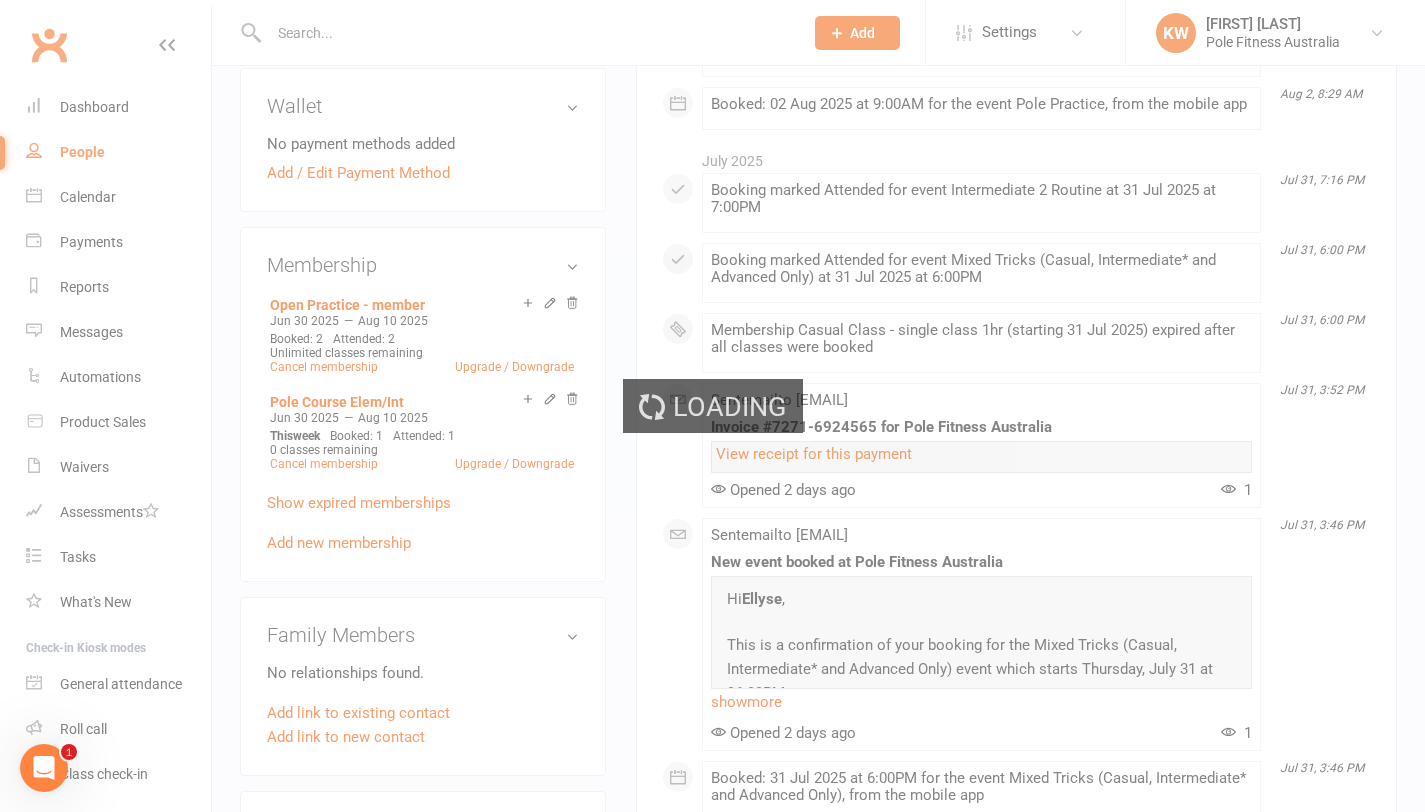 scroll, scrollTop: 0, scrollLeft: 0, axis: both 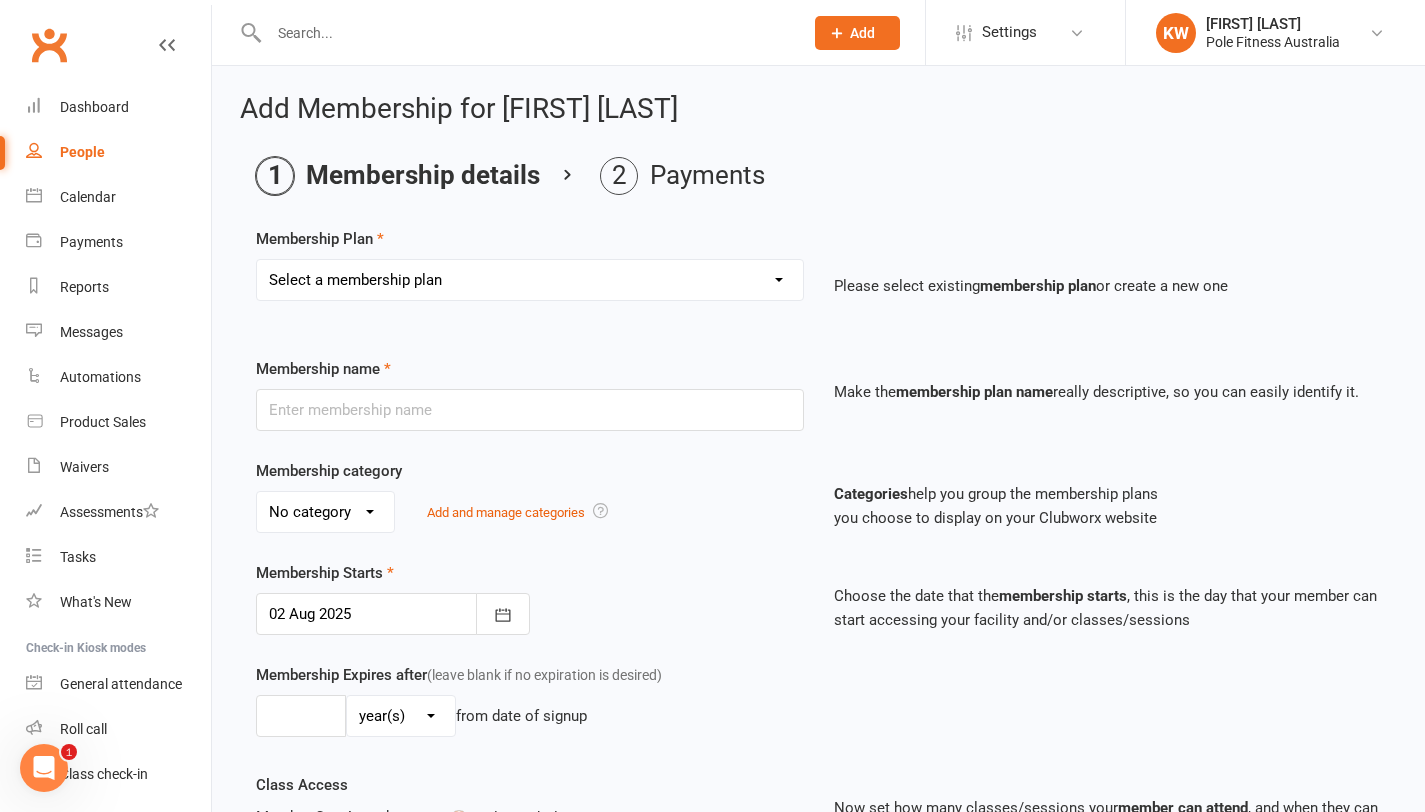 click on "Select a membership plan Pole Course Advanced Casual Class 45min Pole Course Beginners Casual Class - single class 1hr Pole Course Elem/Int Casual Class - 6 pack pass Casual Class - weekly pass 1hr Private lesson_1 person 1hr Private lesson Comp level_1 person 3x 1hr Private lesson_1 person 5x 1hr Private lesson_1 person 30mins Private lesson_1 person 3x 30mins Private lesson_1 person 5x 30mins Private lesson_1 person Causal Class - term pass Open Practice - non member Pole Beginner Trial 1hr Private lesson_2 people (price per person) 3x 1hr Private lesson_2 people (price per person) 5x 1hr Private lesson_2 people (price per person) 1hr Private lesson_3 people (price per person) 1hr Private lesson Comp level_2 people (price per person) 1hr Private lesson Comp level_3 people (price per peron) Party - Gold package (remaining payment) Party - Platinum package (remaining payment) Party - deposit Training with PFA student Dance Workshop Burlesque Elite Casual Class Xmas/New Year workshop x1 Clubworx Test" at bounding box center [530, 280] 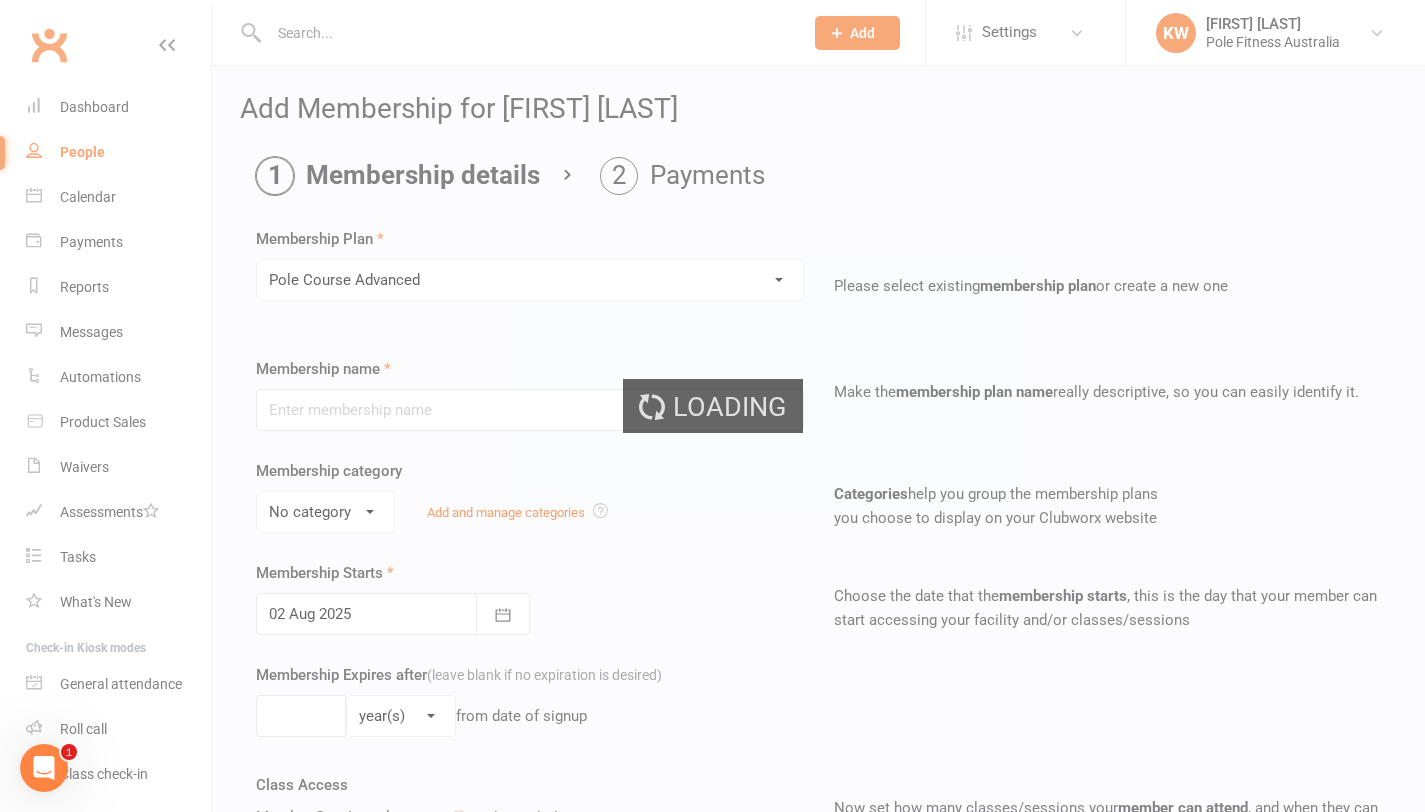 type on "Pole Course Advanced" 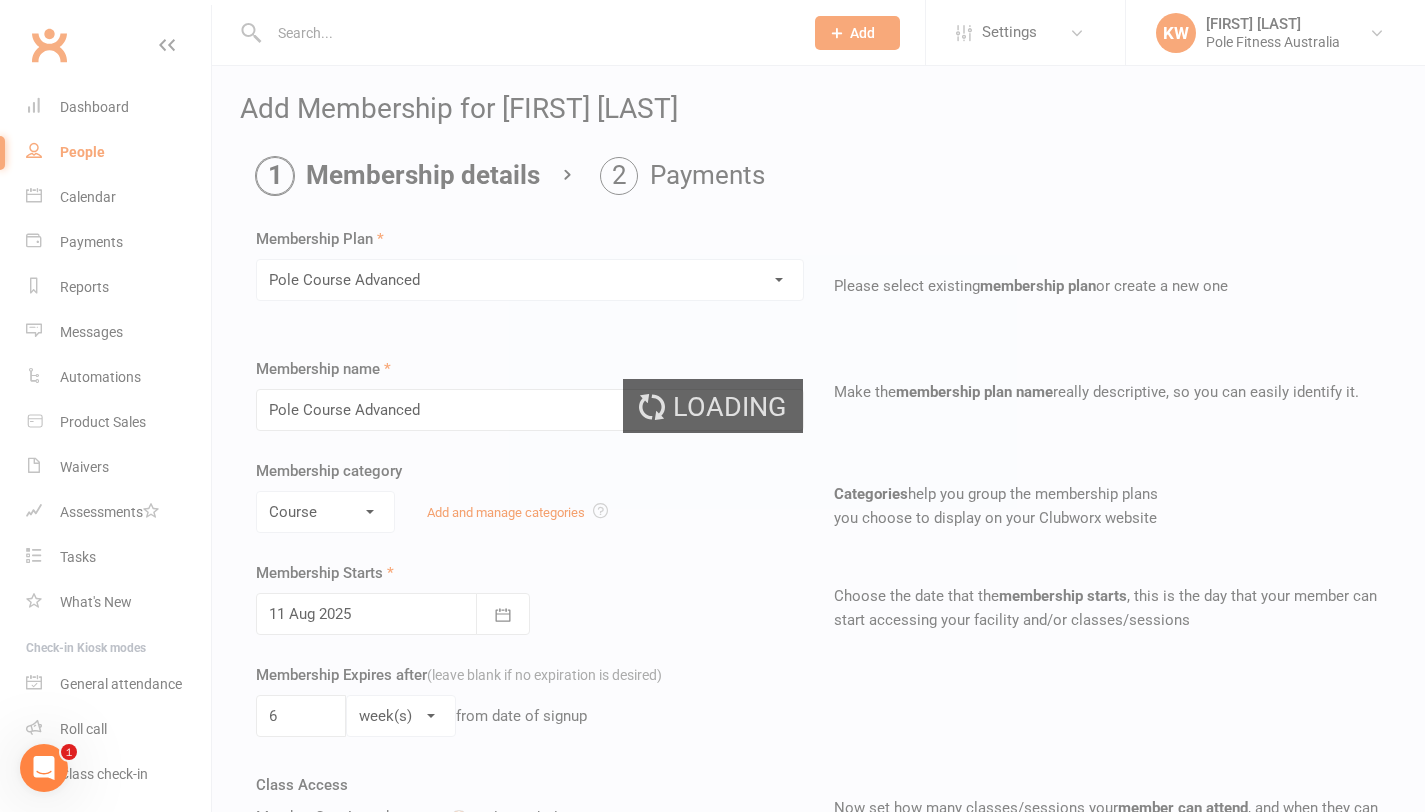 type on "1" 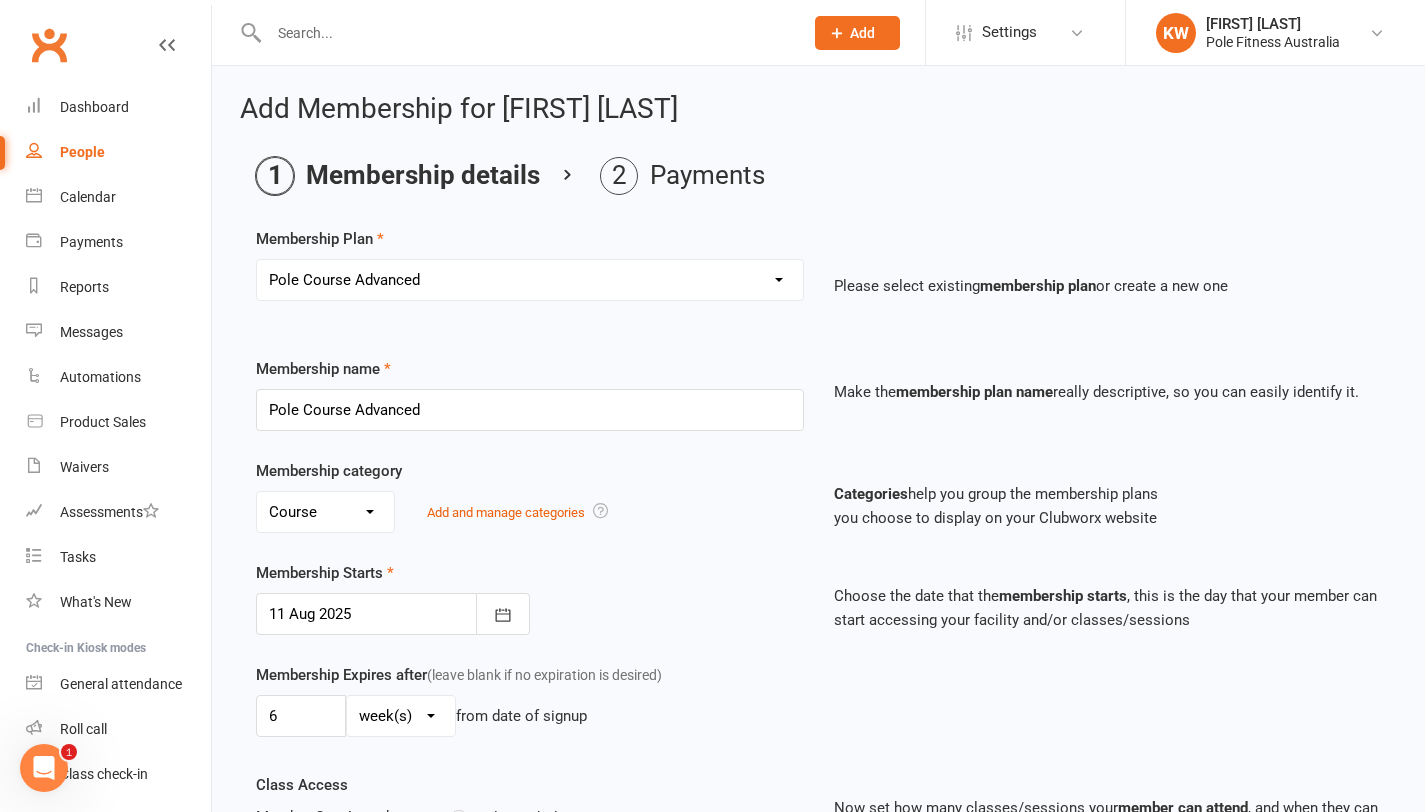 scroll, scrollTop: 1208, scrollLeft: 0, axis: vertical 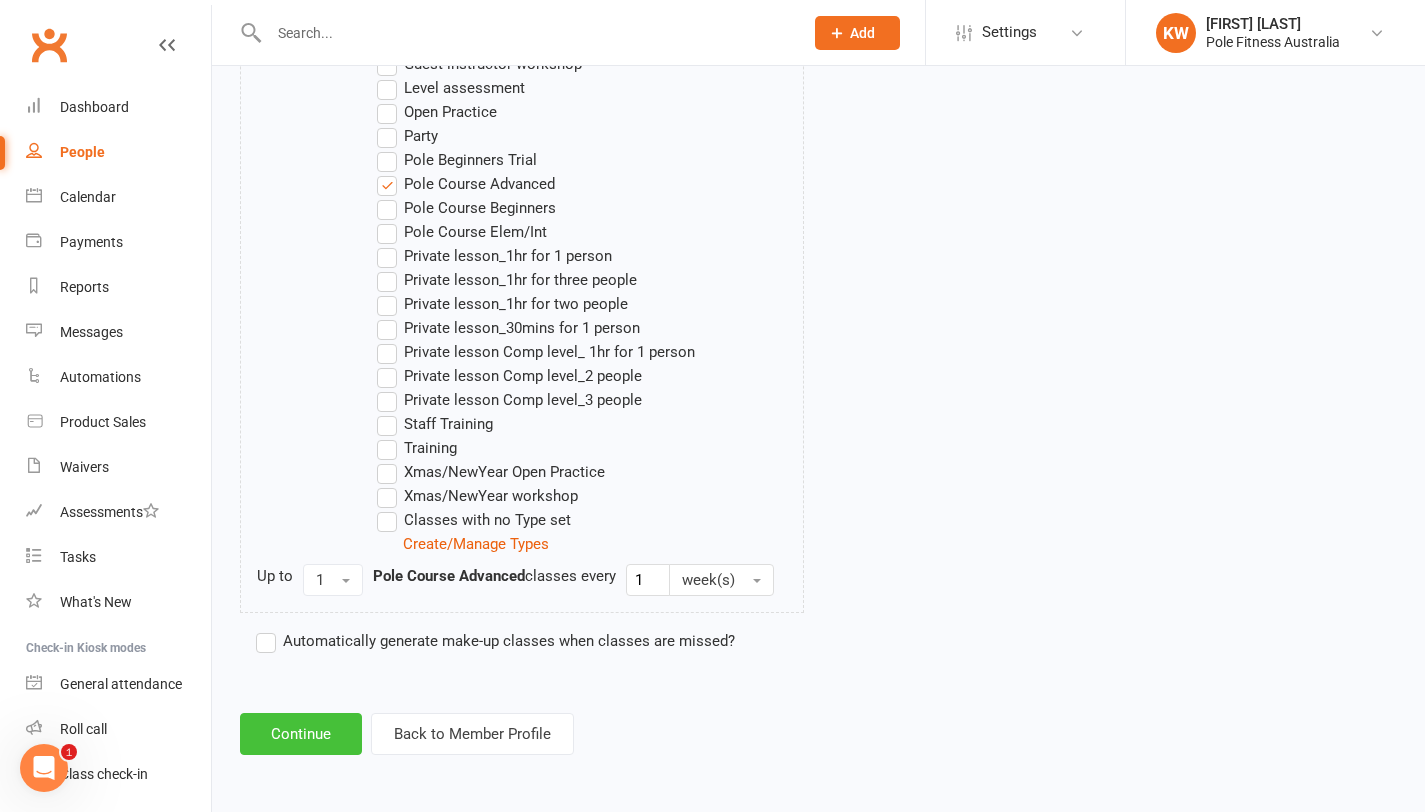 click on "Continue" at bounding box center (301, 734) 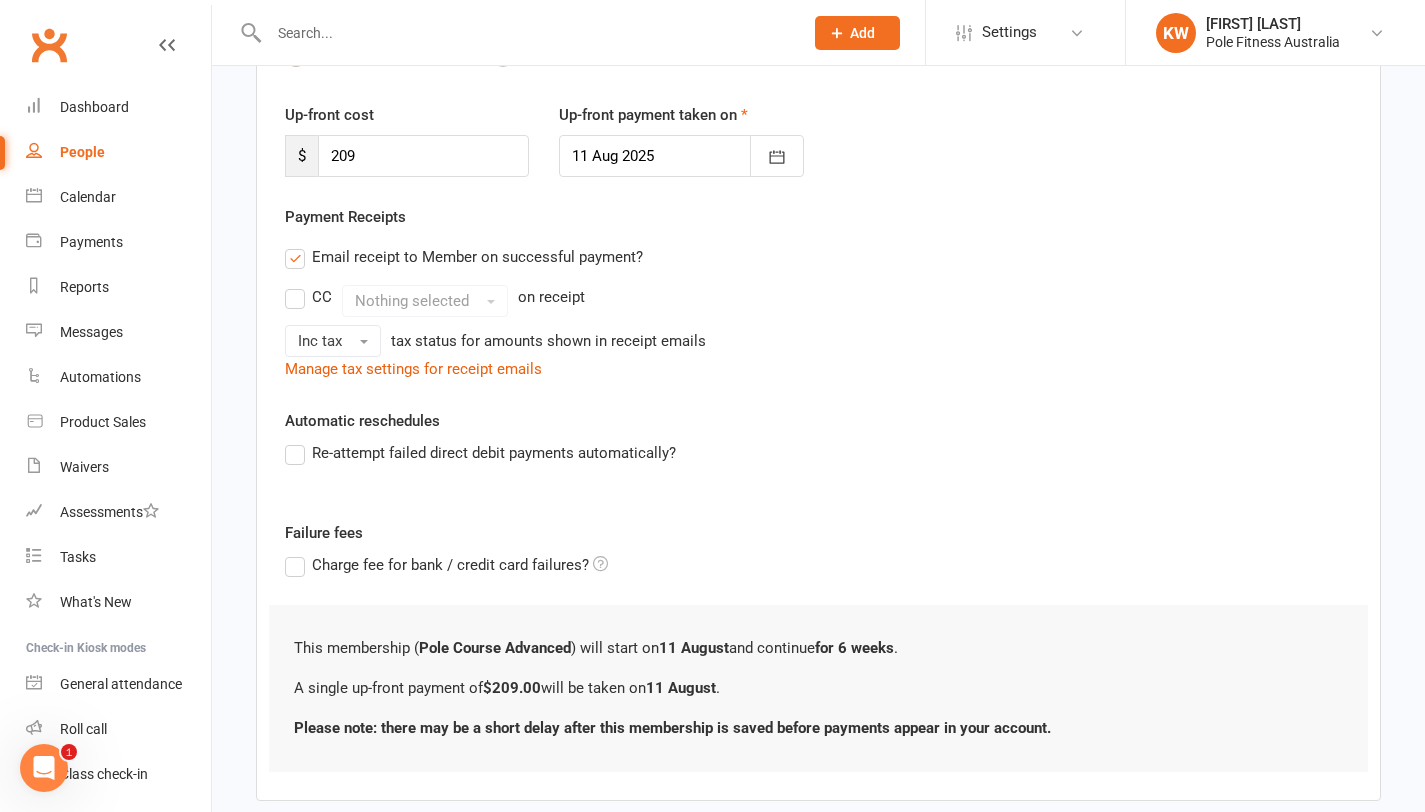 scroll, scrollTop: 357, scrollLeft: 0, axis: vertical 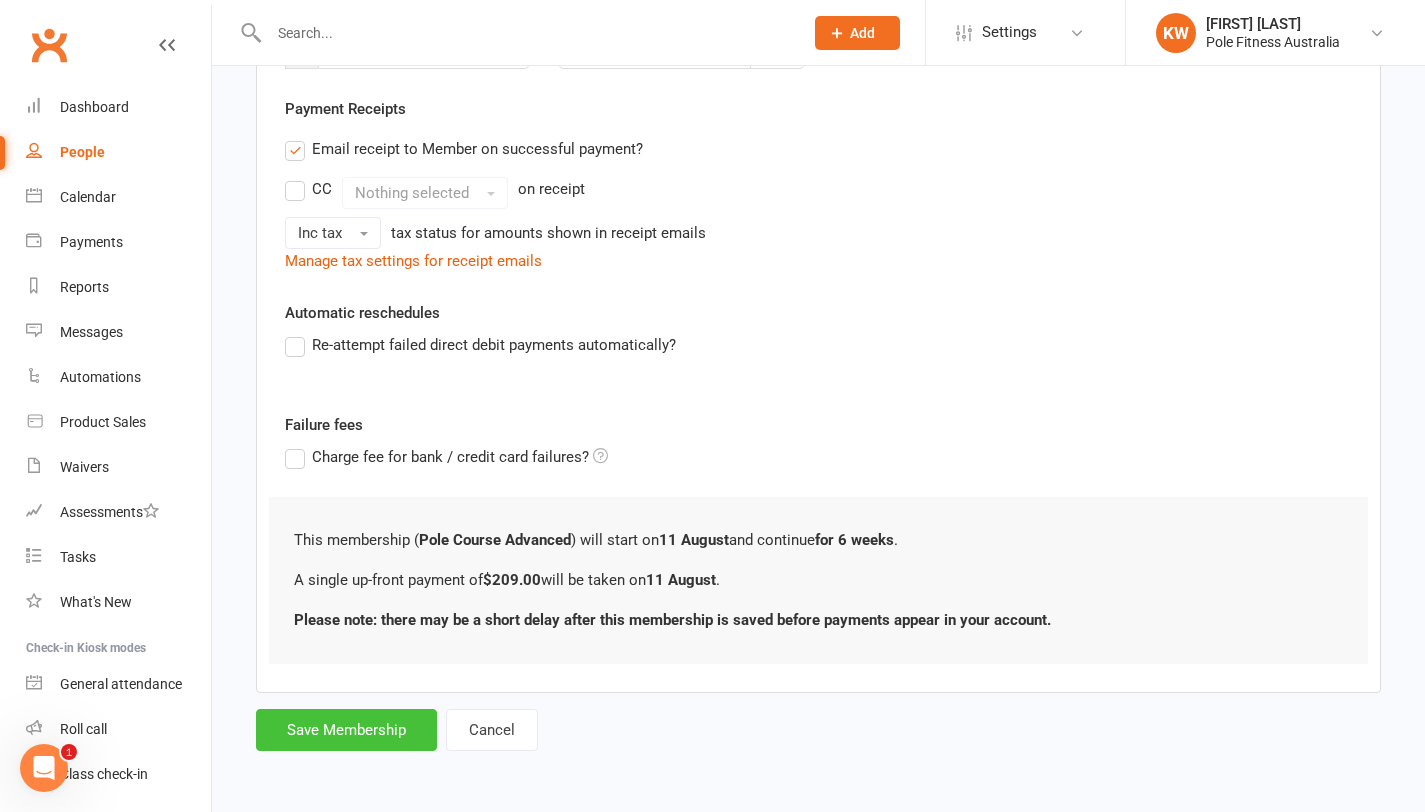 click on "Save Membership" at bounding box center (346, 730) 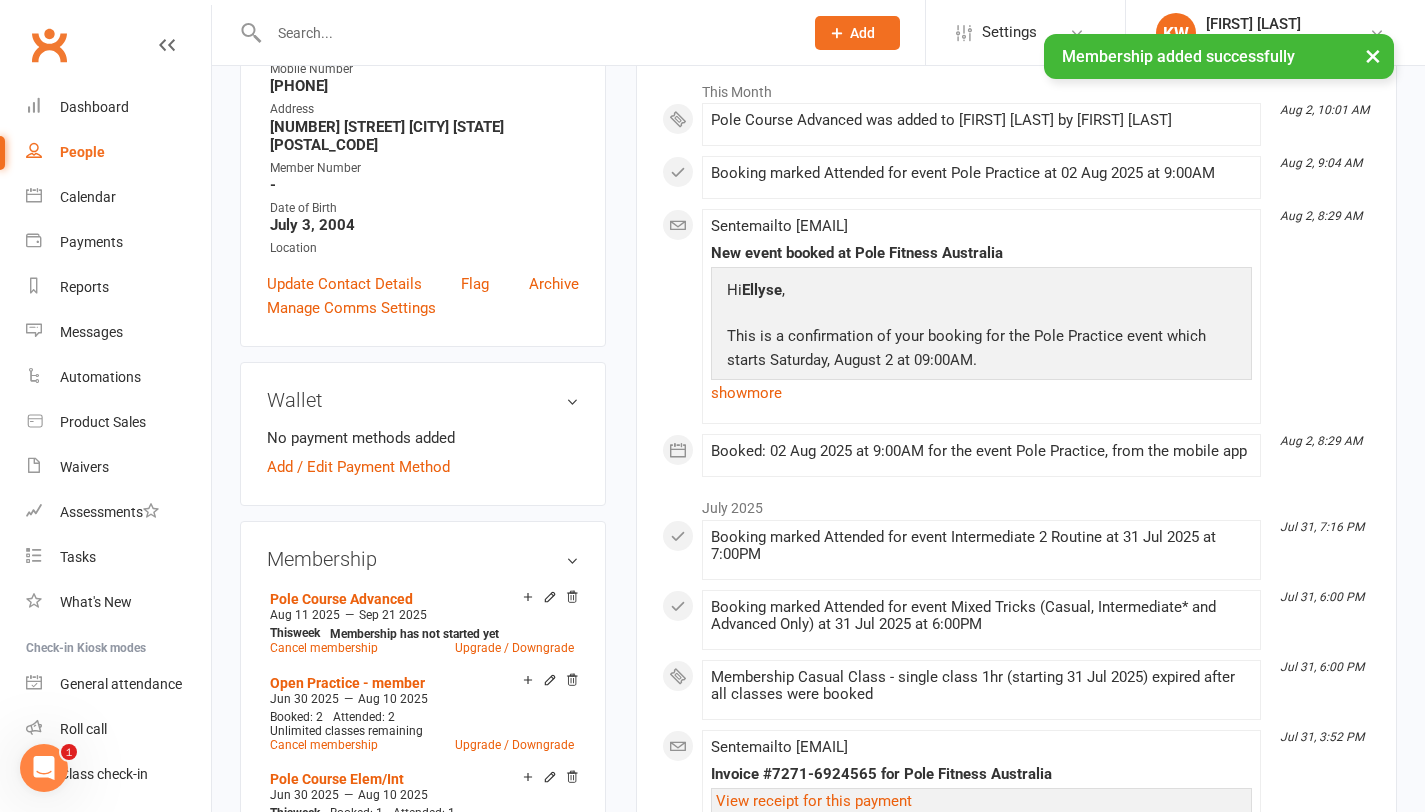 scroll, scrollTop: 530, scrollLeft: 0, axis: vertical 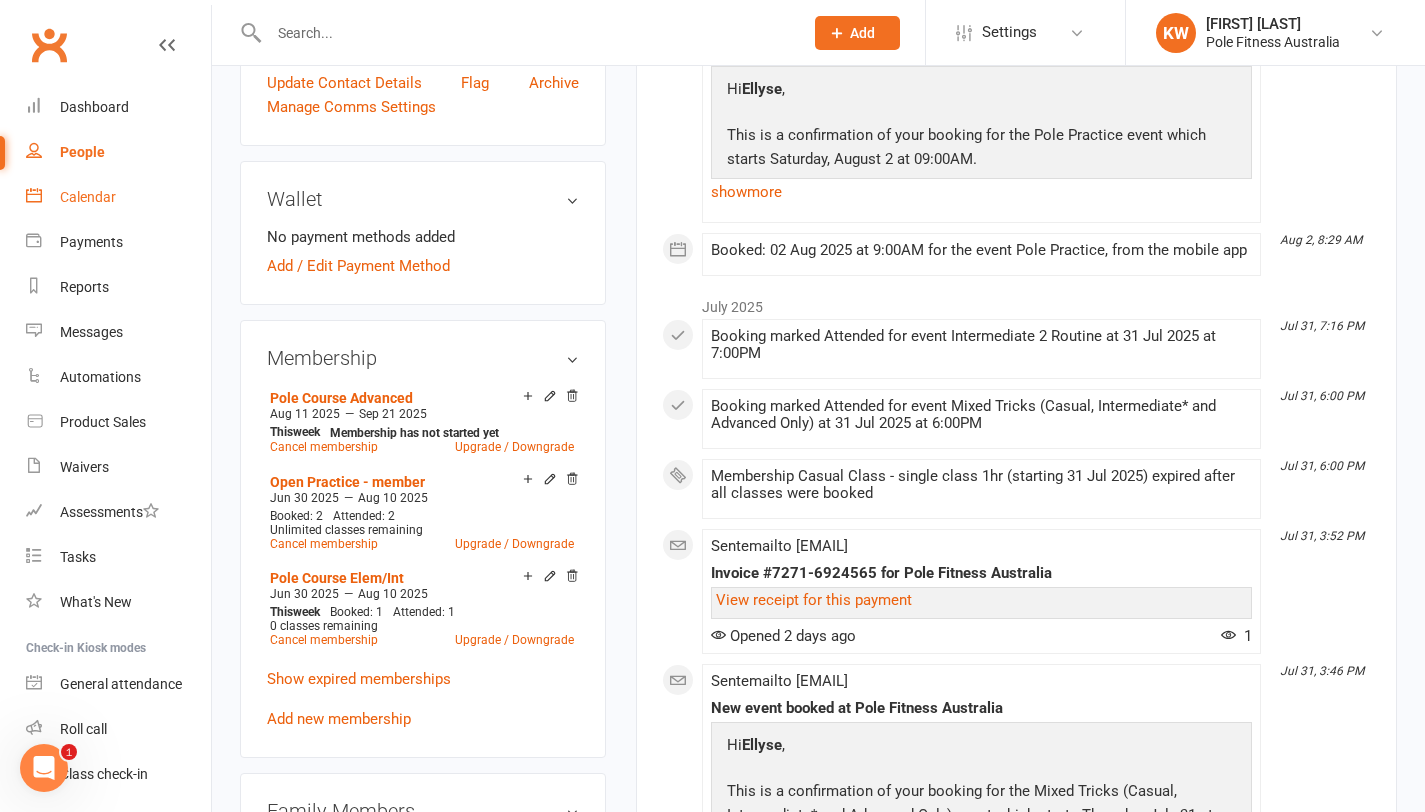 click on "Calendar" at bounding box center (88, 197) 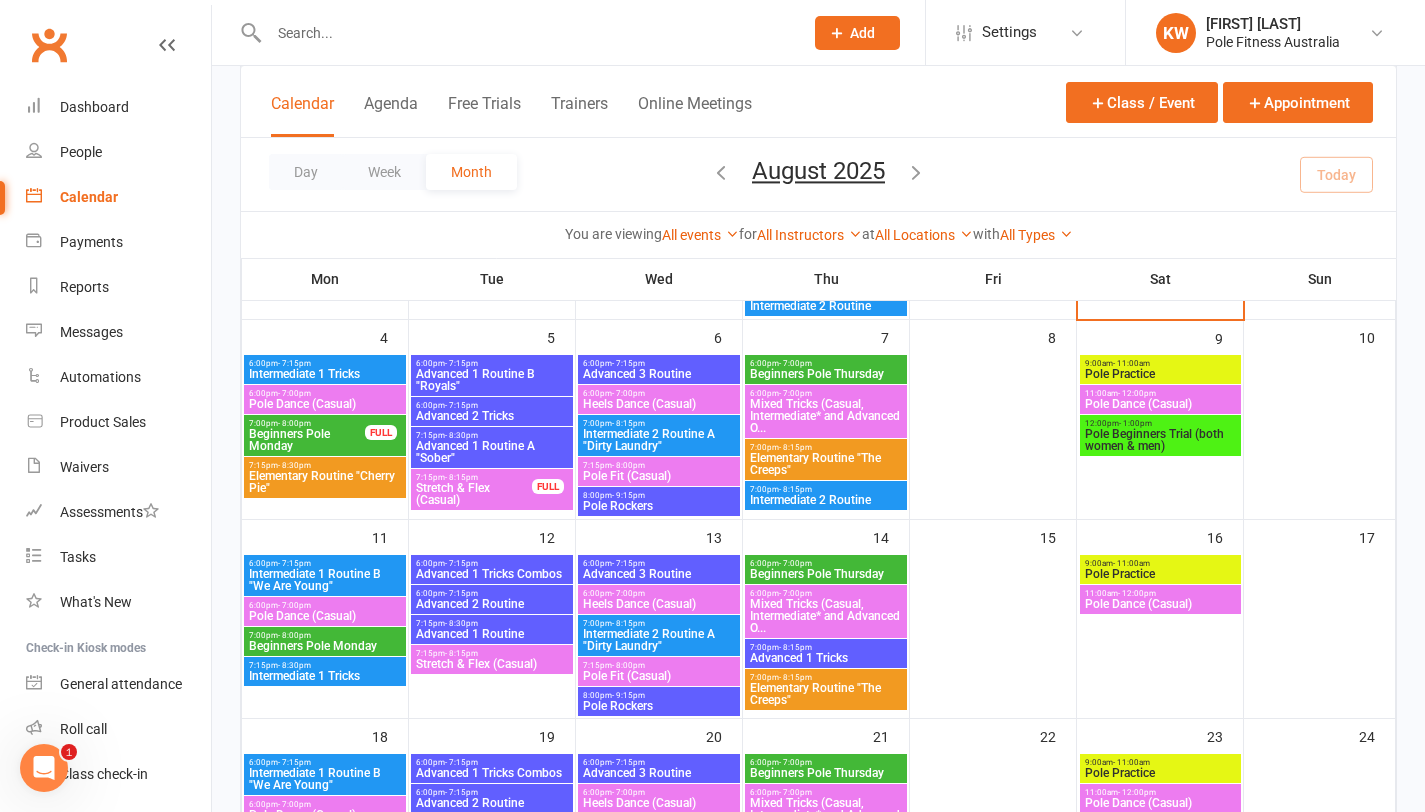 scroll, scrollTop: 341, scrollLeft: 0, axis: vertical 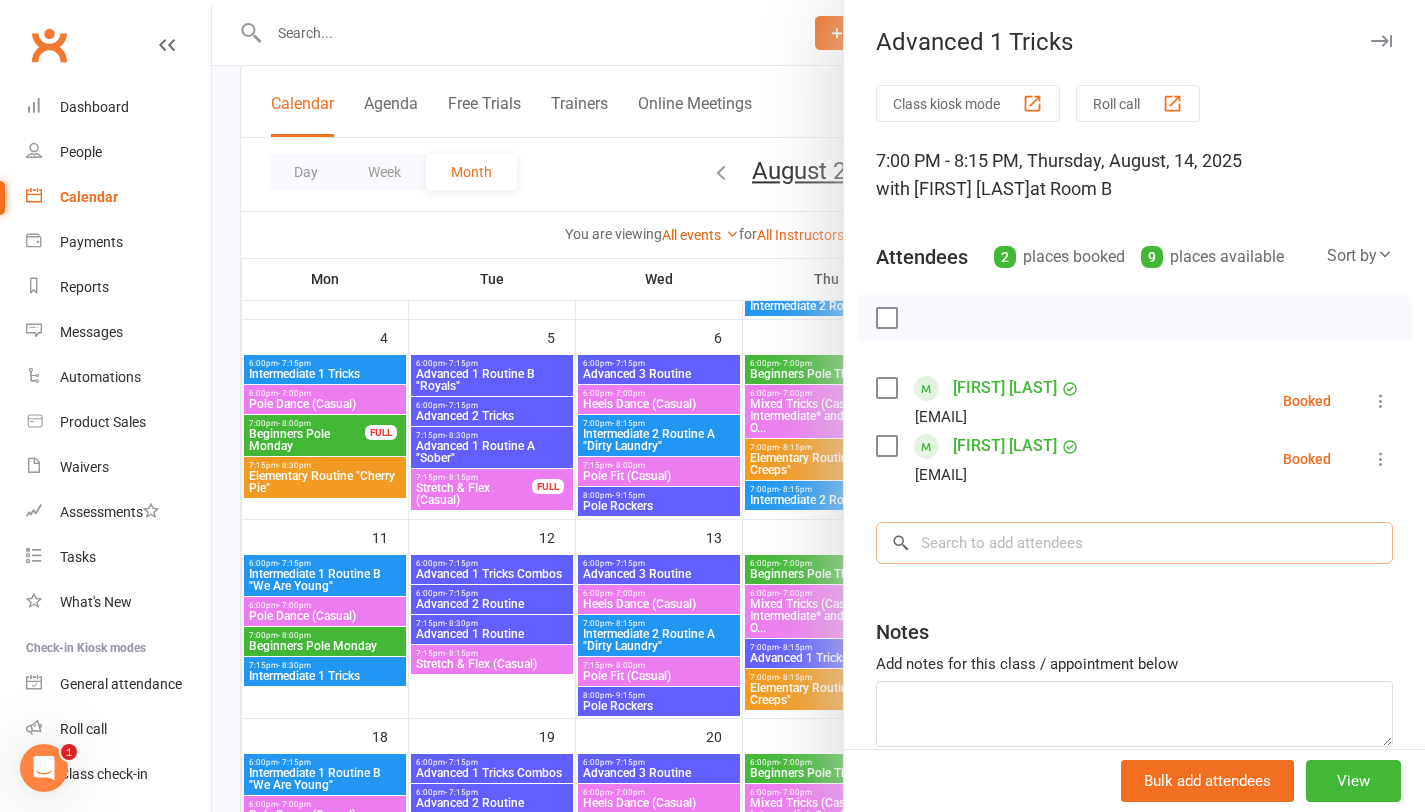 click at bounding box center (1134, 543) 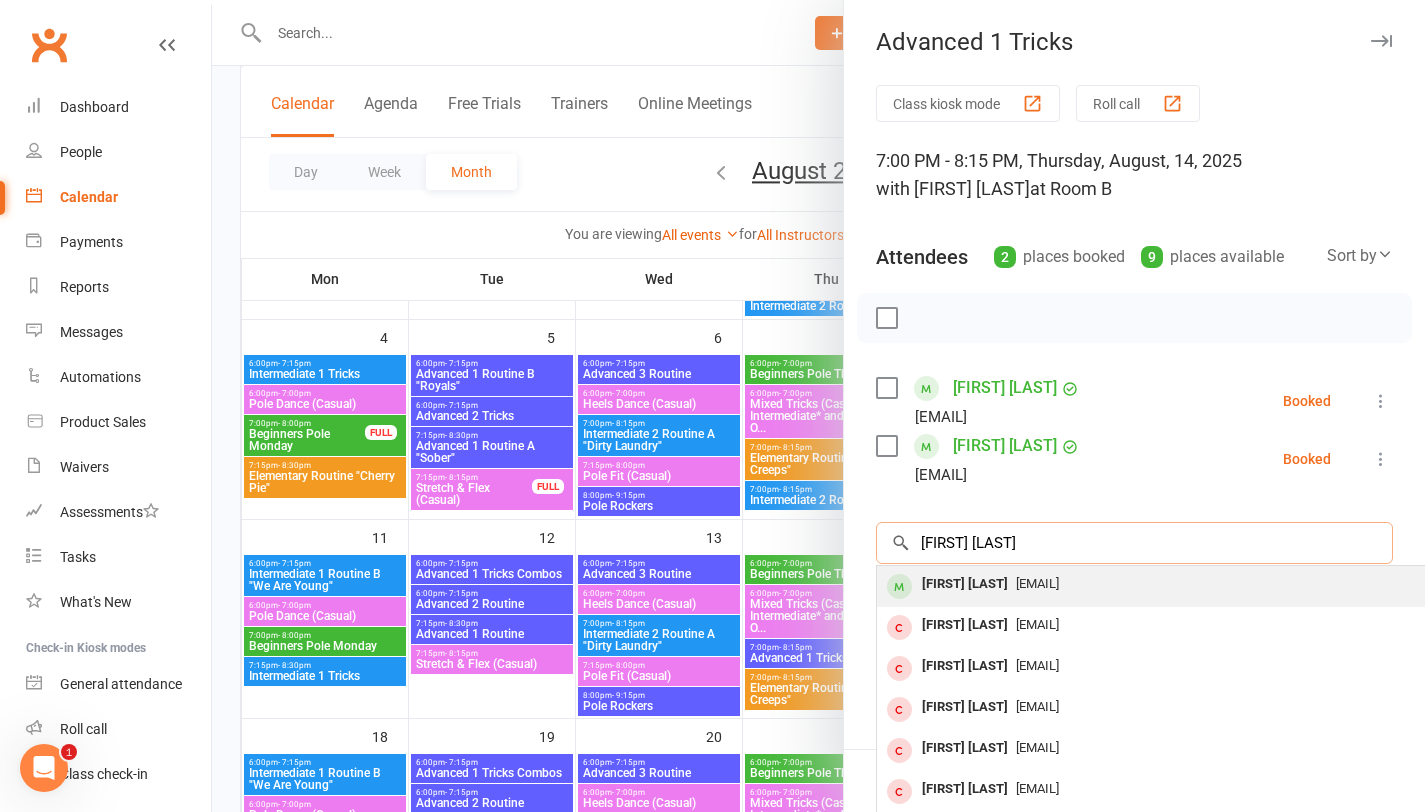 type on "ellyse pash" 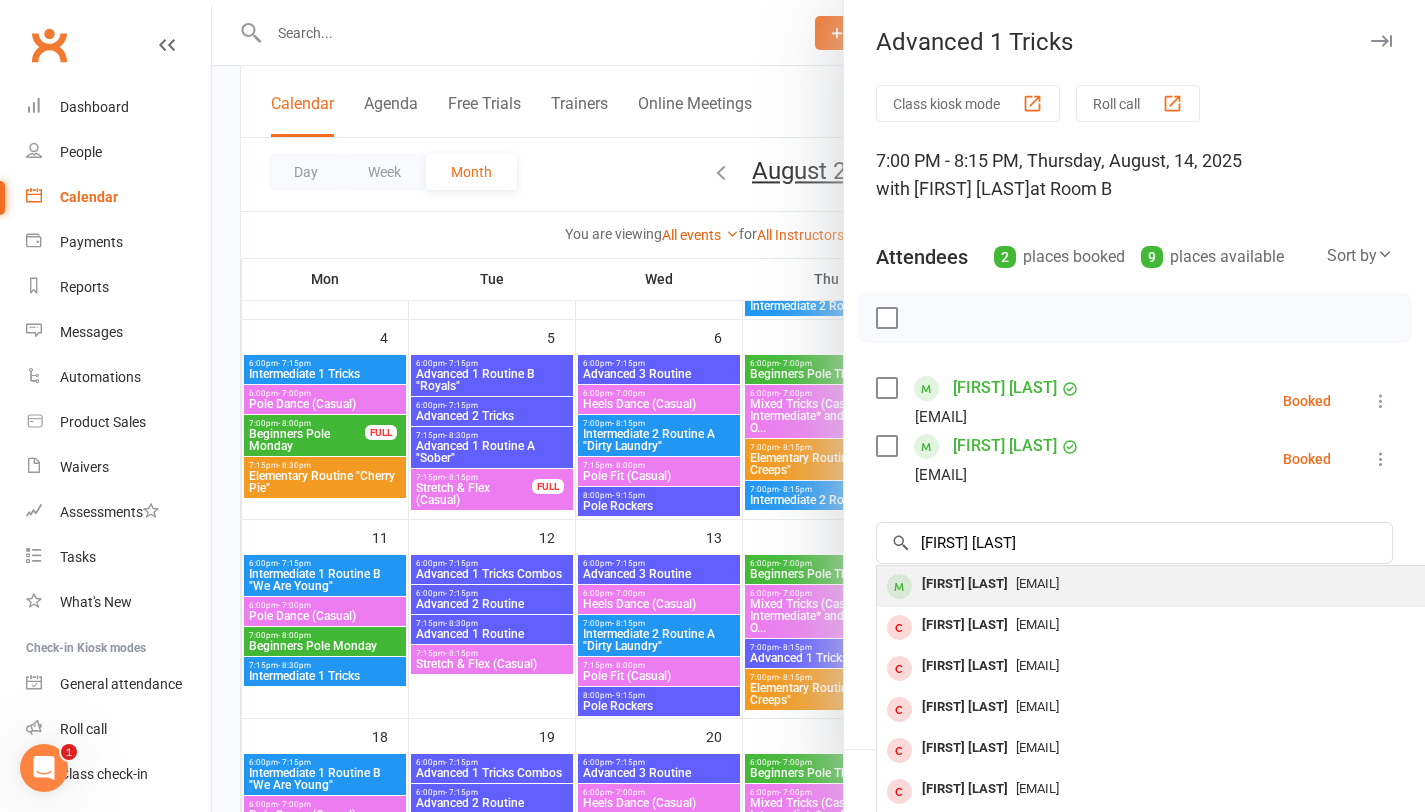 click on "[FIRST] [LAST]" at bounding box center (965, 584) 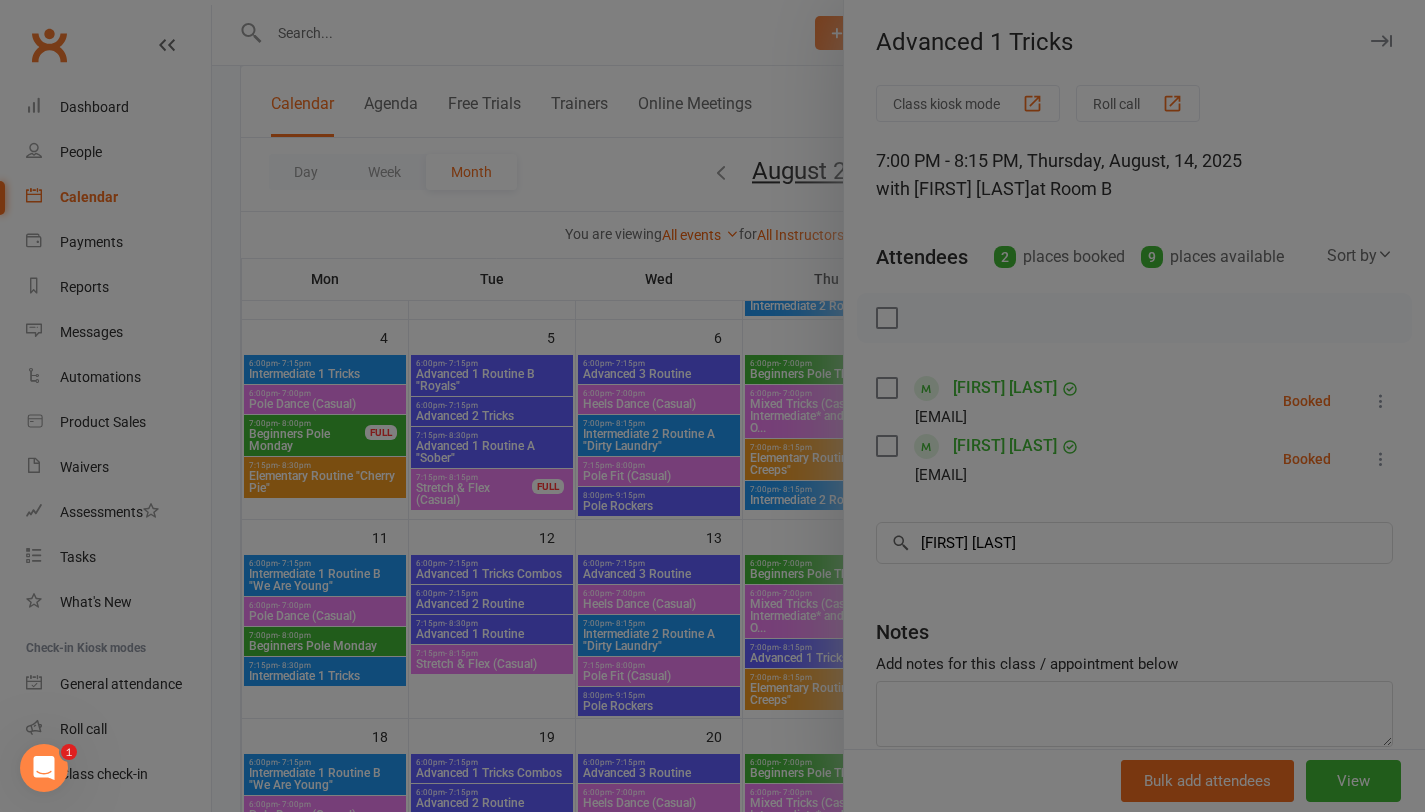 type 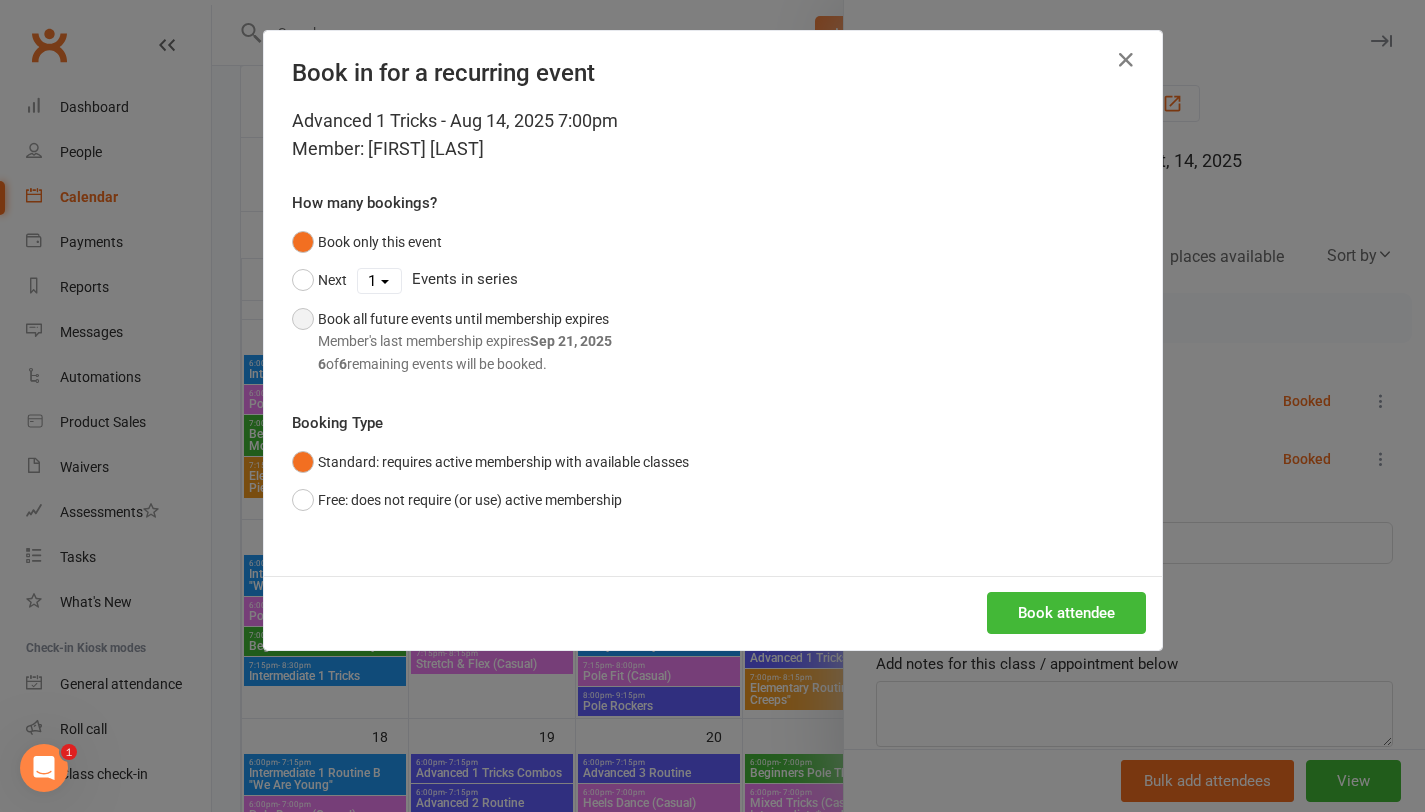 click on "Book all future events until membership expires Member's last membership expires  Sep 21, 2025 6  of  6  remaining events will be booked." at bounding box center (465, 341) 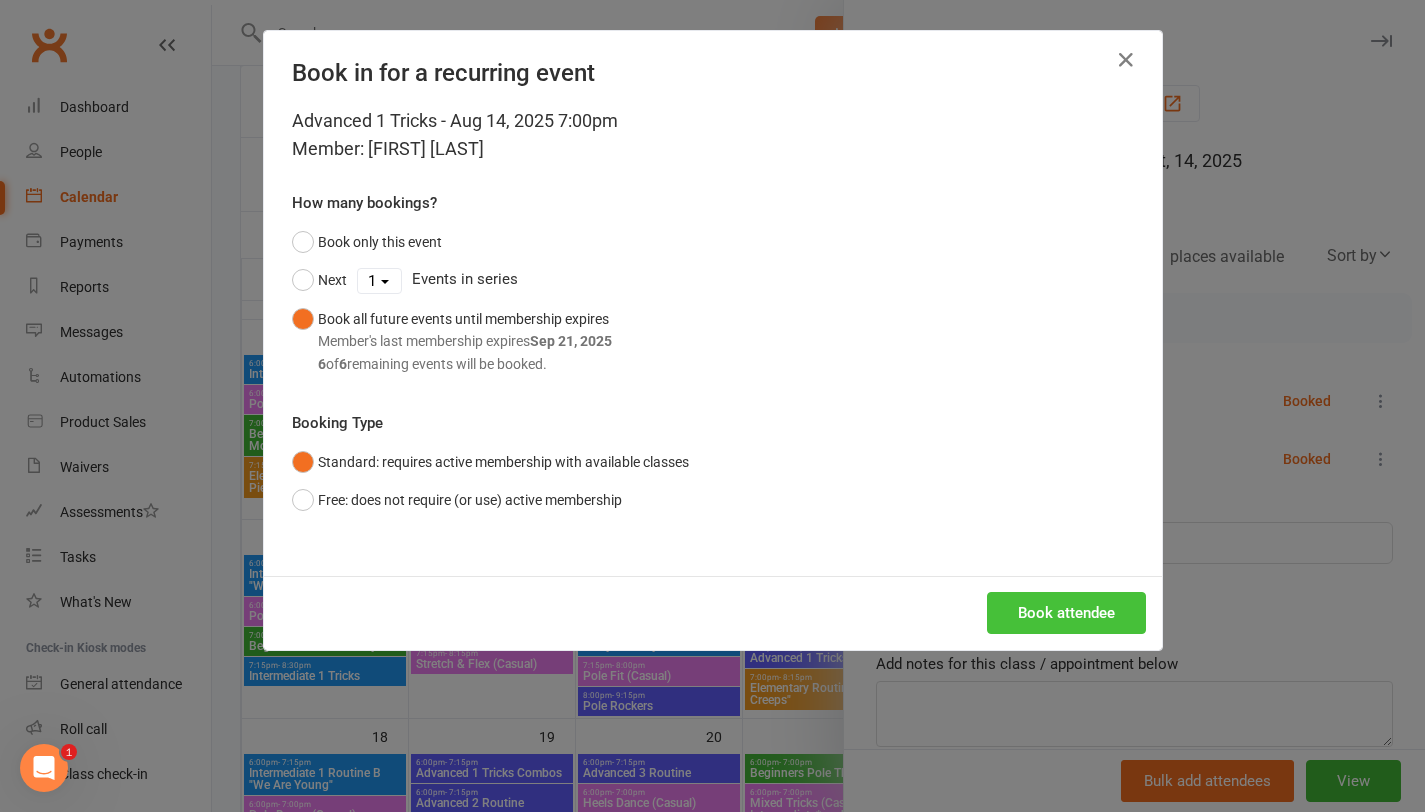 click on "Book attendee" at bounding box center [1066, 613] 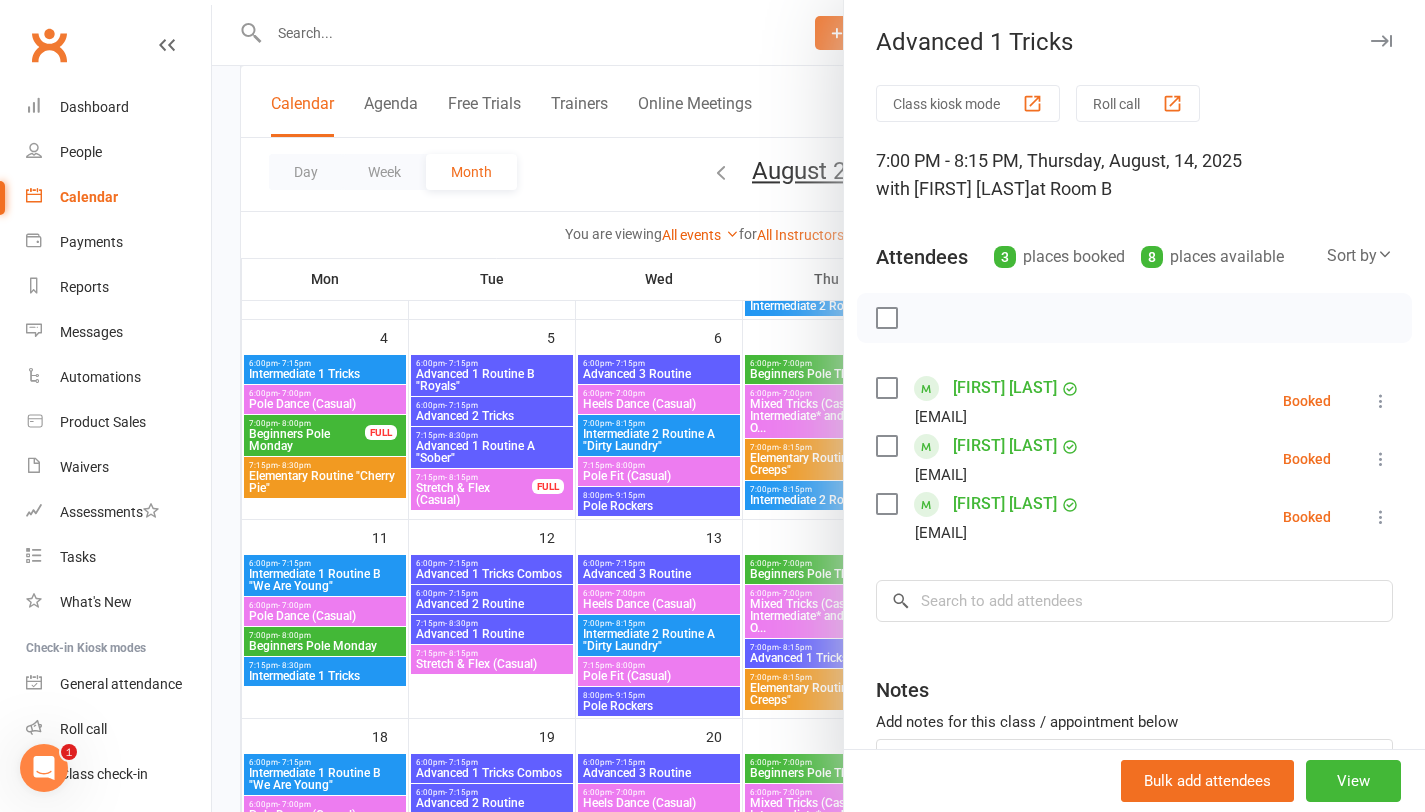 click on "[FIRST] [LAST]" at bounding box center (1005, 504) 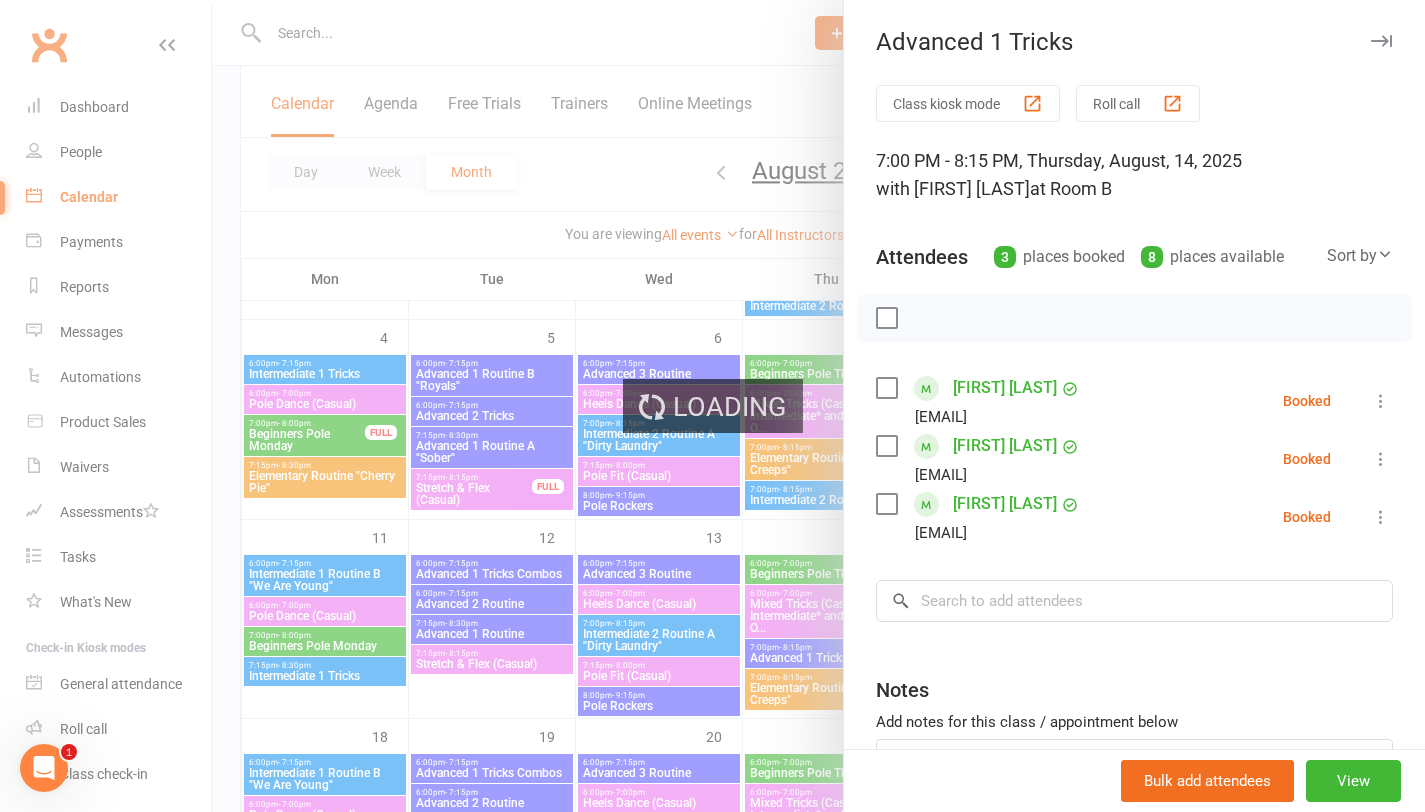 scroll, scrollTop: 0, scrollLeft: 0, axis: both 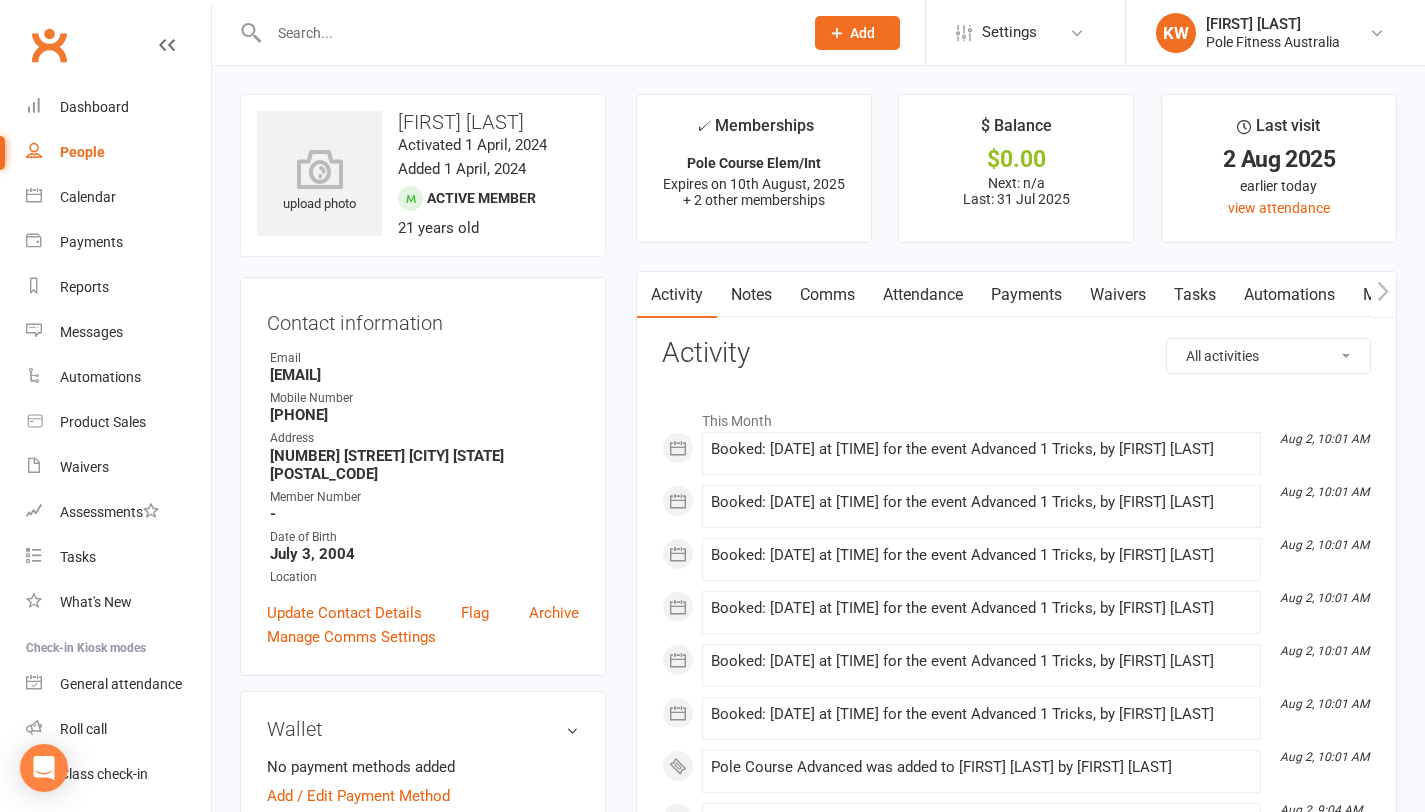 click on "Payments" at bounding box center (1026, 295) 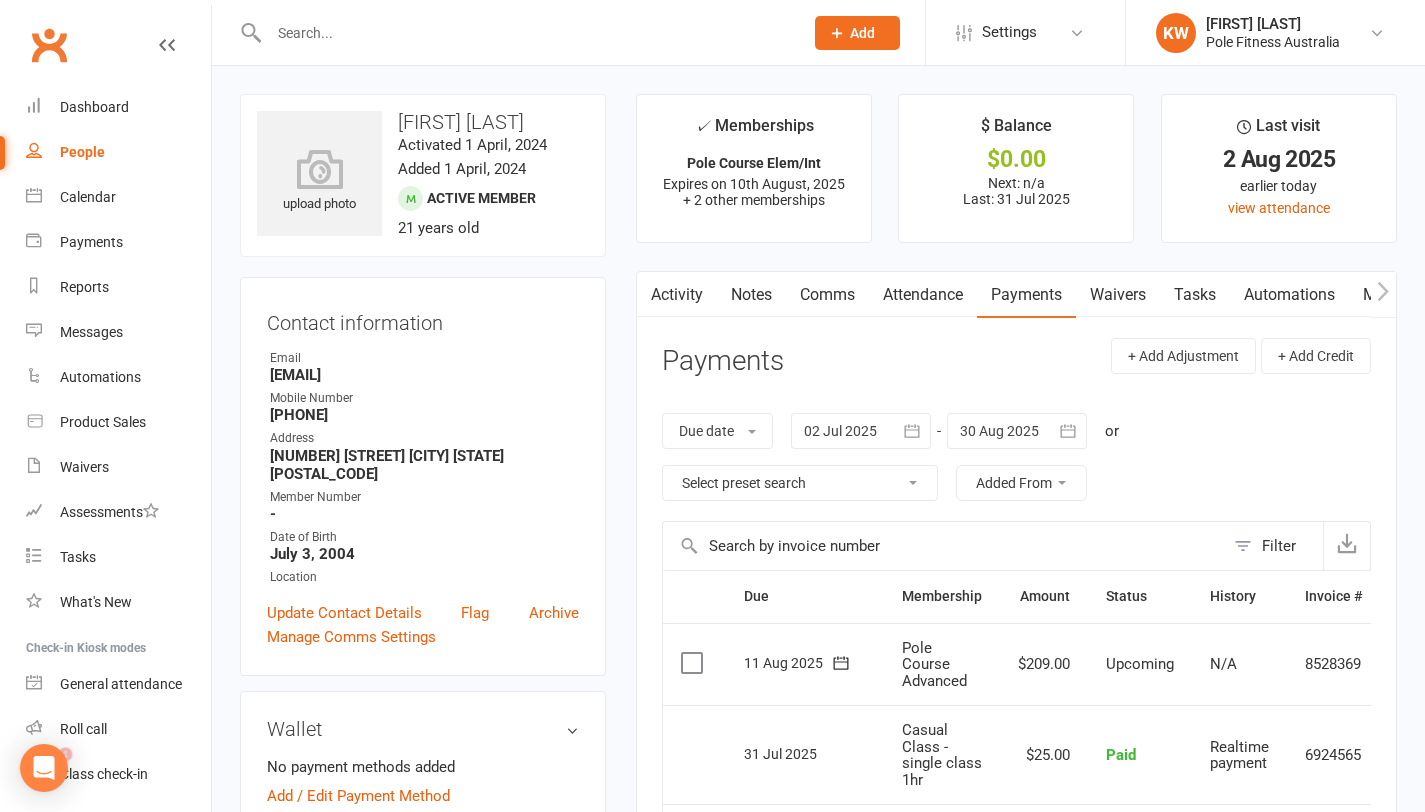 scroll, scrollTop: 0, scrollLeft: 0, axis: both 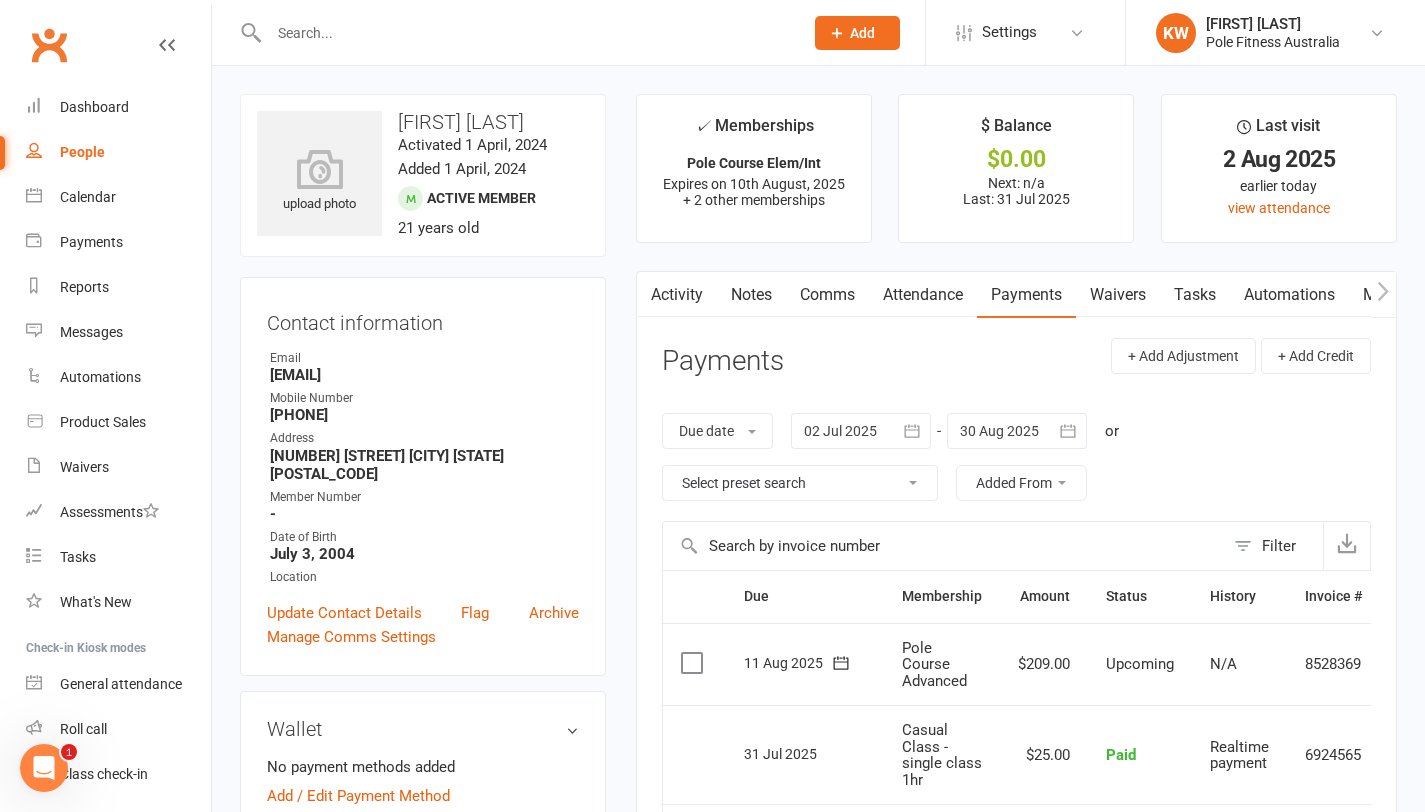click at bounding box center (694, 663) 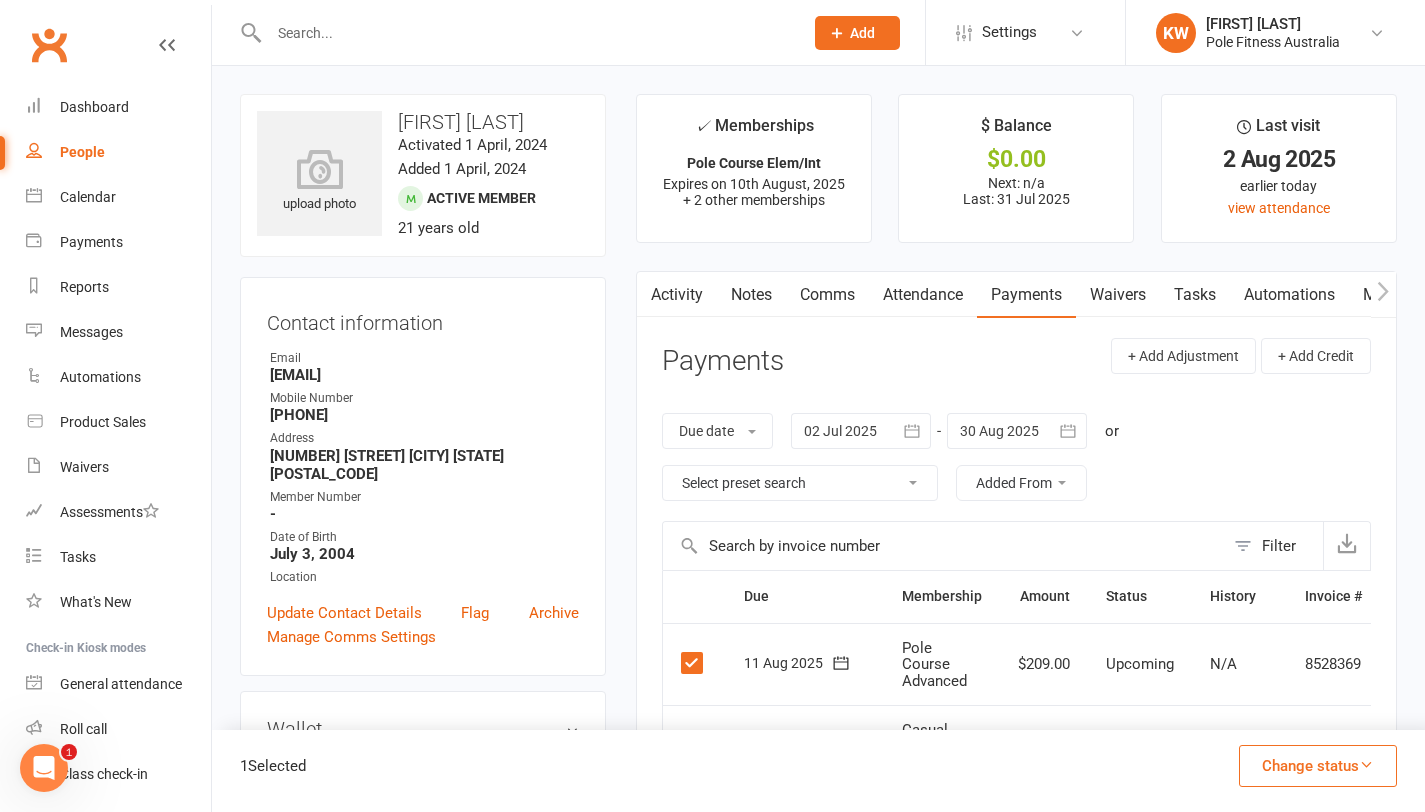 click on "Change status" at bounding box center (1318, 766) 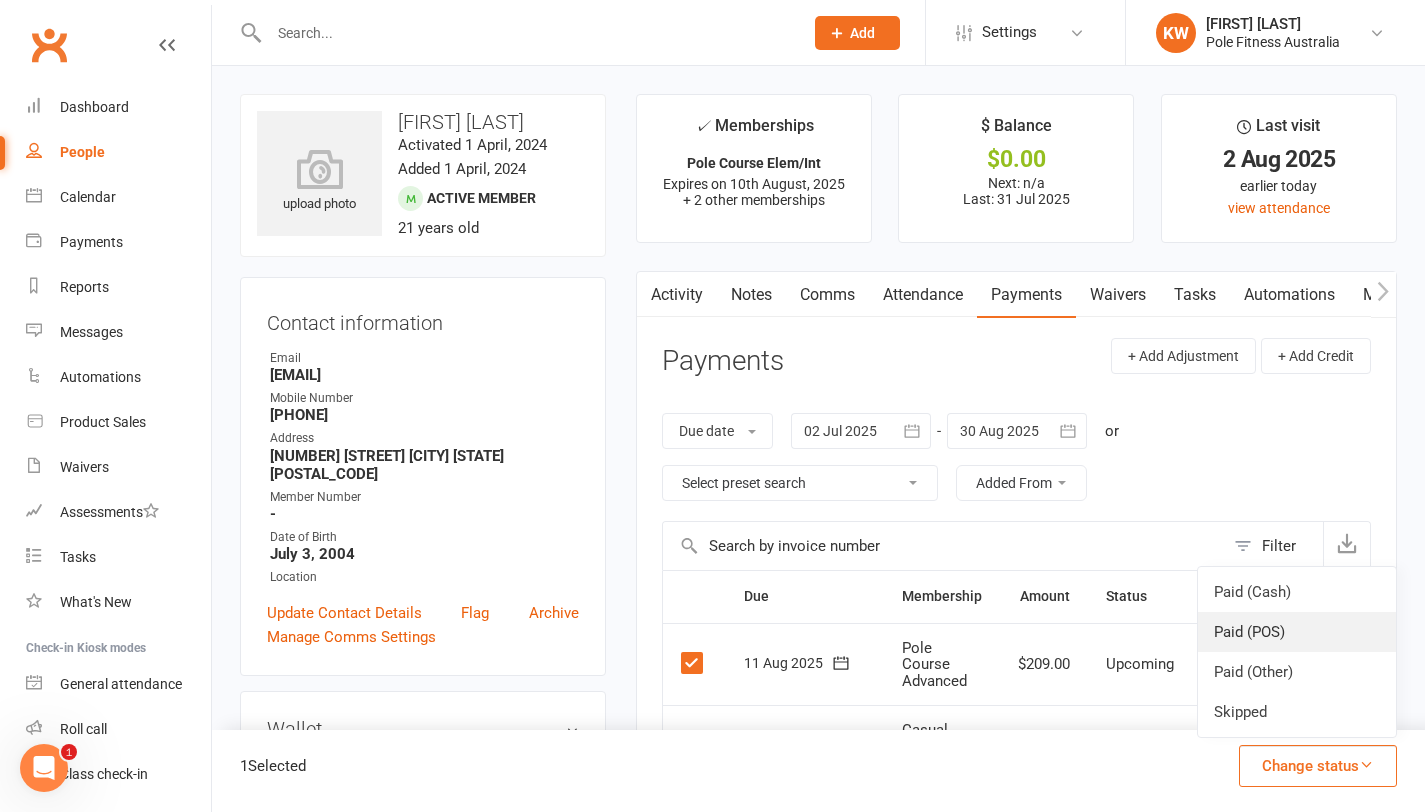 click on "Paid (POS)" at bounding box center (1297, 632) 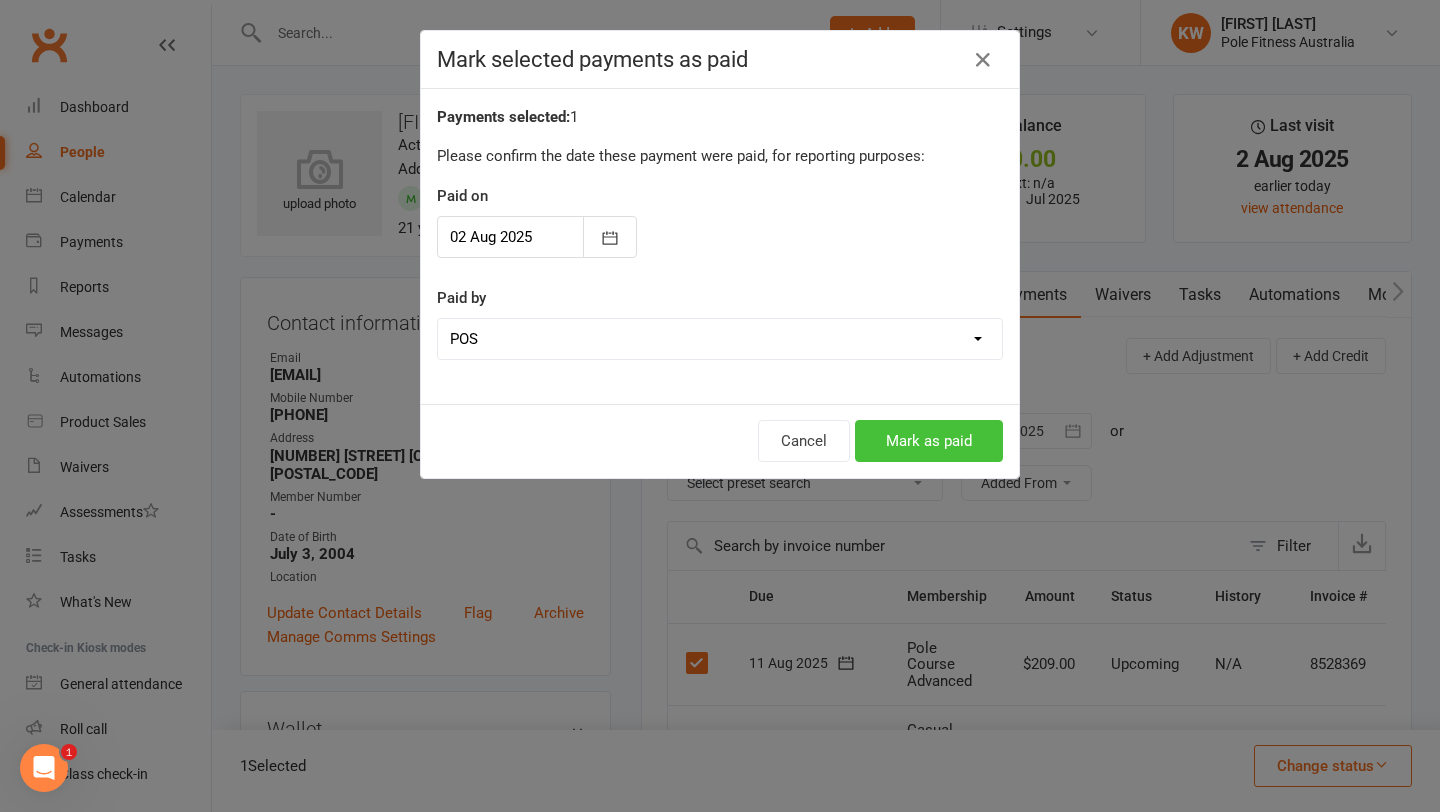 click on "Mark as paid" at bounding box center (929, 441) 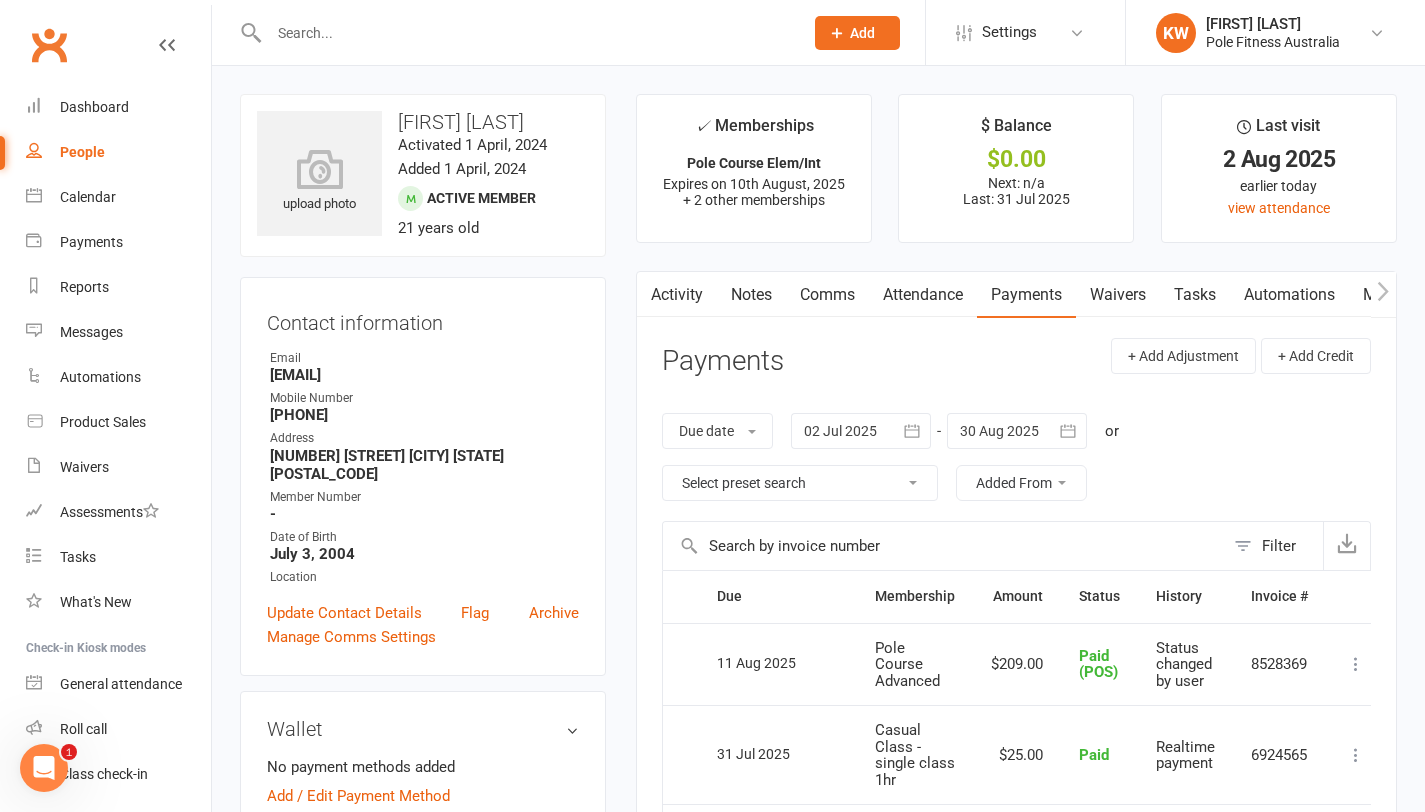 click at bounding box center (526, 33) 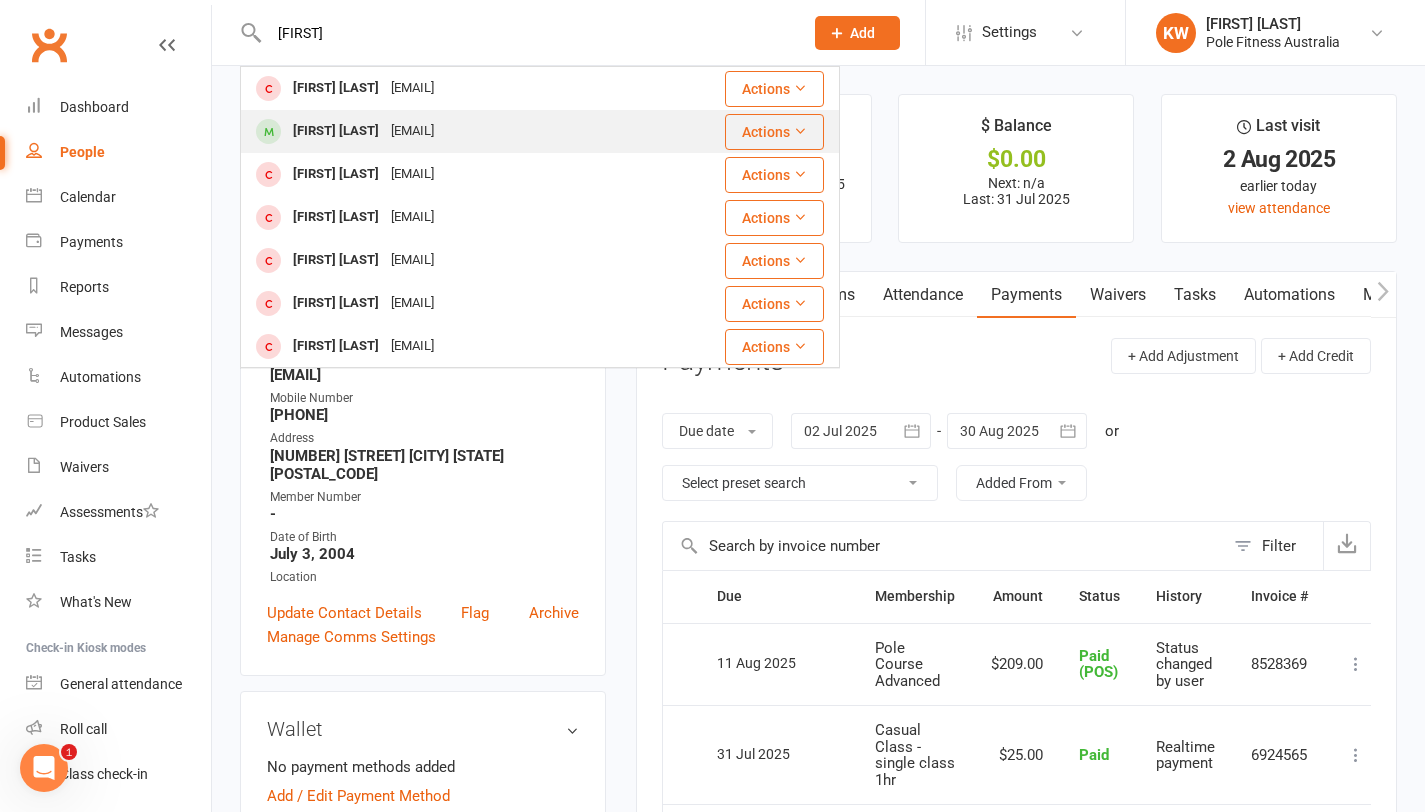 type on "[FIRST]" 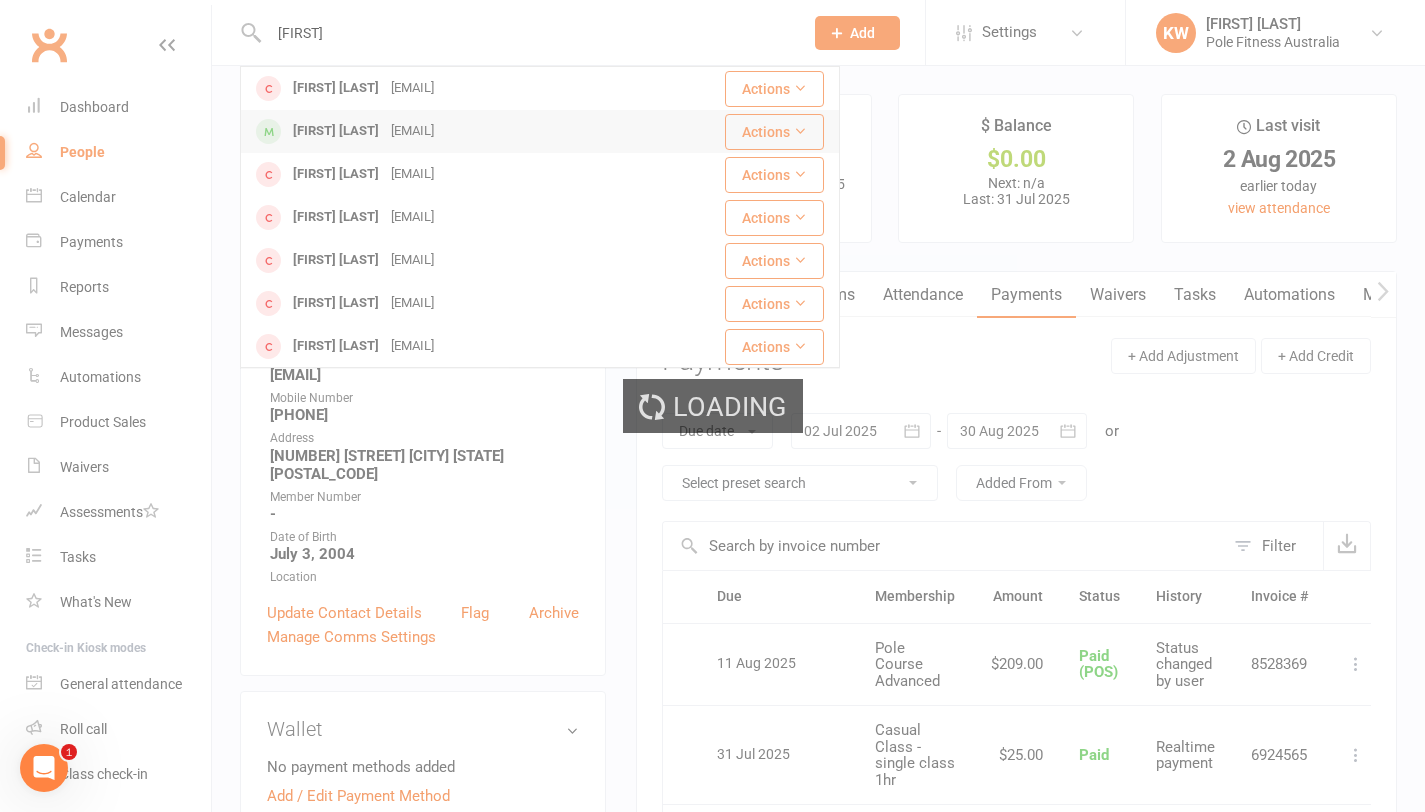 type 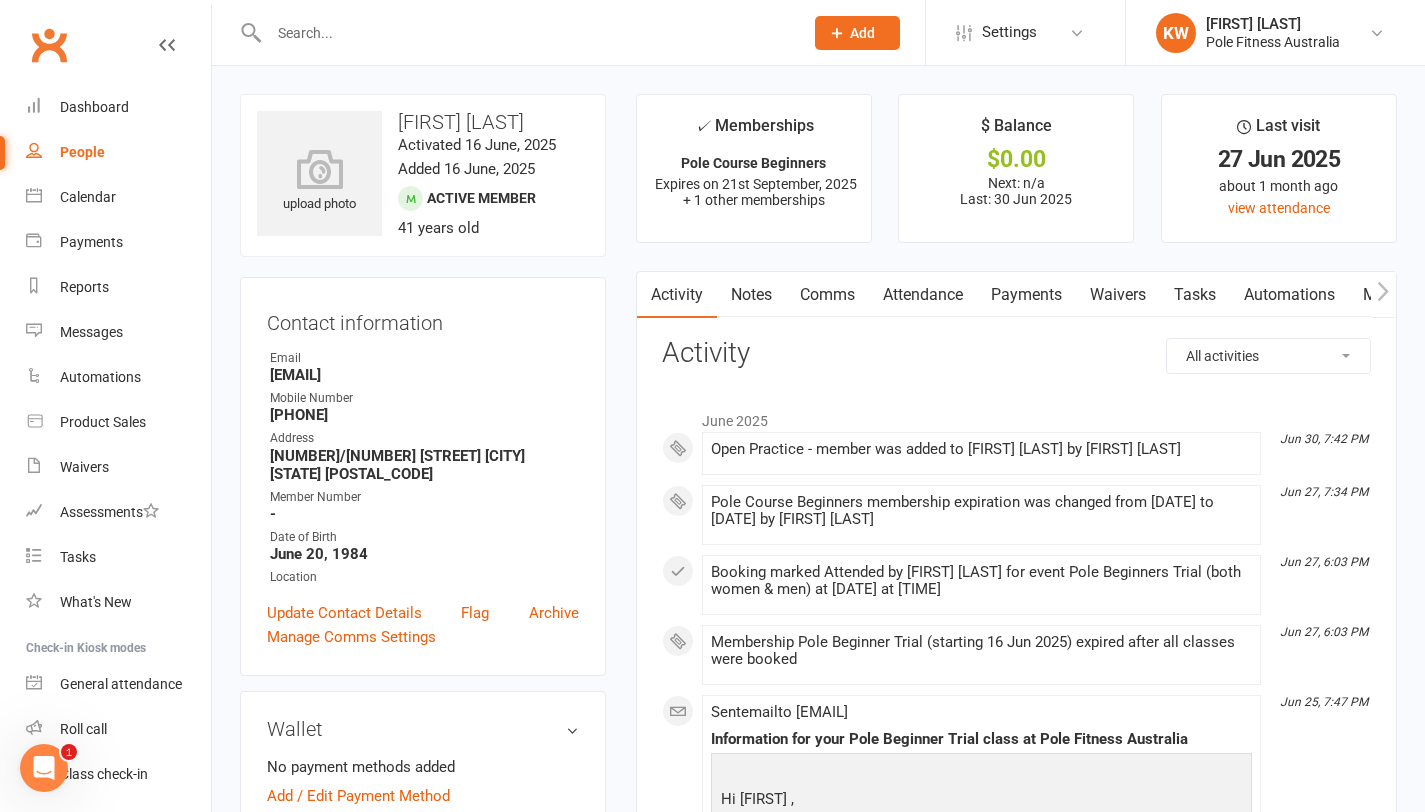 click on "Automations" at bounding box center [1289, 295] 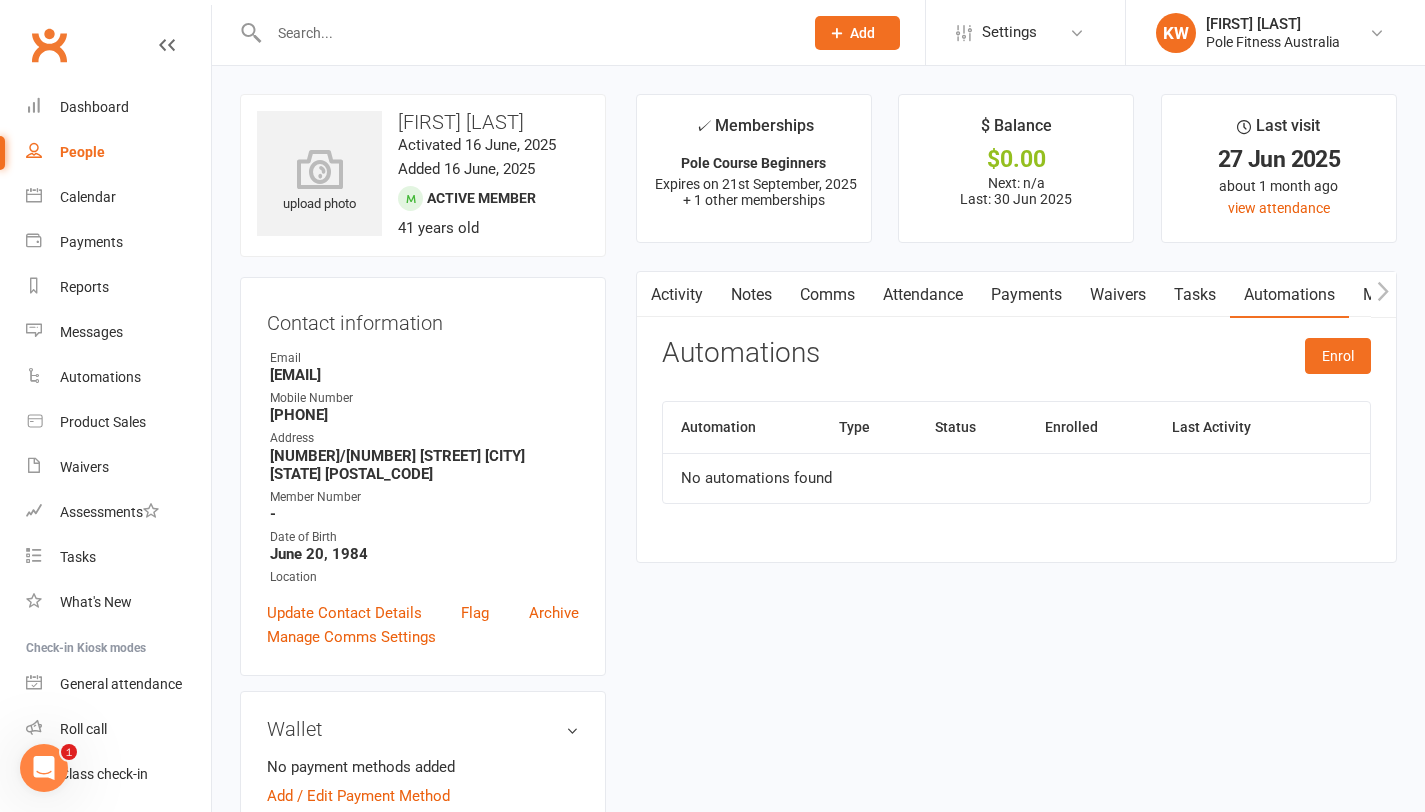 click 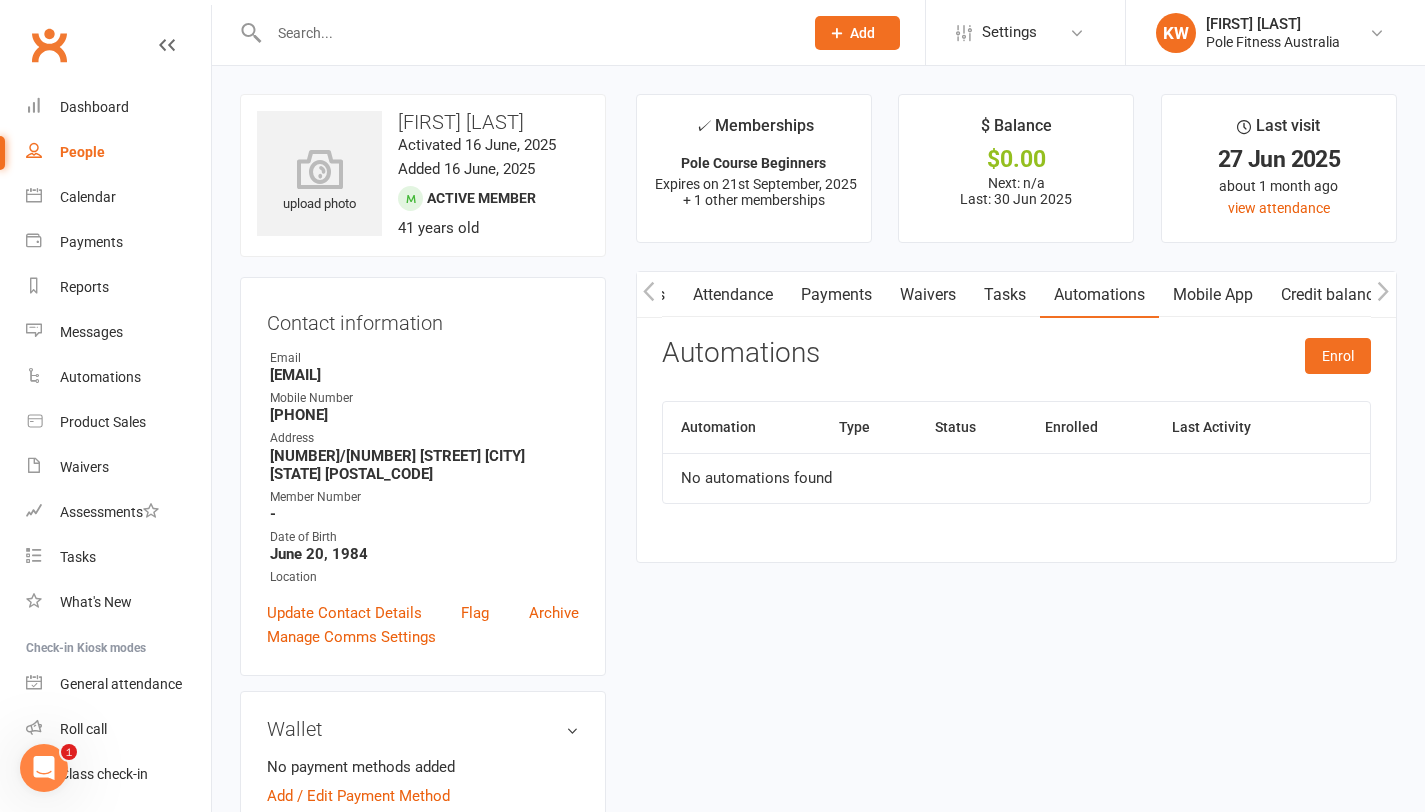 click on "Credit balance" at bounding box center [1331, 295] 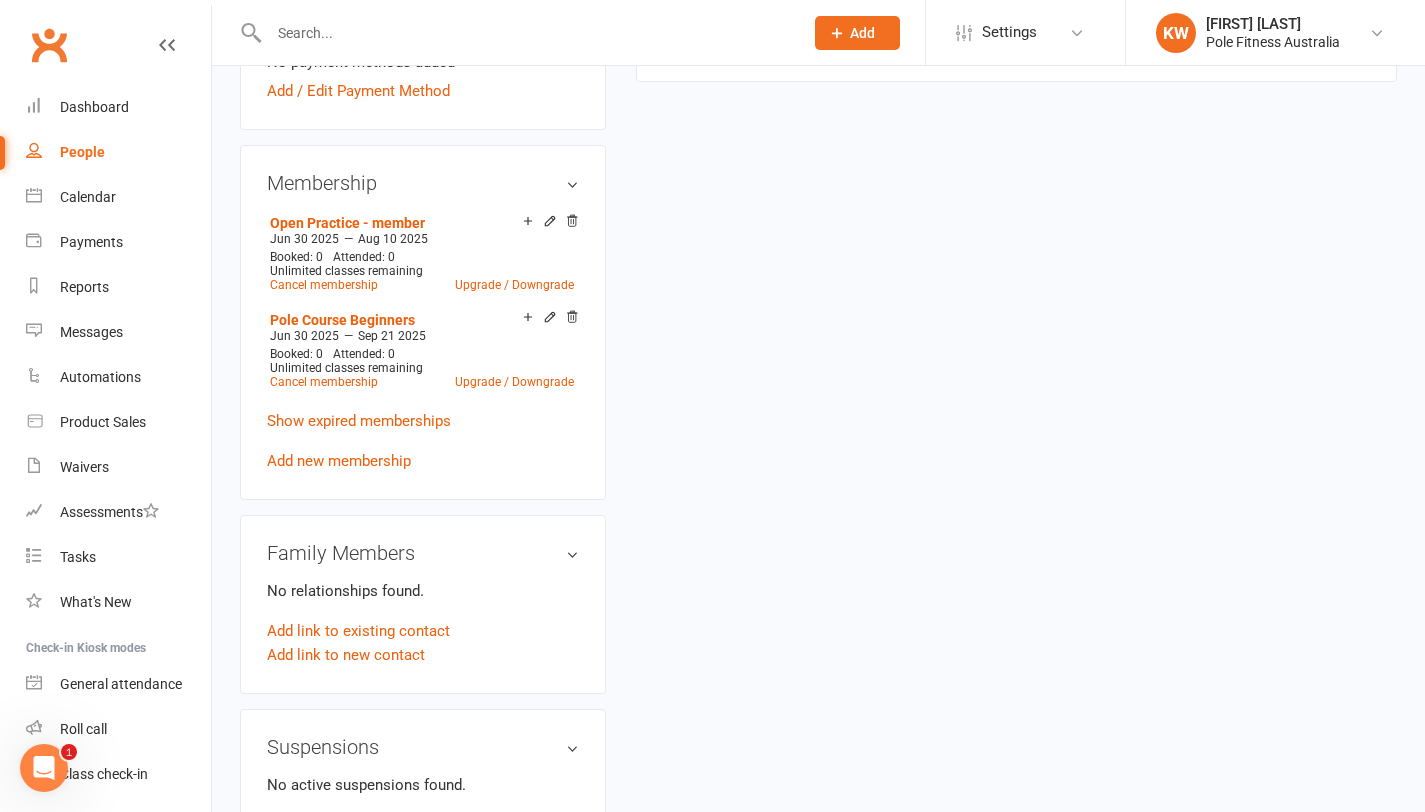 scroll, scrollTop: 707, scrollLeft: 0, axis: vertical 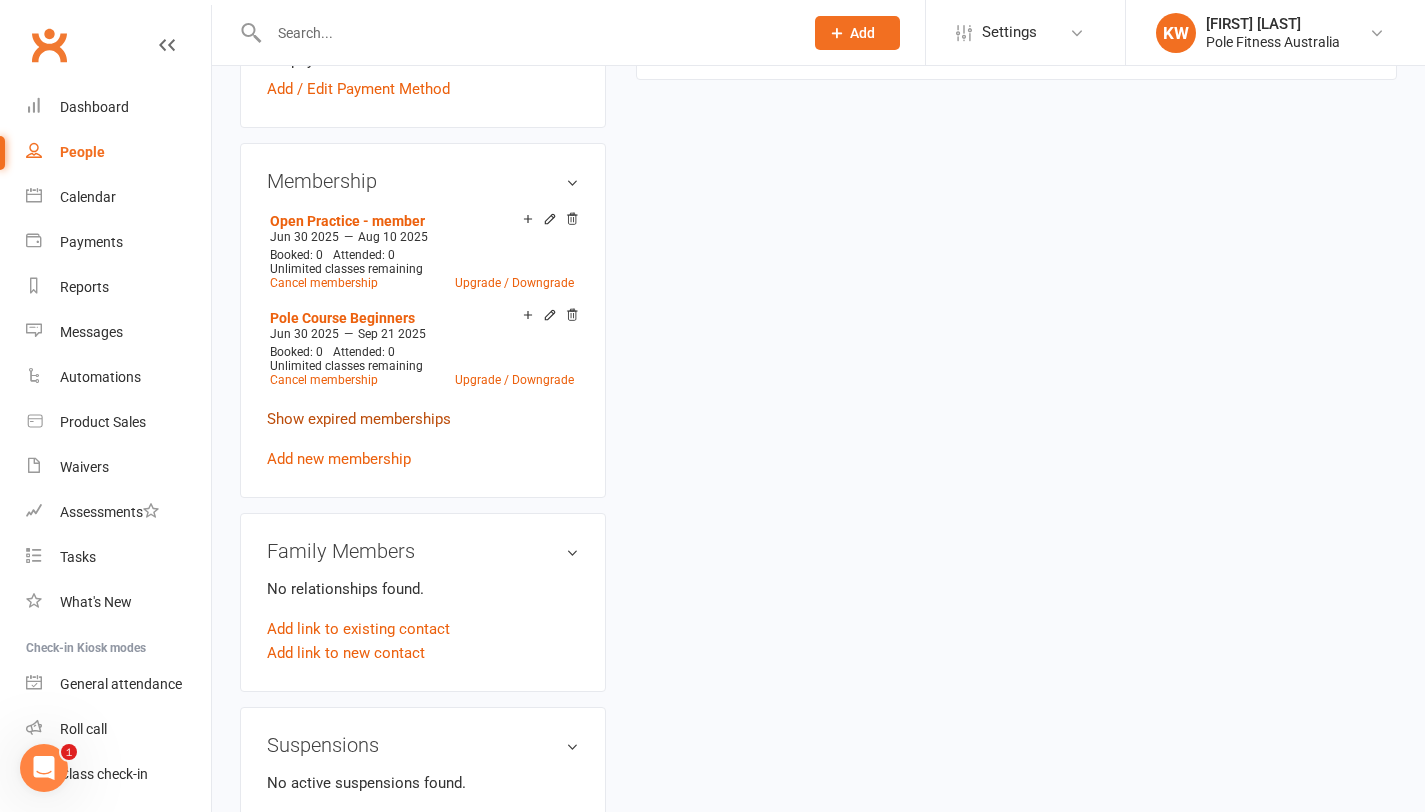 click on "Show expired memberships" at bounding box center (359, 419) 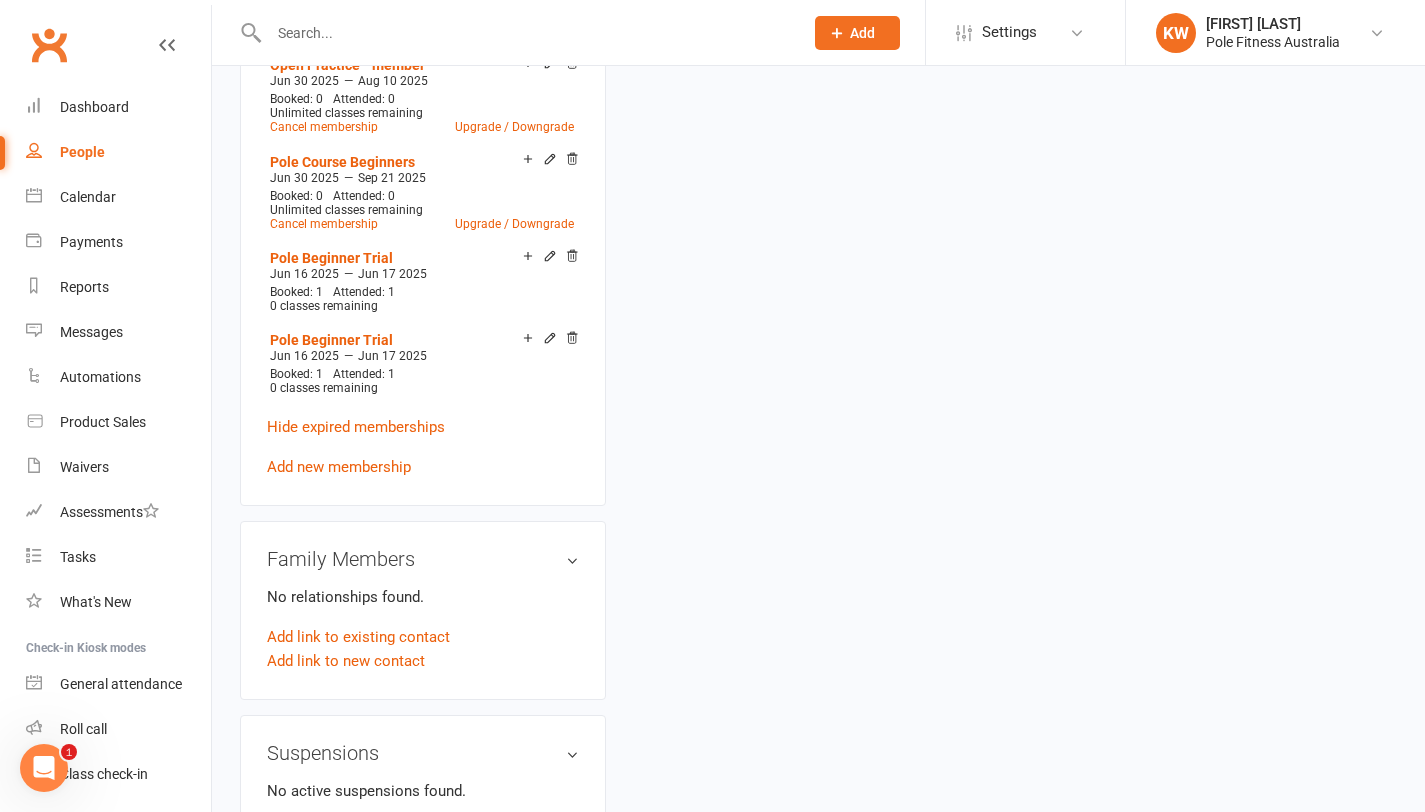 scroll, scrollTop: 1003, scrollLeft: 0, axis: vertical 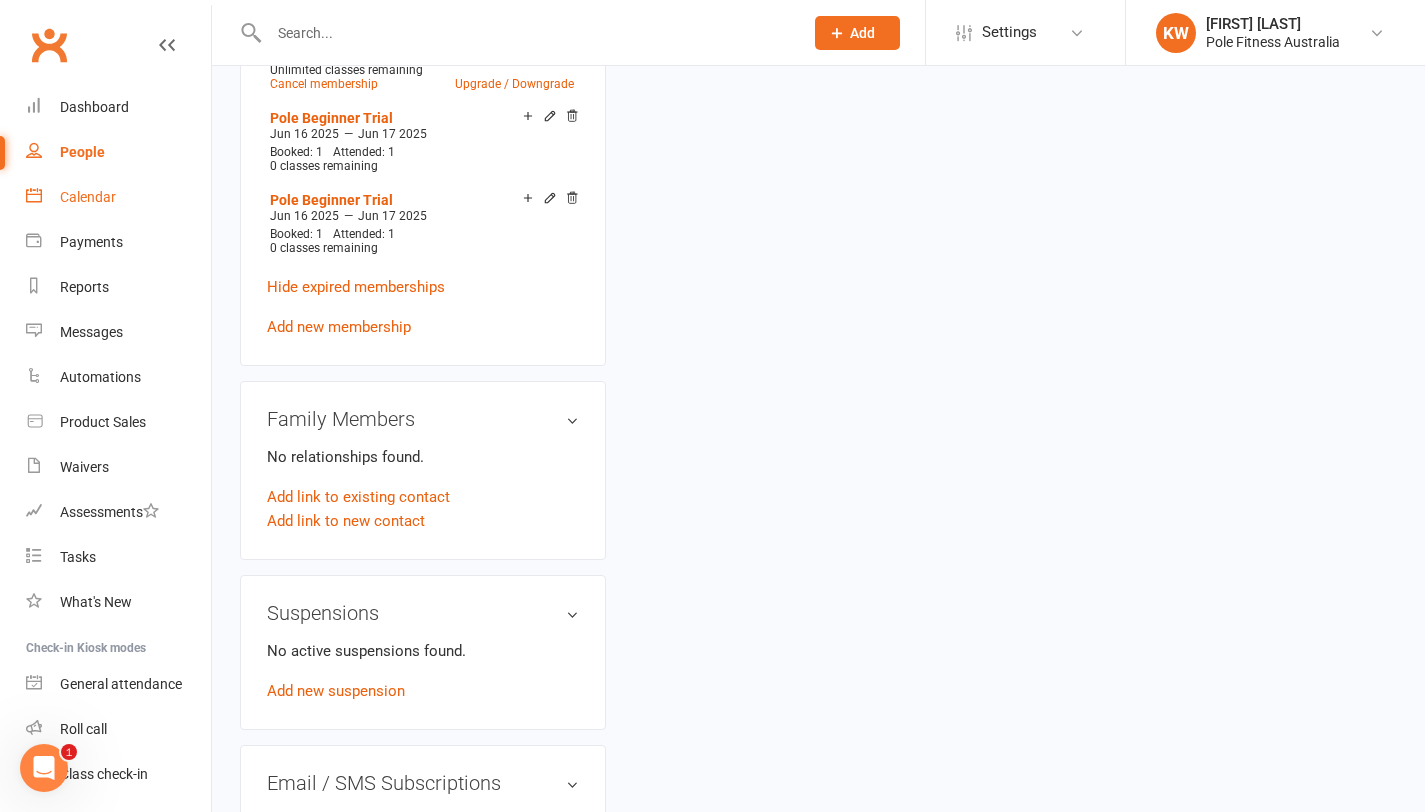 click on "Calendar" at bounding box center (118, 197) 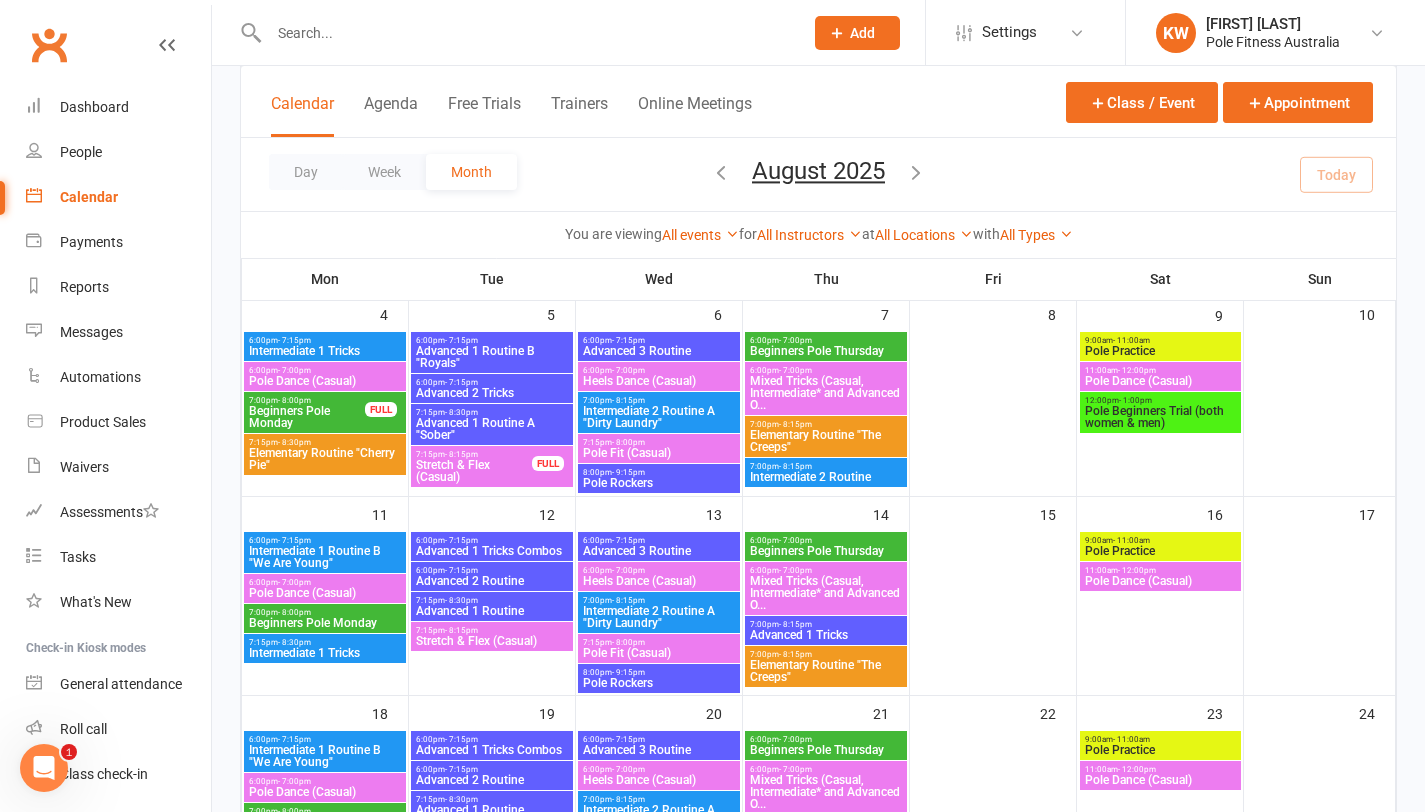 scroll, scrollTop: 365, scrollLeft: 0, axis: vertical 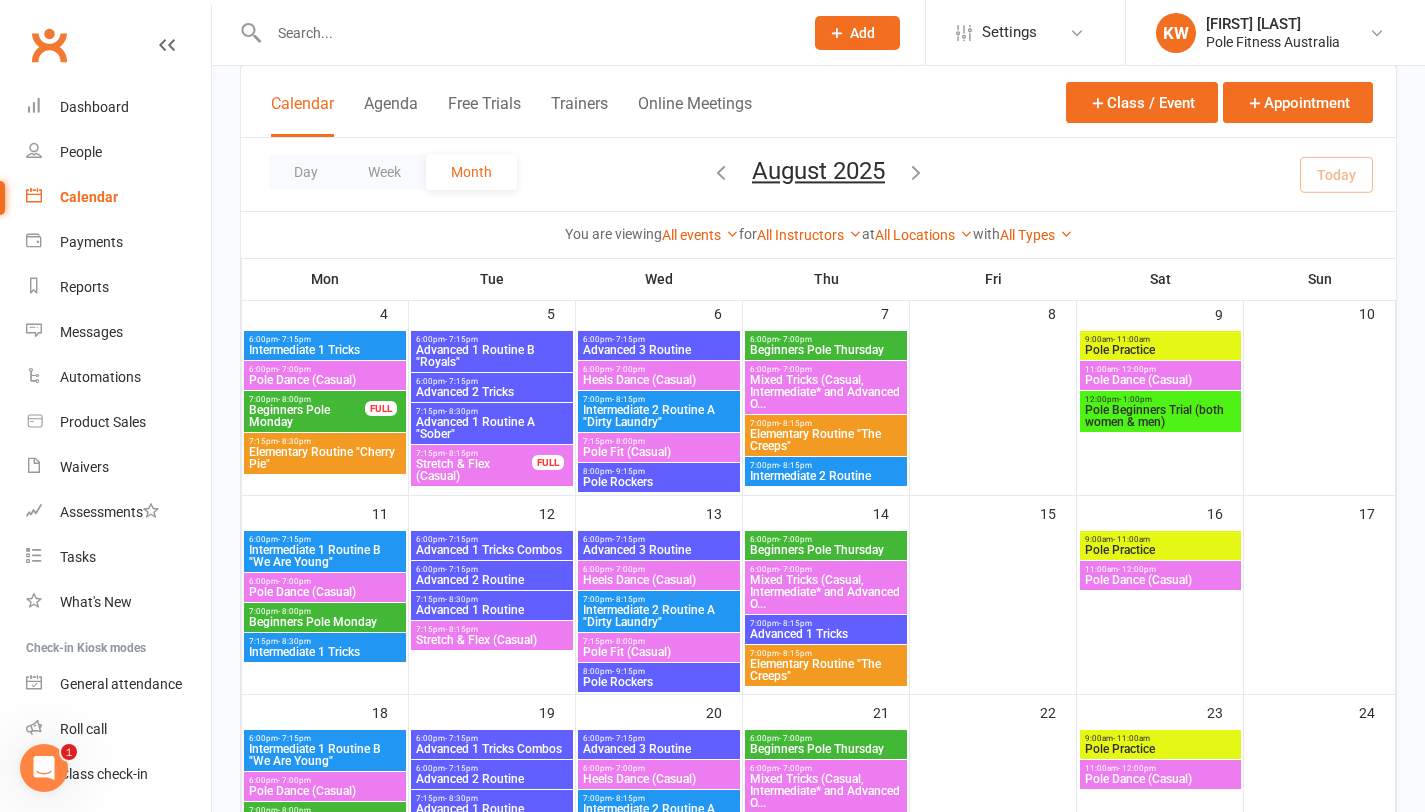 click on "Beginners Pole Monday" at bounding box center (325, 622) 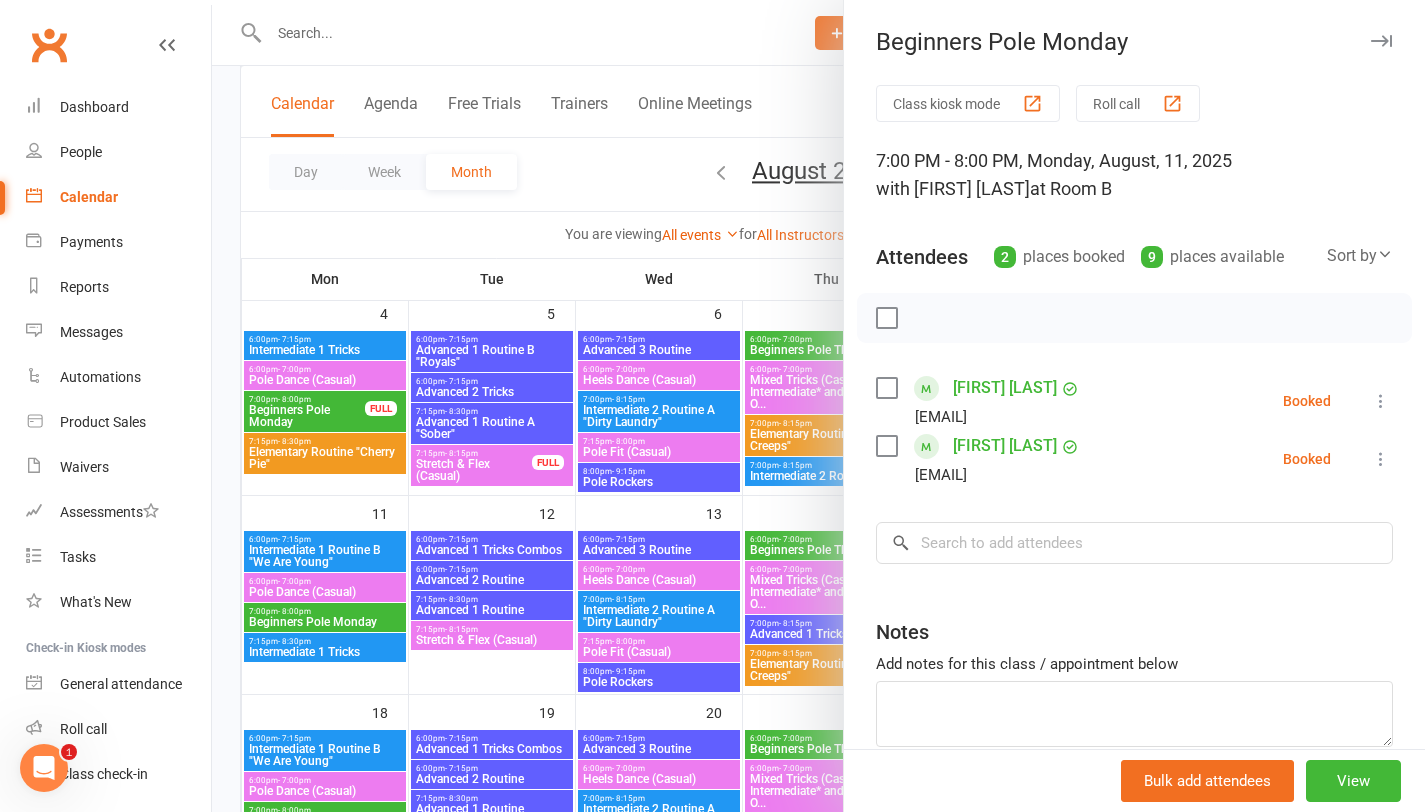 click at bounding box center (818, 406) 